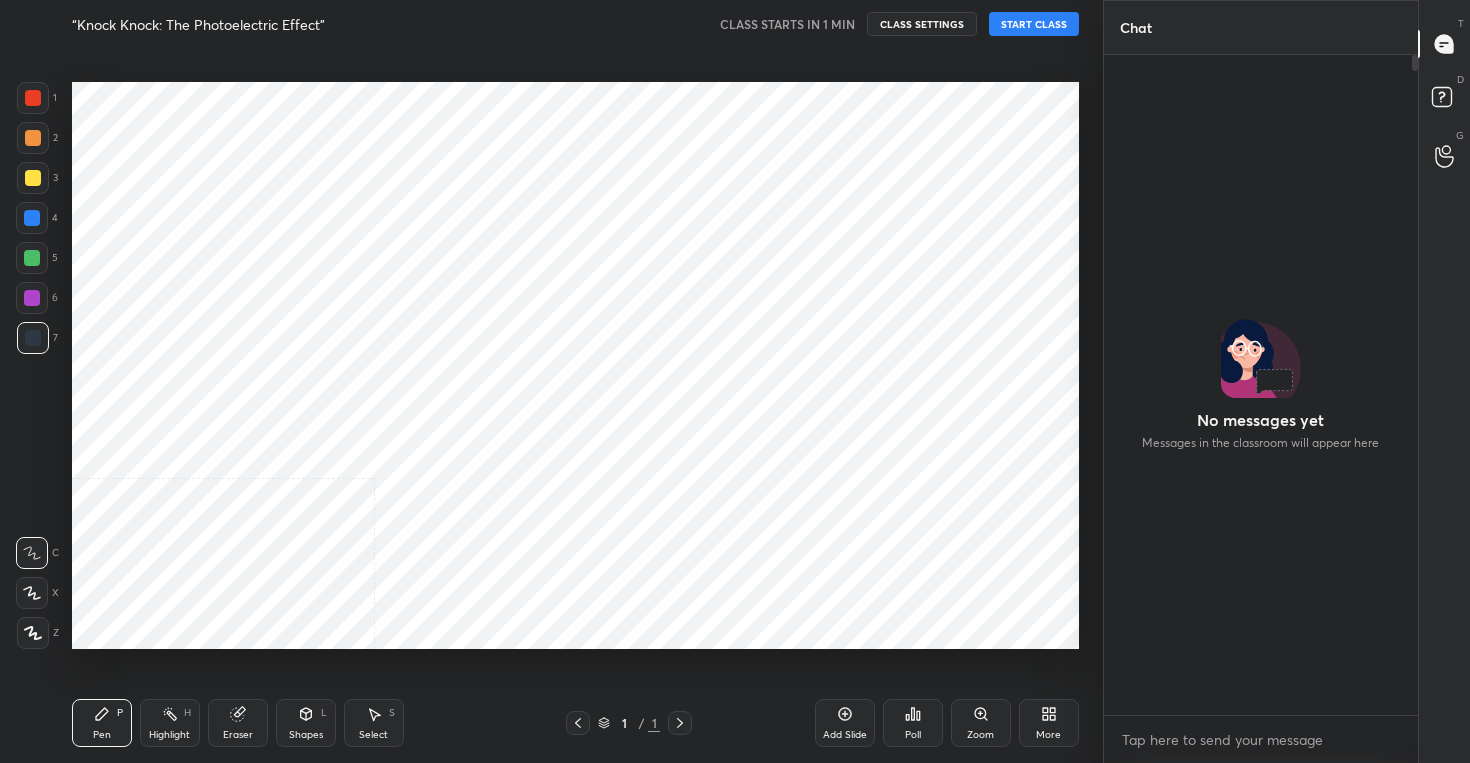 scroll, scrollTop: 0, scrollLeft: 0, axis: both 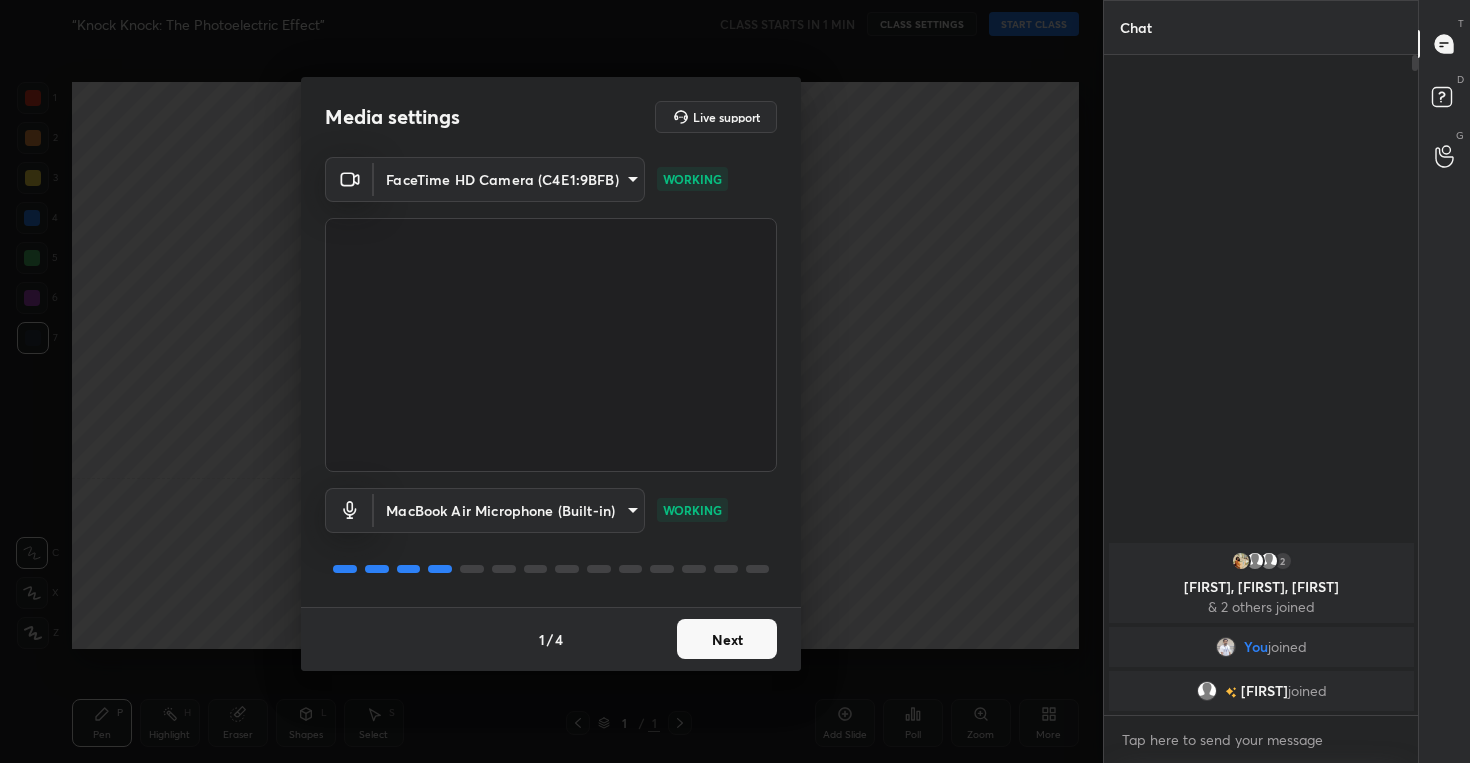 click on "Next" at bounding box center (727, 639) 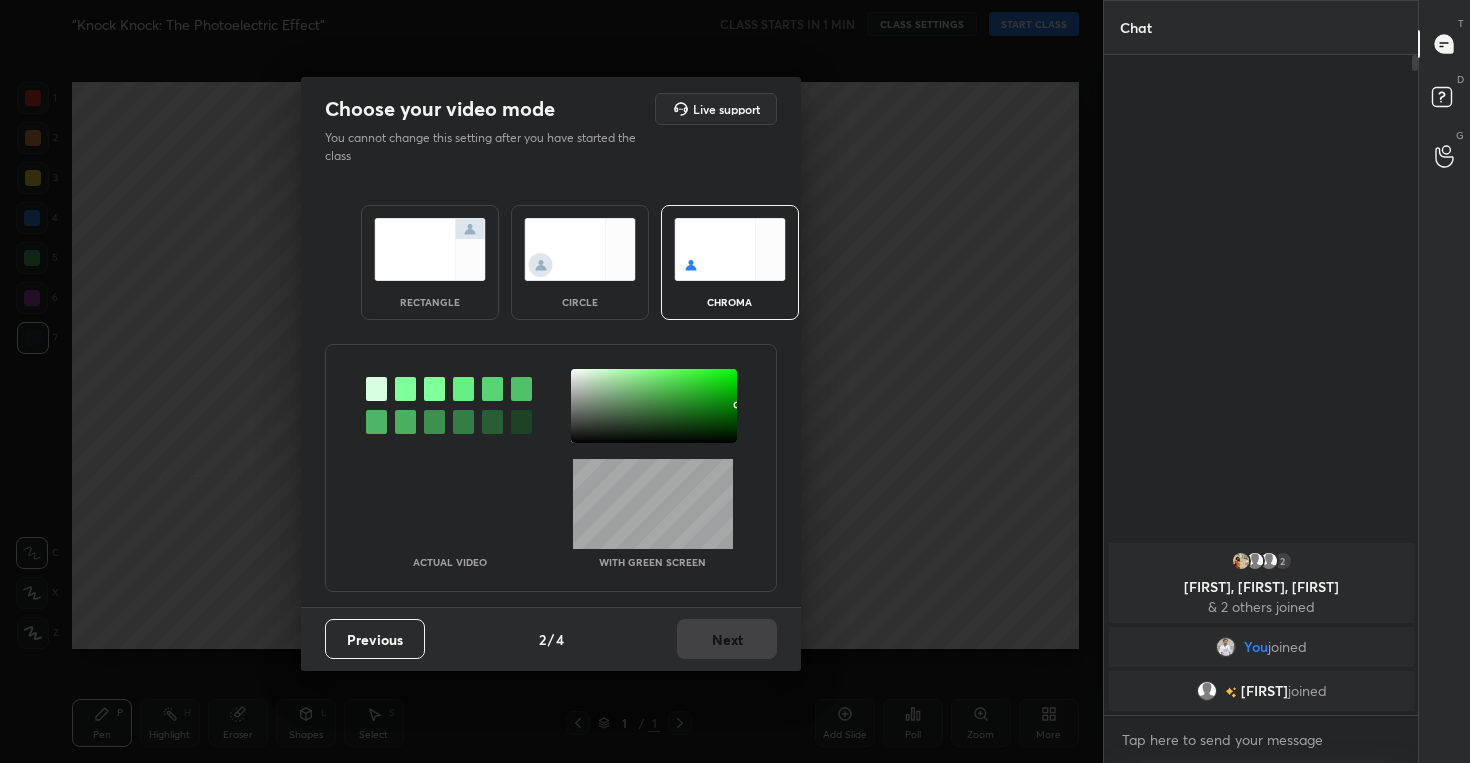 click at bounding box center [580, 249] 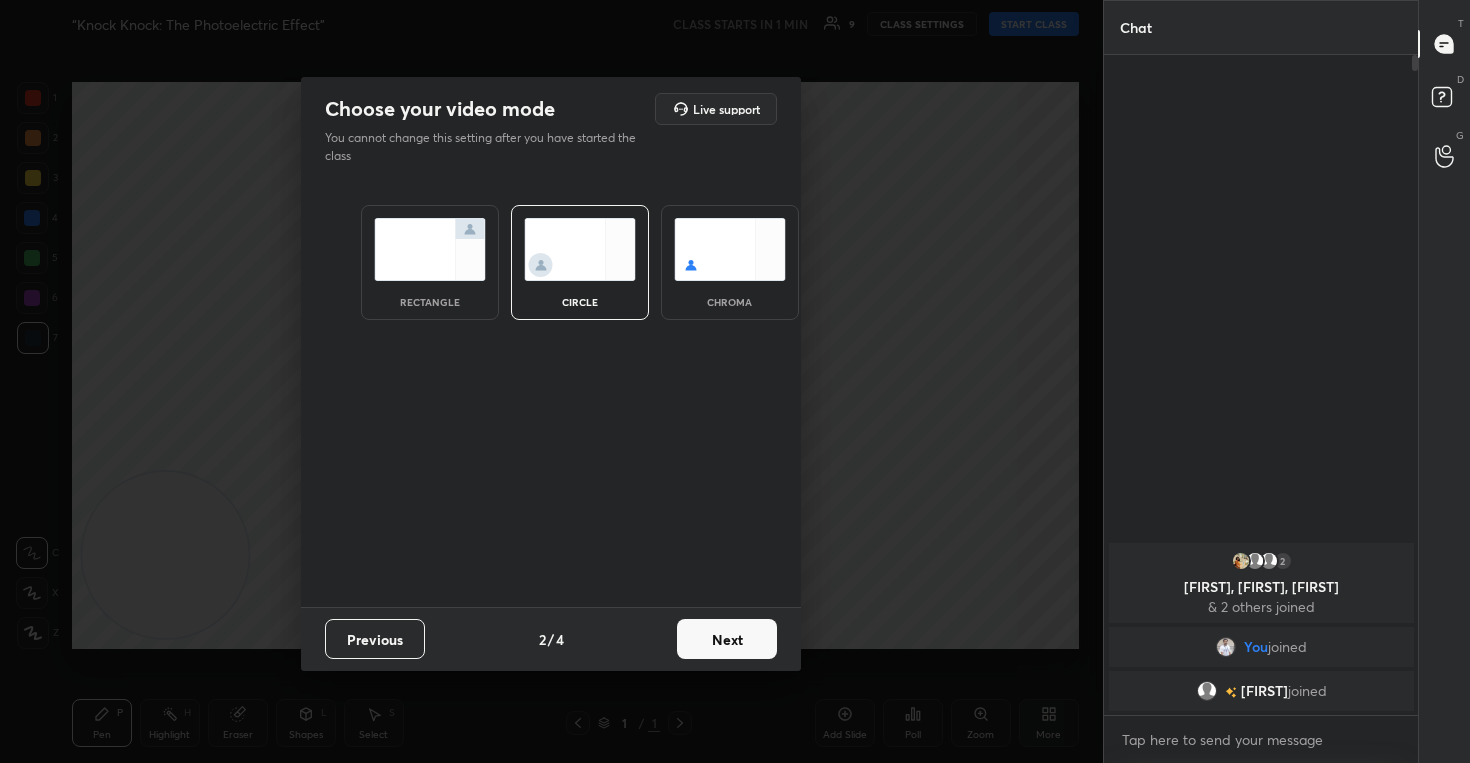 click on "Next" at bounding box center (727, 639) 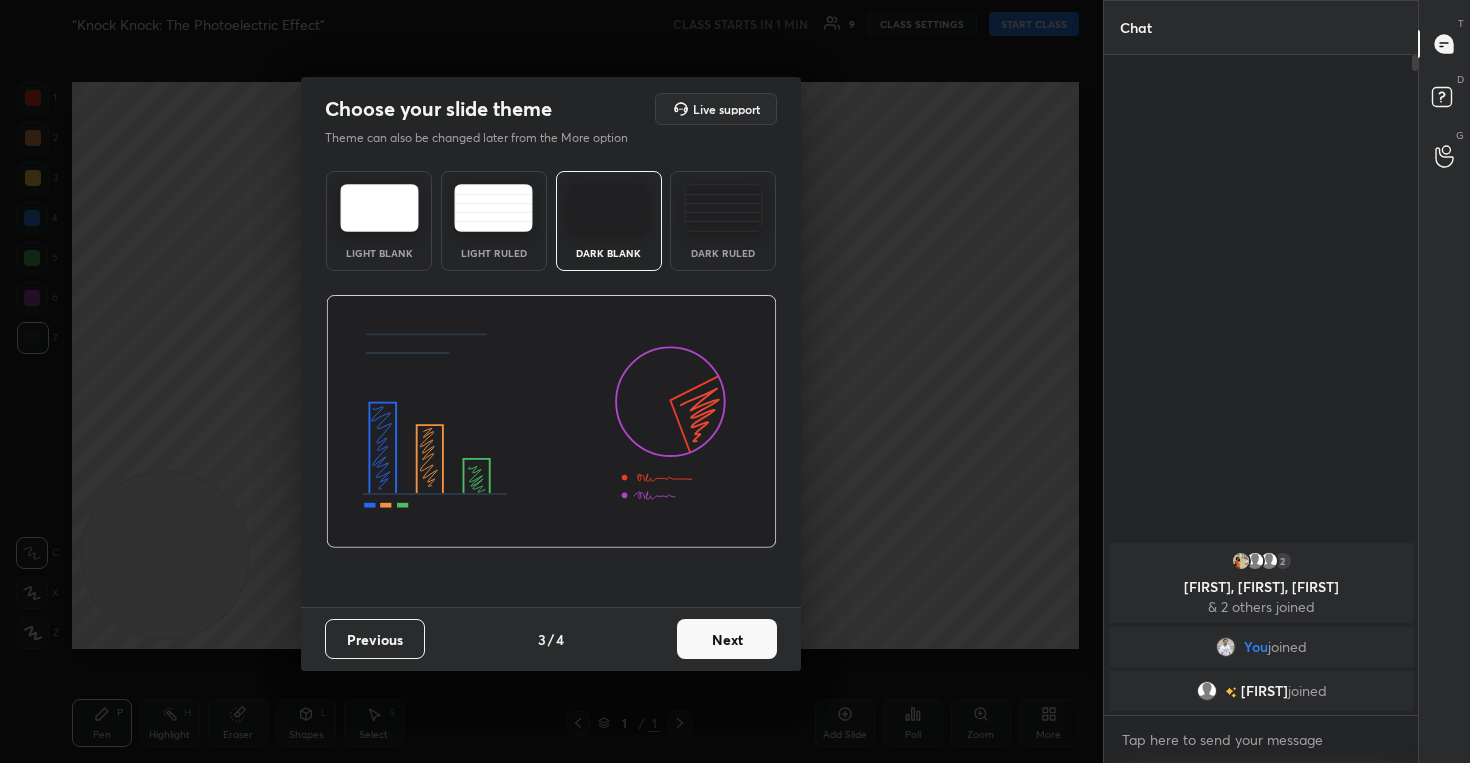 click on "Next" at bounding box center [727, 639] 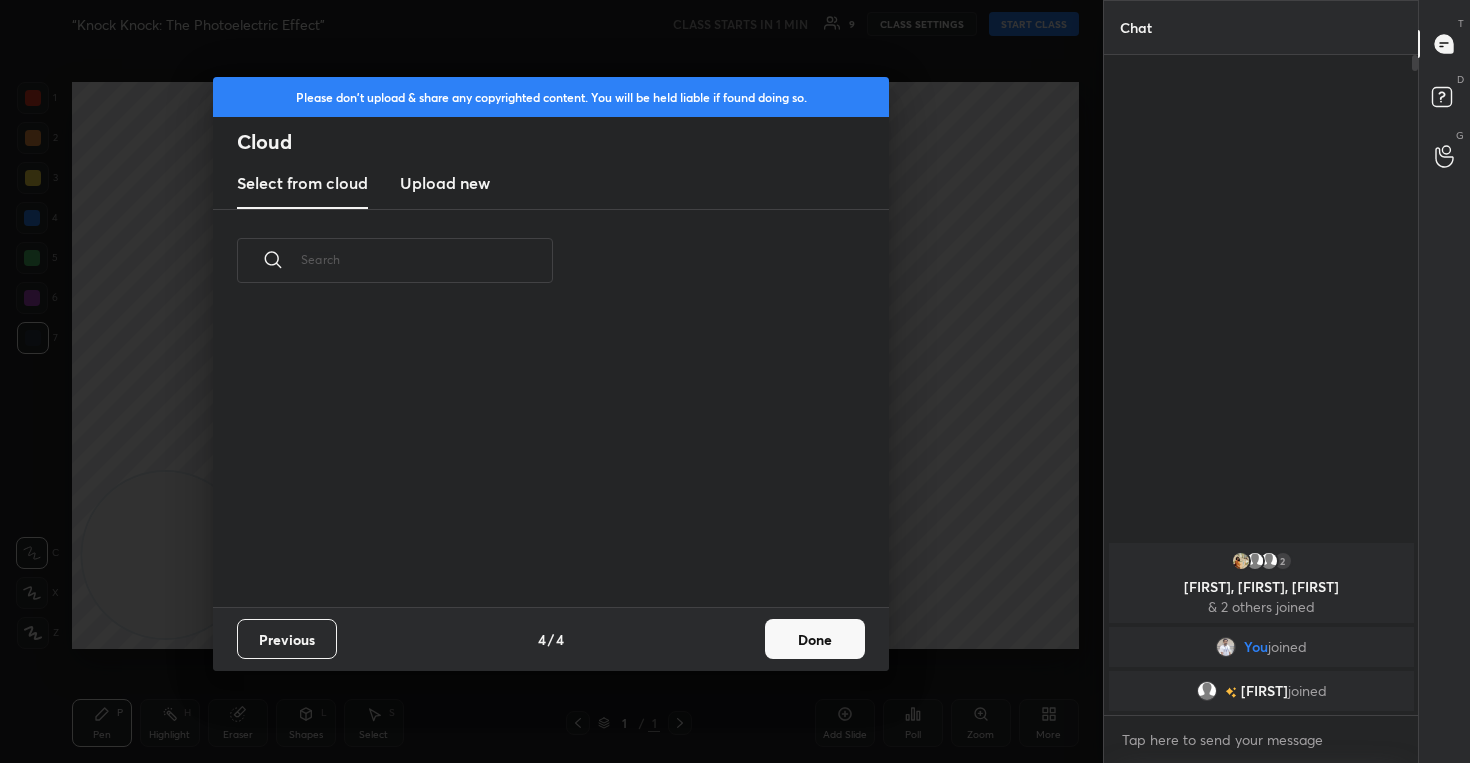 scroll, scrollTop: 7, scrollLeft: 11, axis: both 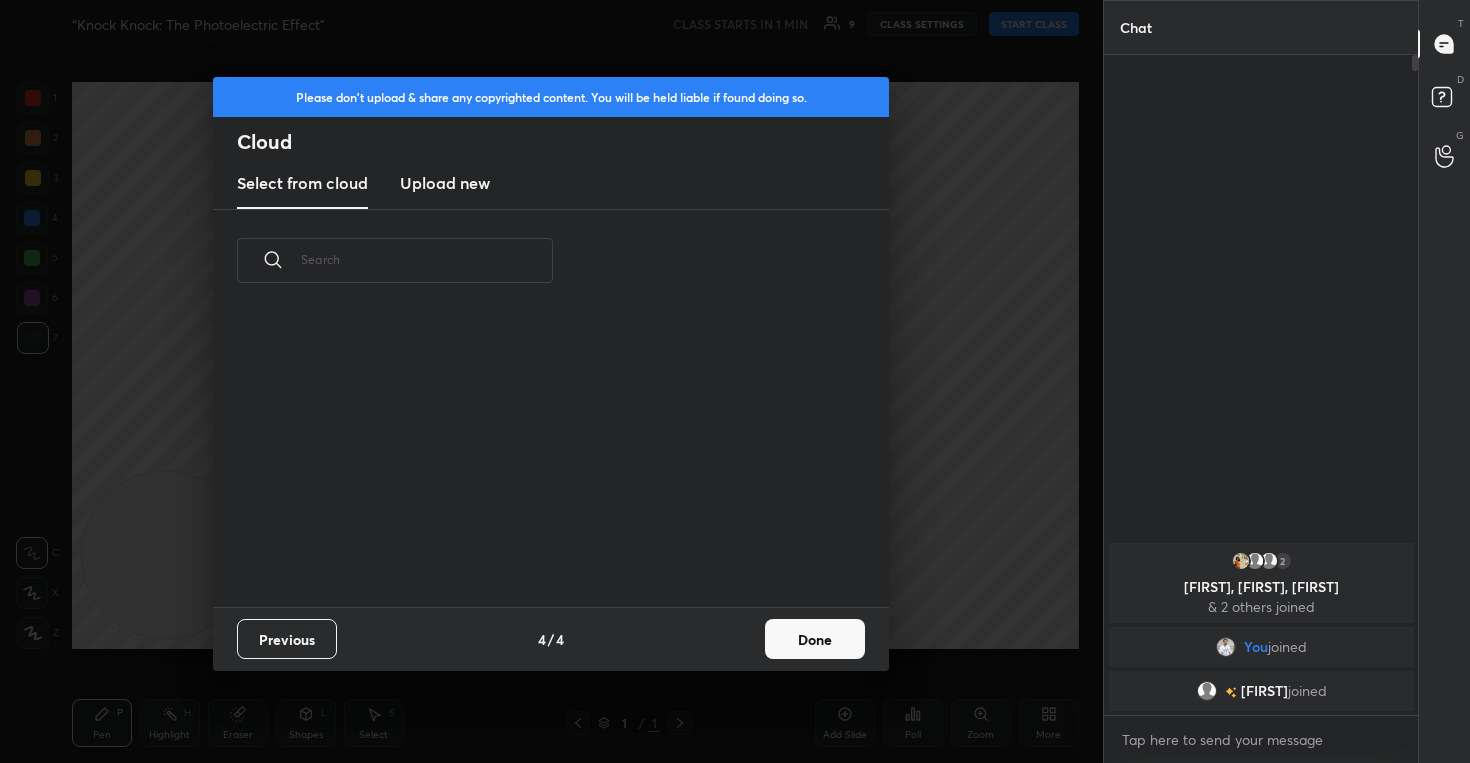 click on "Upload new" at bounding box center [445, 183] 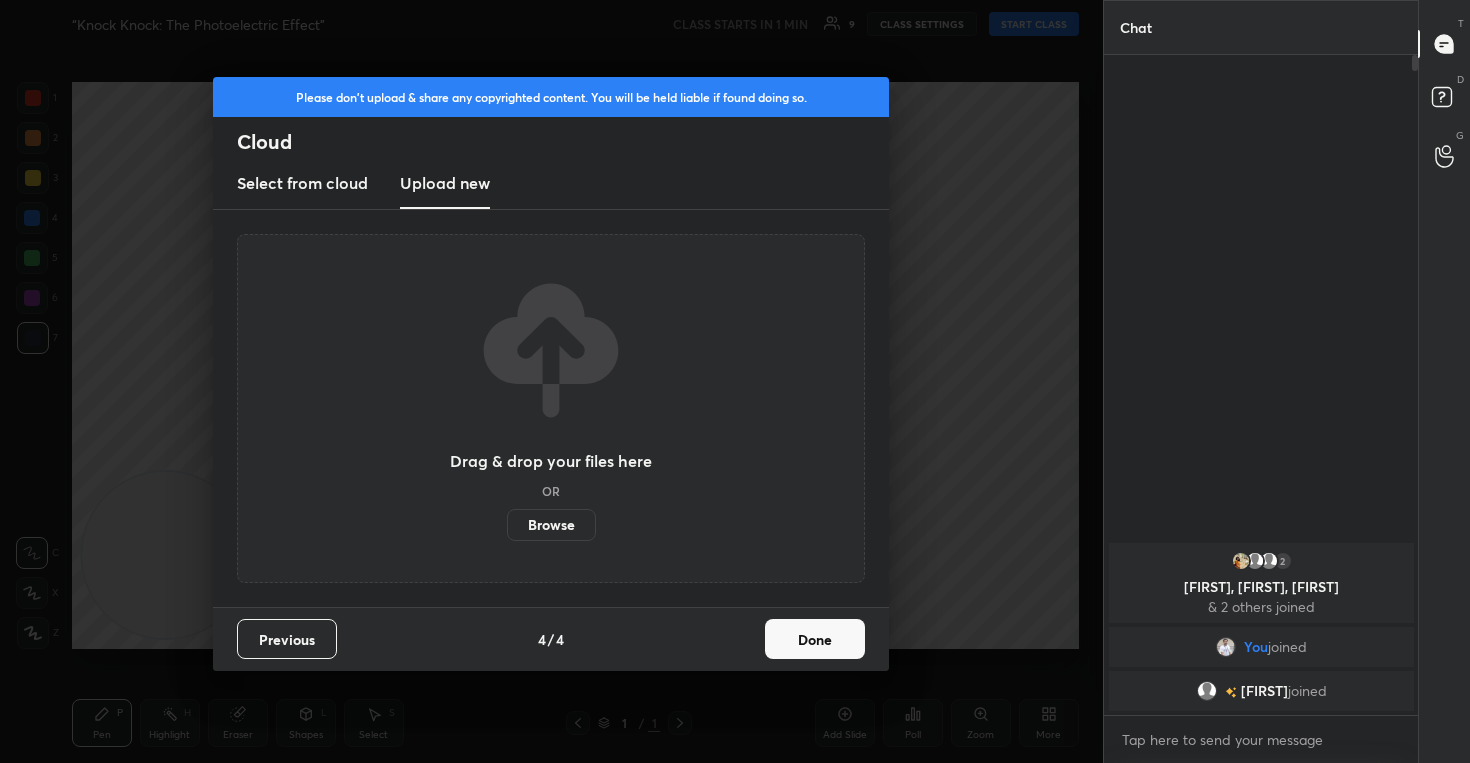 click on "Browse" at bounding box center [551, 525] 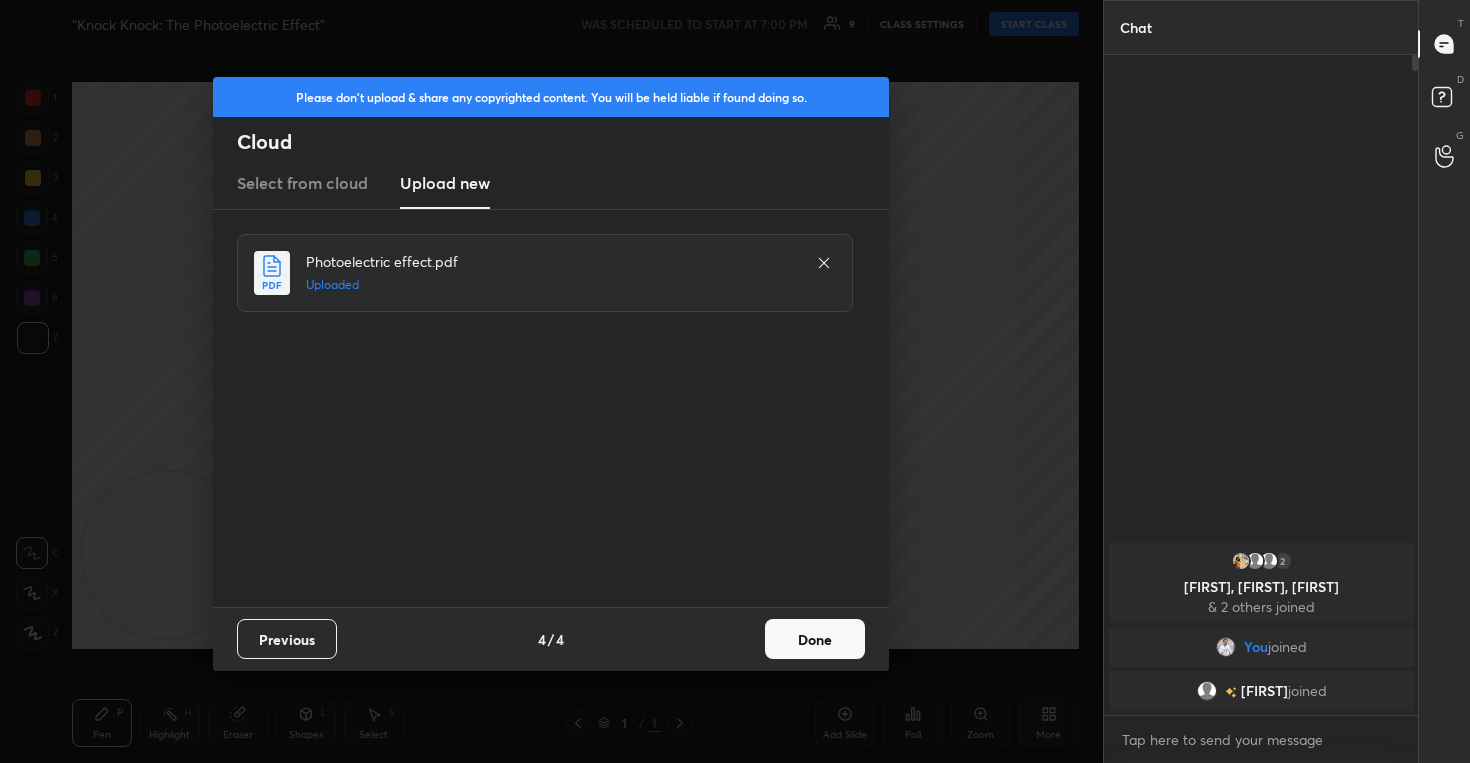 click on "Done" at bounding box center [815, 639] 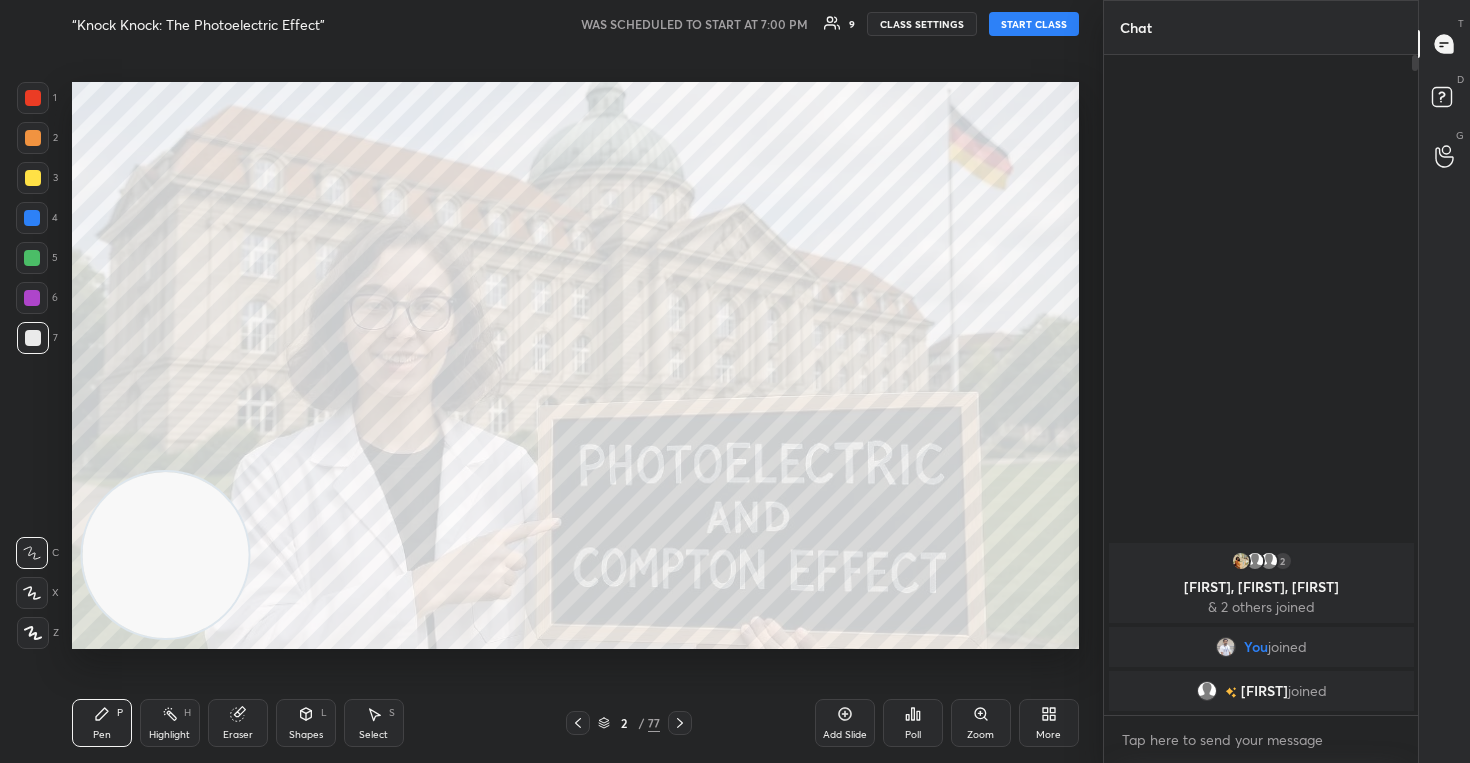 click on "START CLASS" at bounding box center (1034, 24) 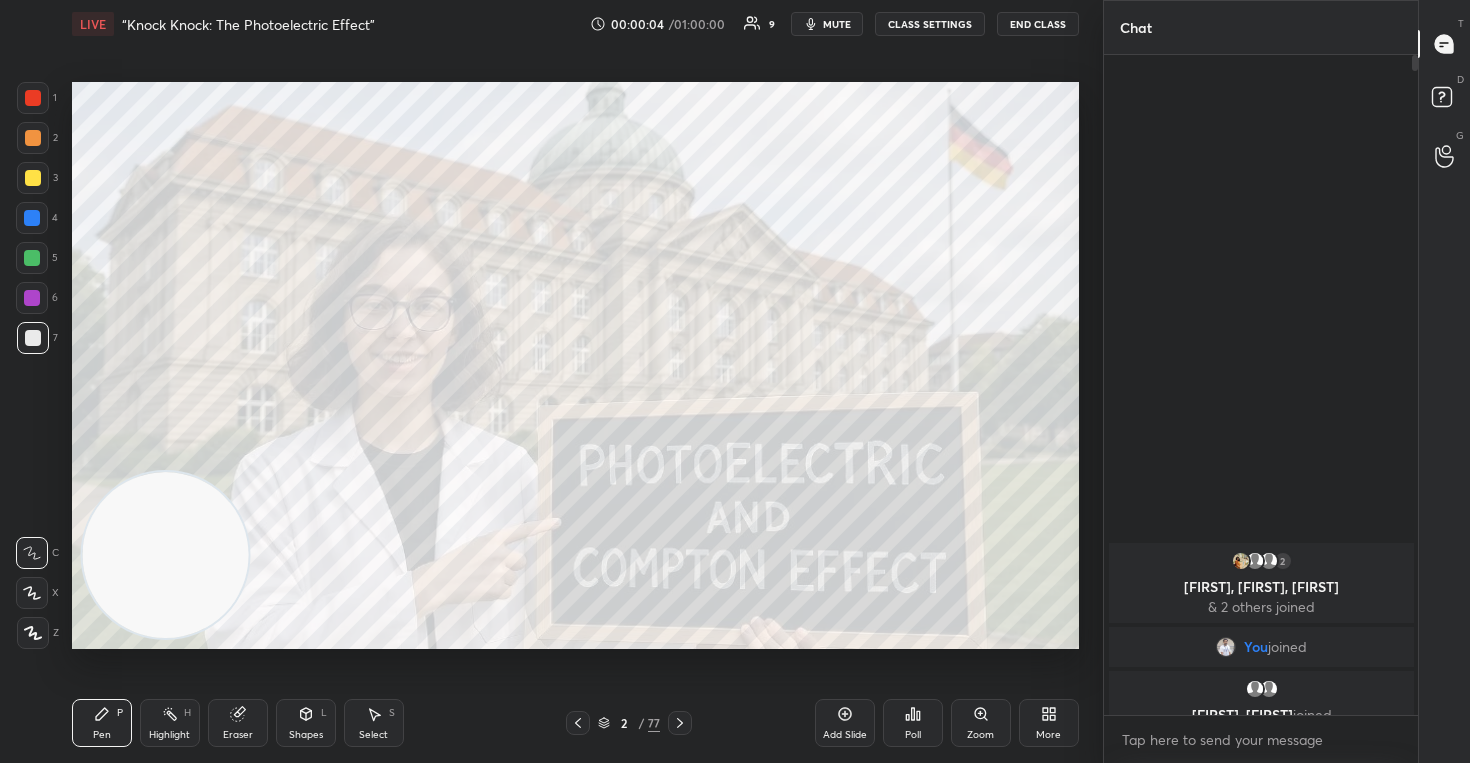 click on "Riya, shilpi, Arun & 2 others joined You joined Divyani, Rudrakshi joined" at bounding box center (735, 381) 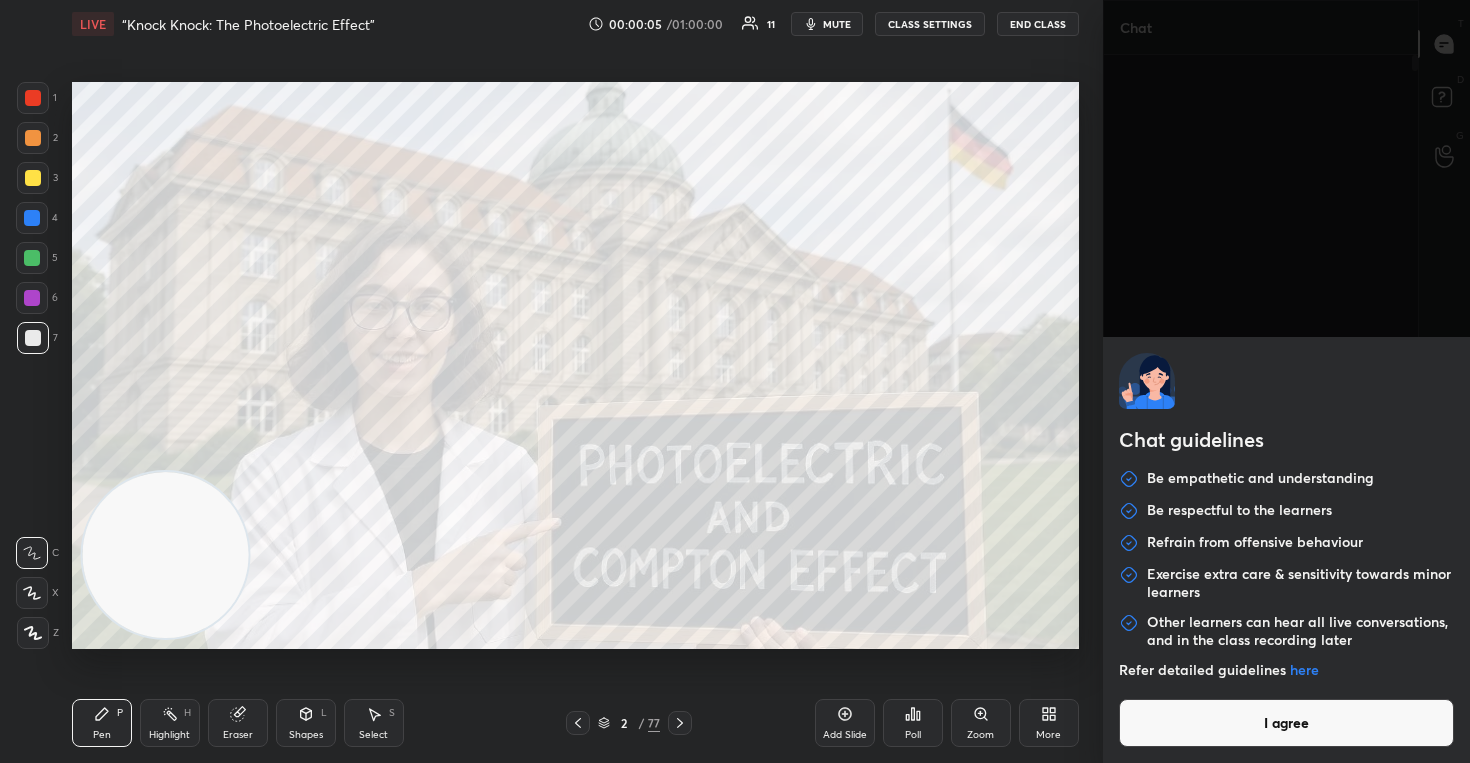 click on "I agree" at bounding box center [1287, 723] 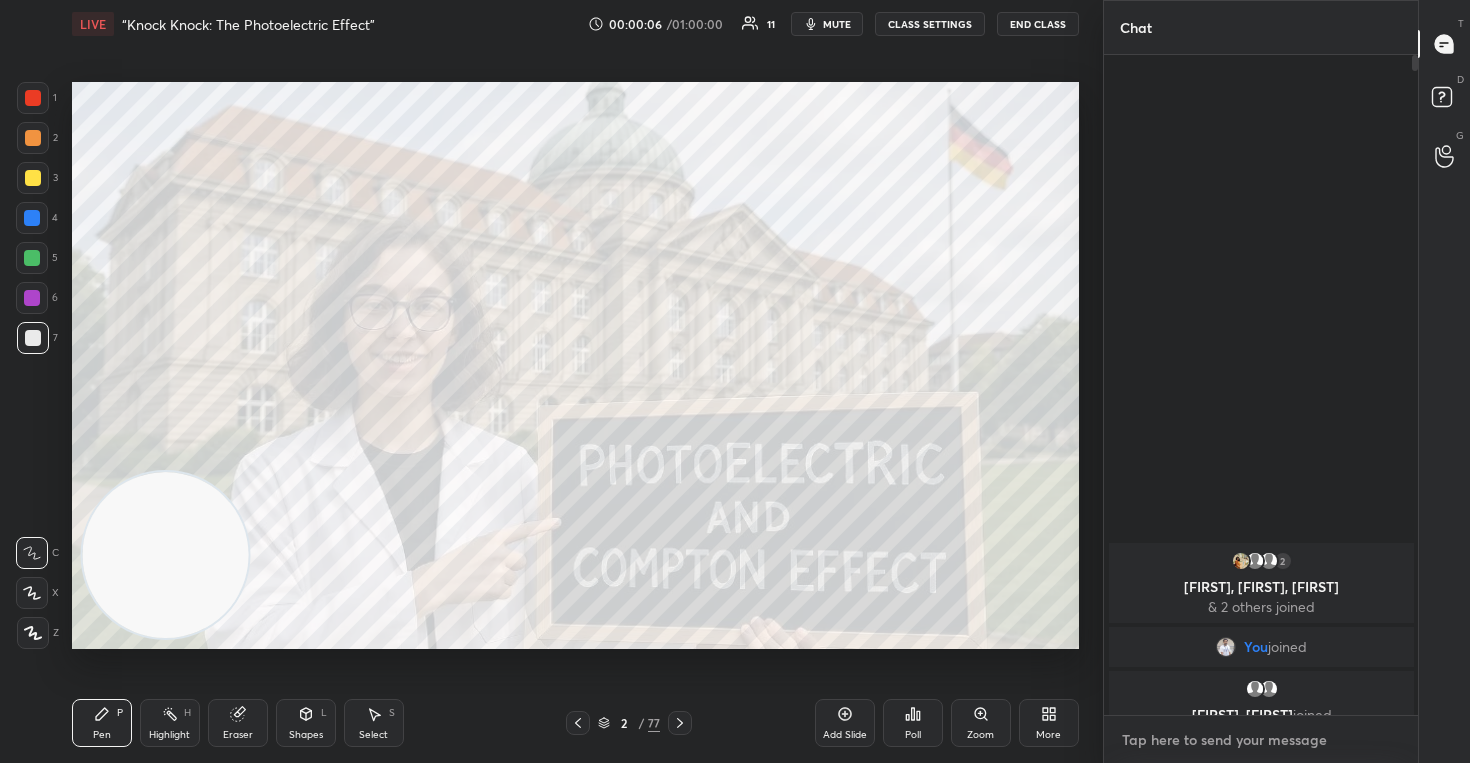 click at bounding box center [1261, 740] 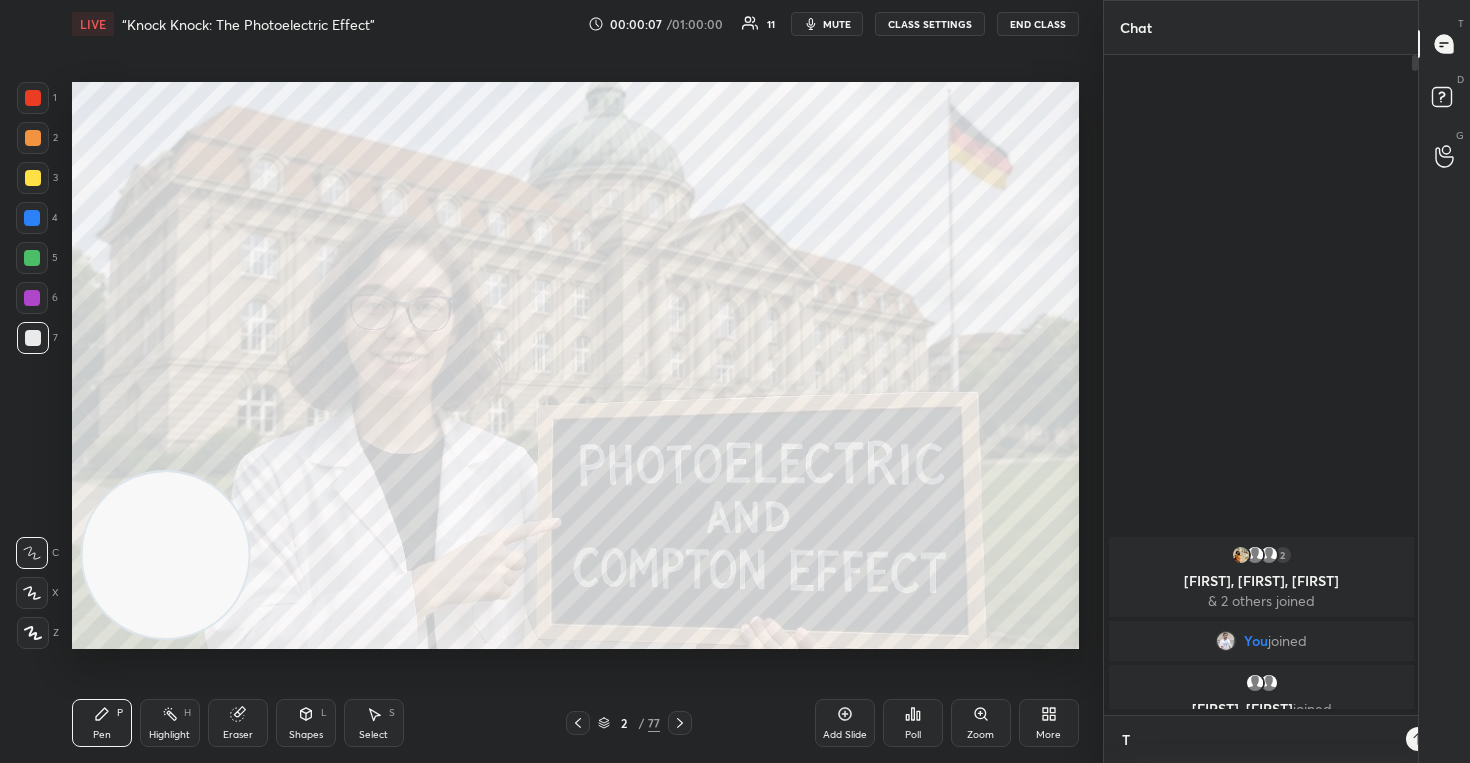 scroll, scrollTop: 648, scrollLeft: 308, axis: both 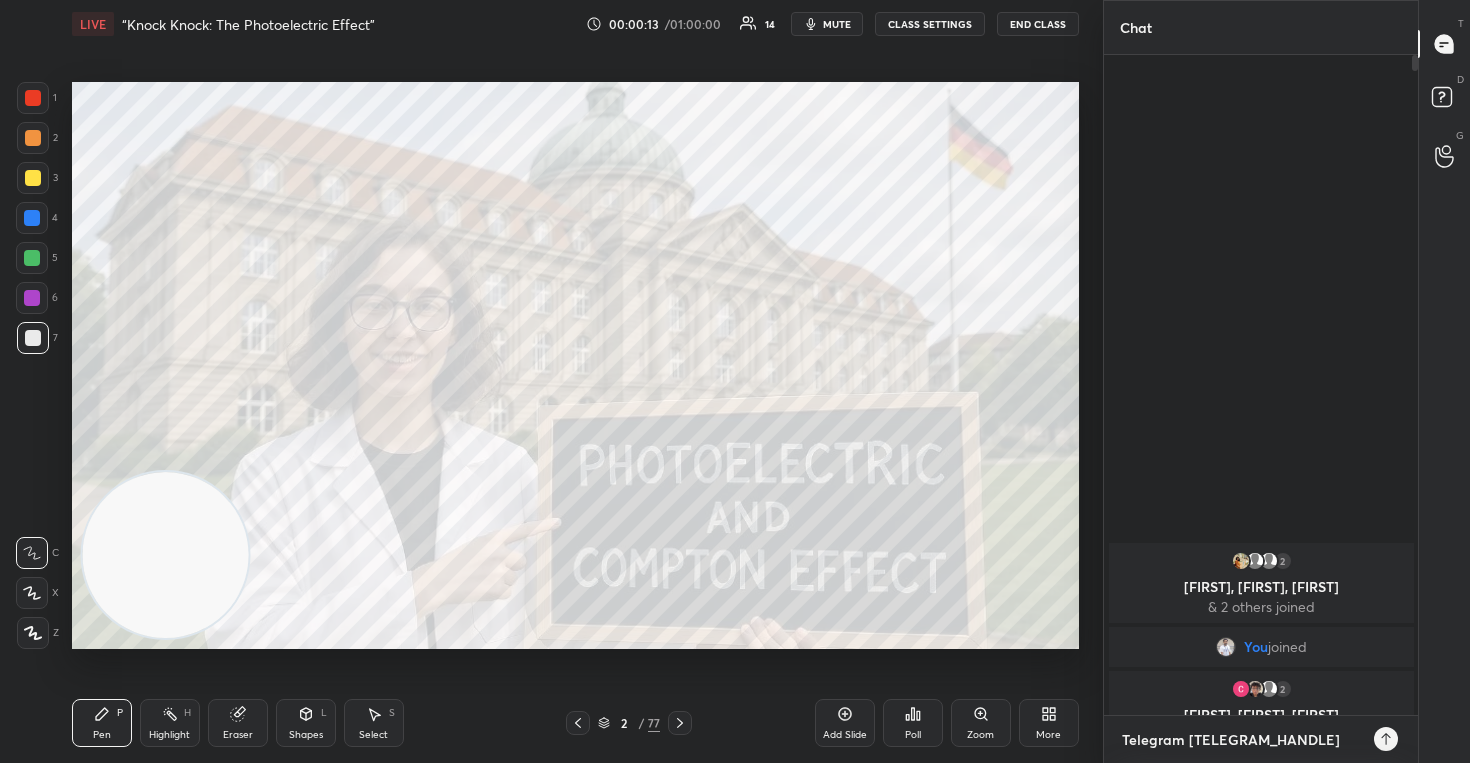 type on "Telegram [URL]" 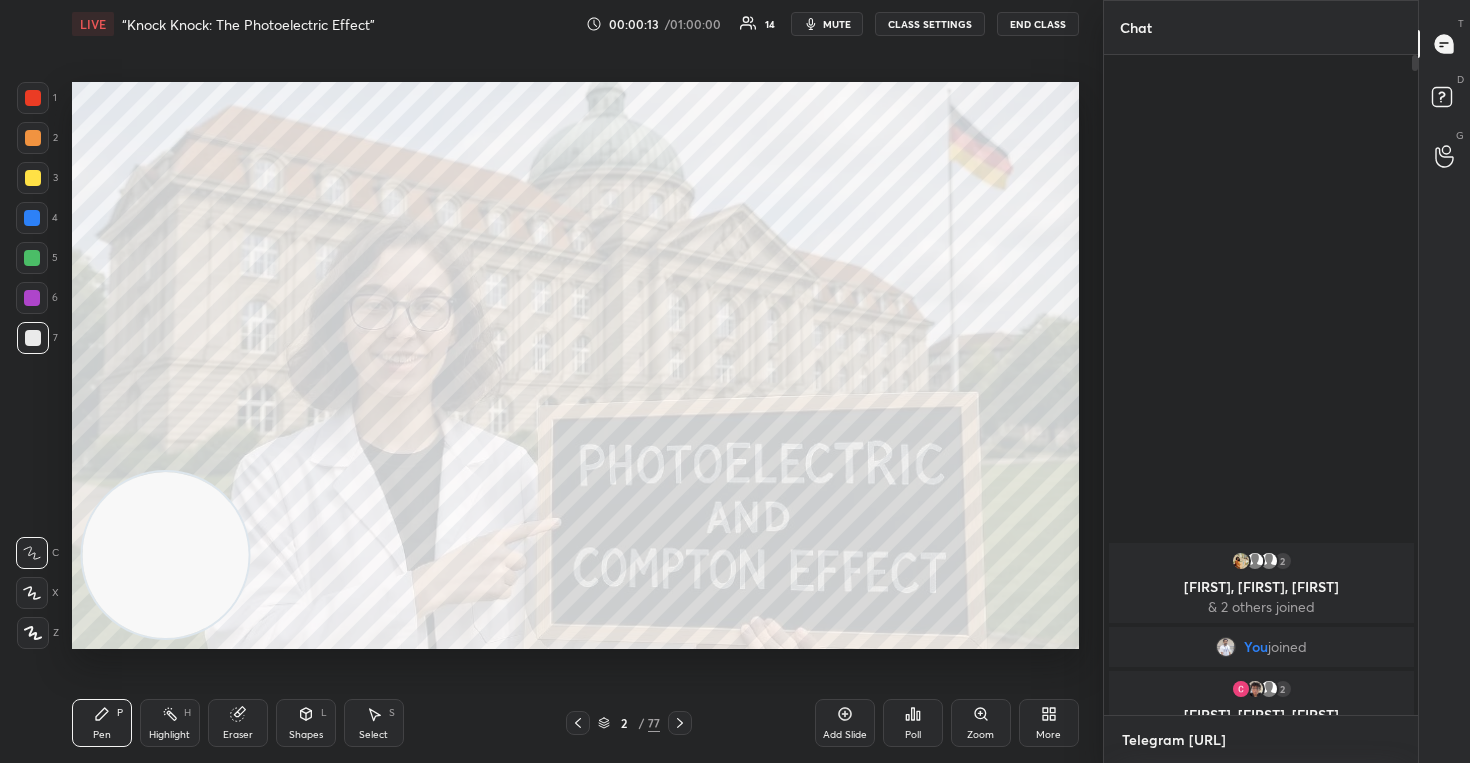 type 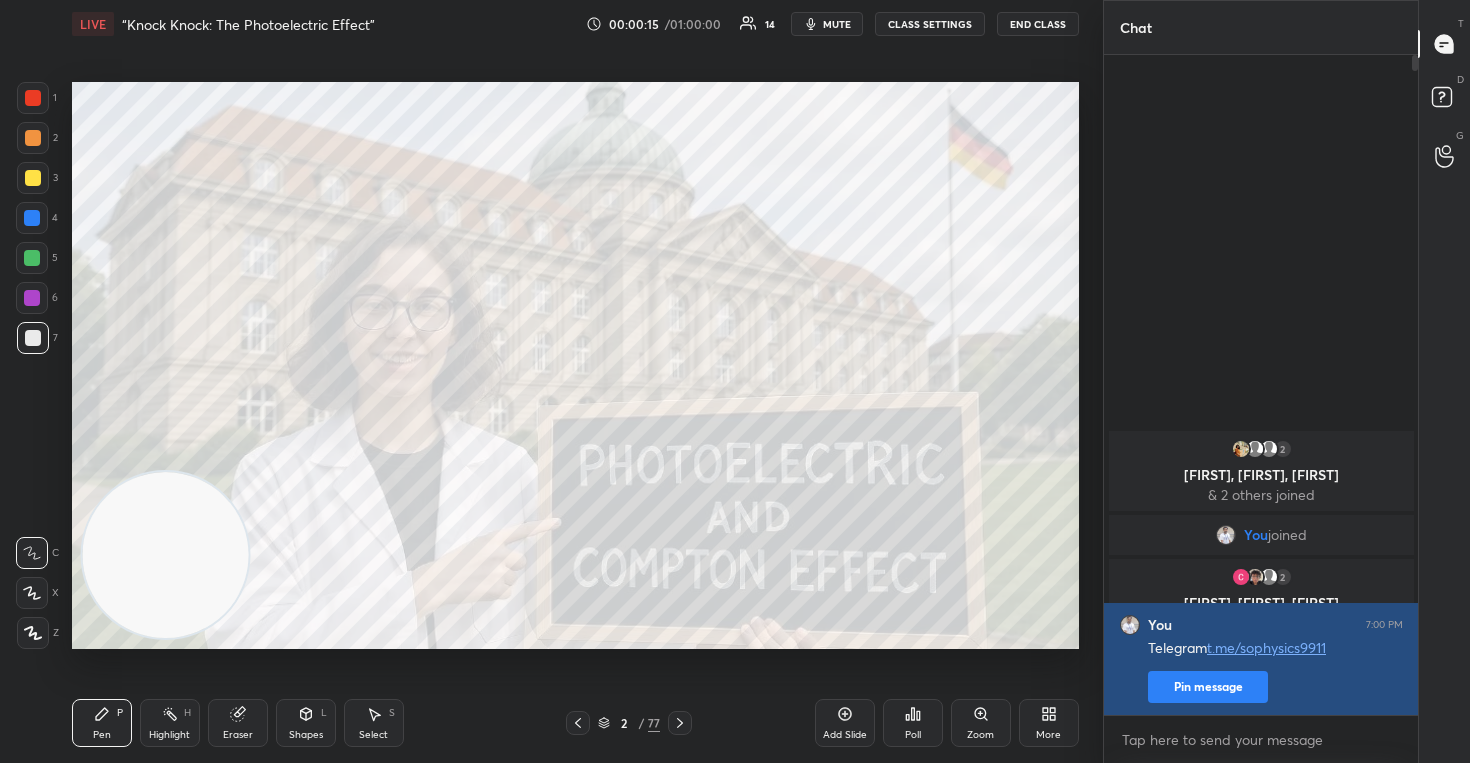 click on "Pin message" at bounding box center [1208, 687] 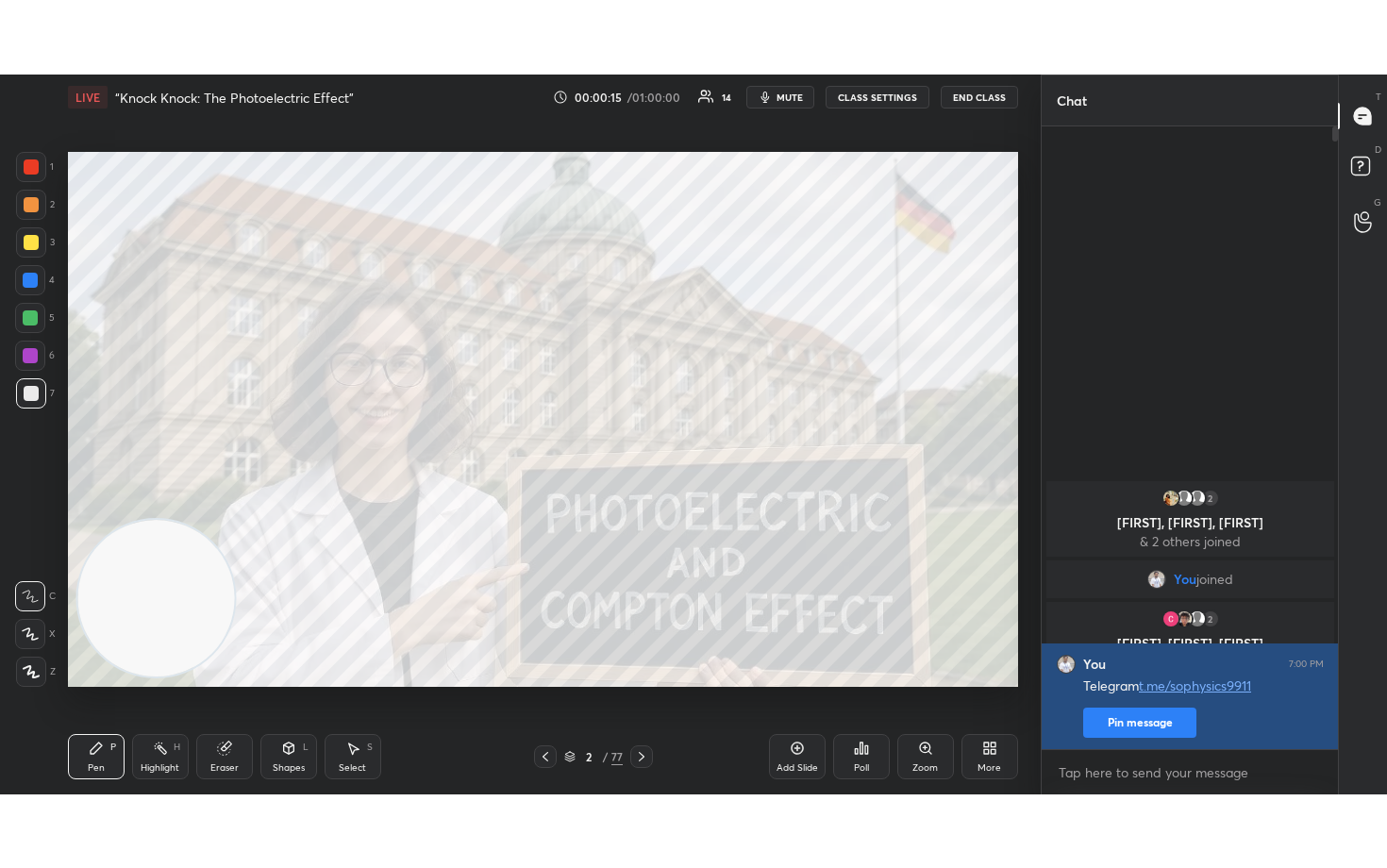 scroll, scrollTop: 422, scrollLeft: 291, axis: both 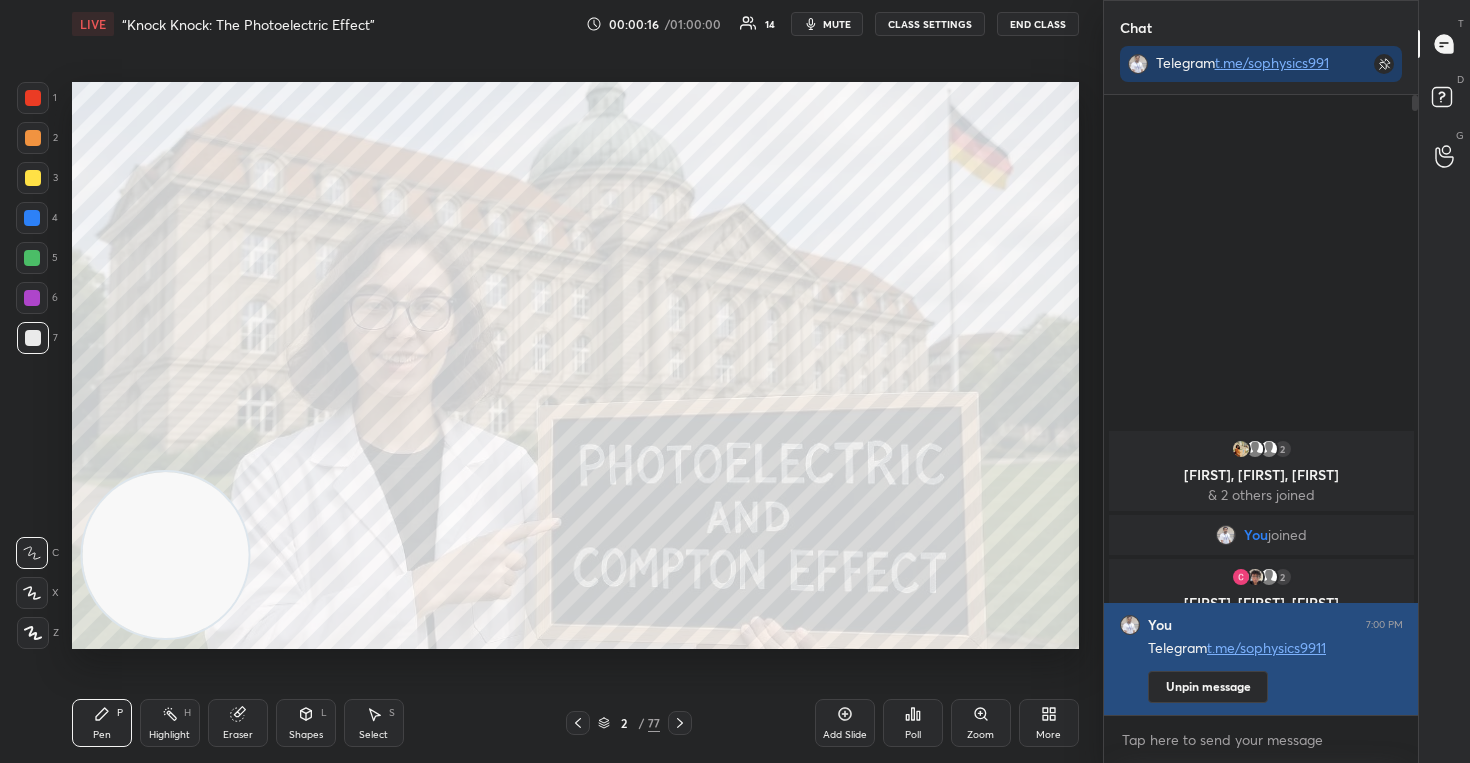type 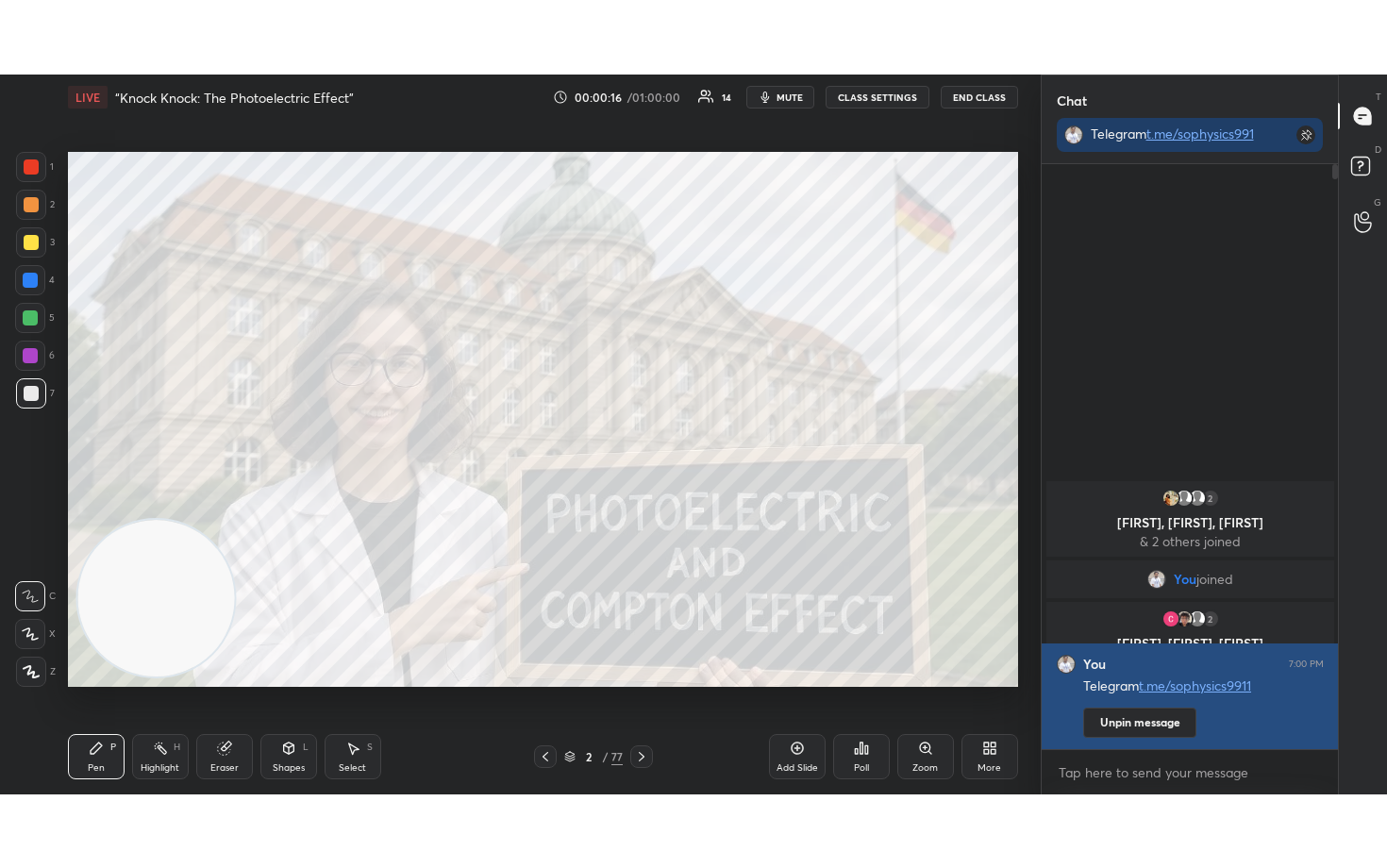 scroll, scrollTop: 93601, scrollLeft: 93389, axis: both 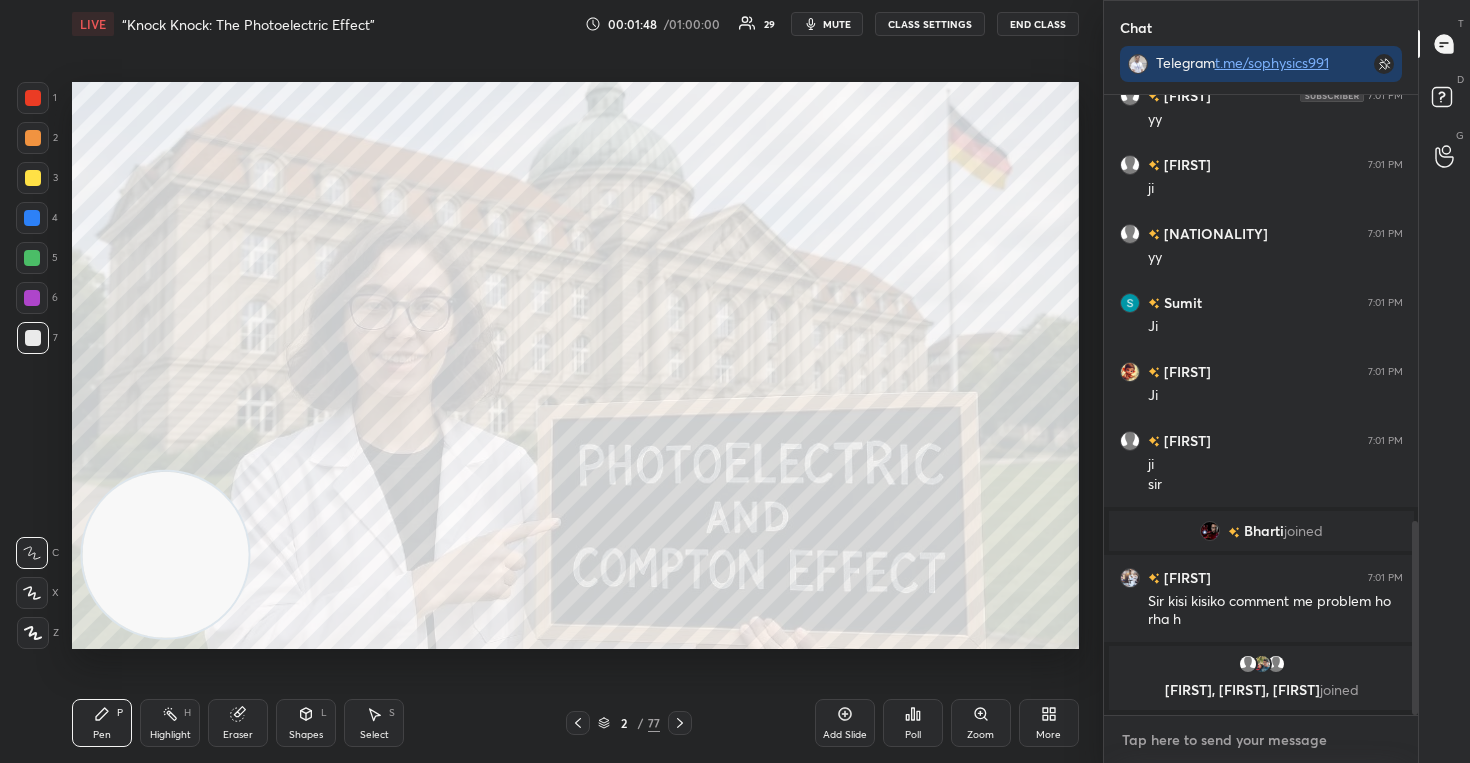 click at bounding box center [1261, 740] 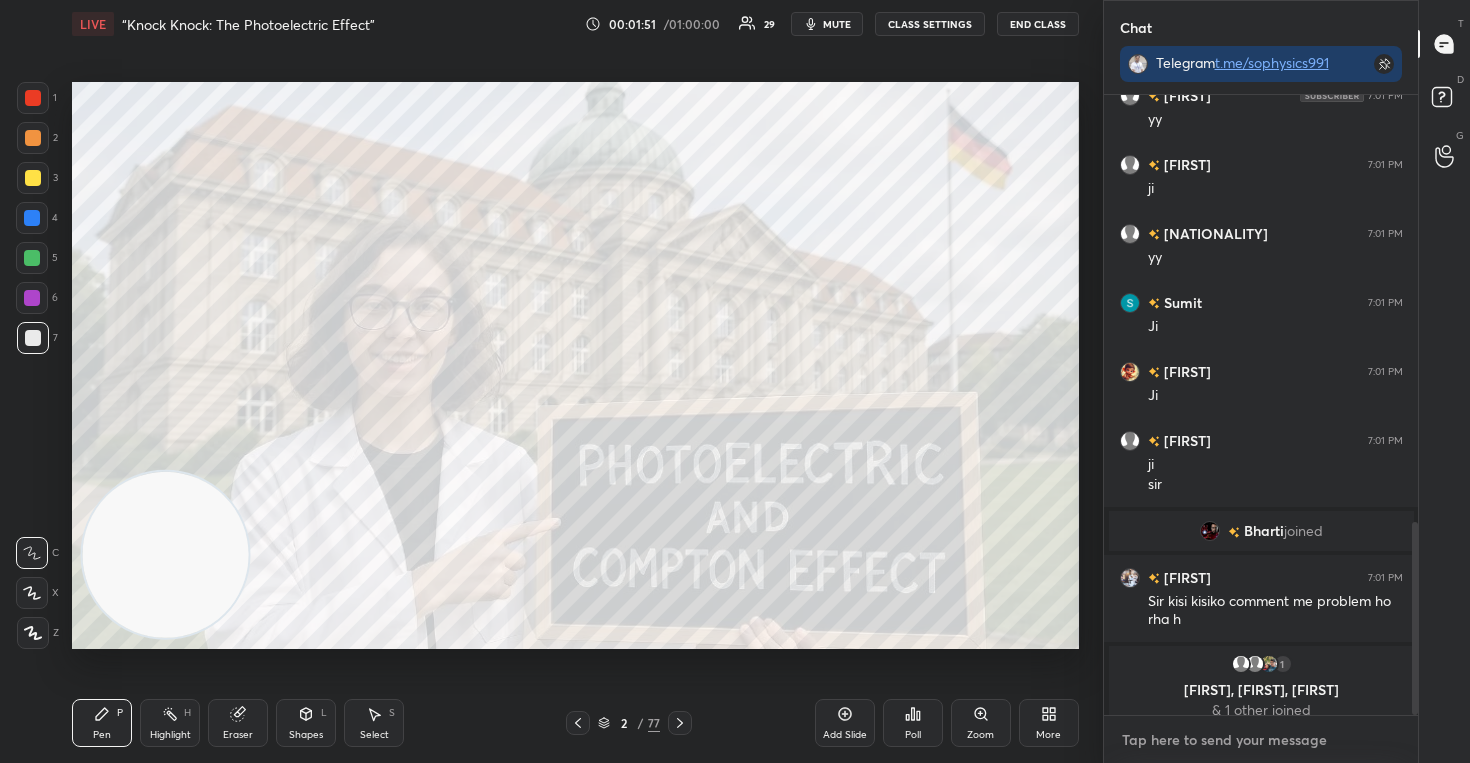 scroll, scrollTop: 1375, scrollLeft: 0, axis: vertical 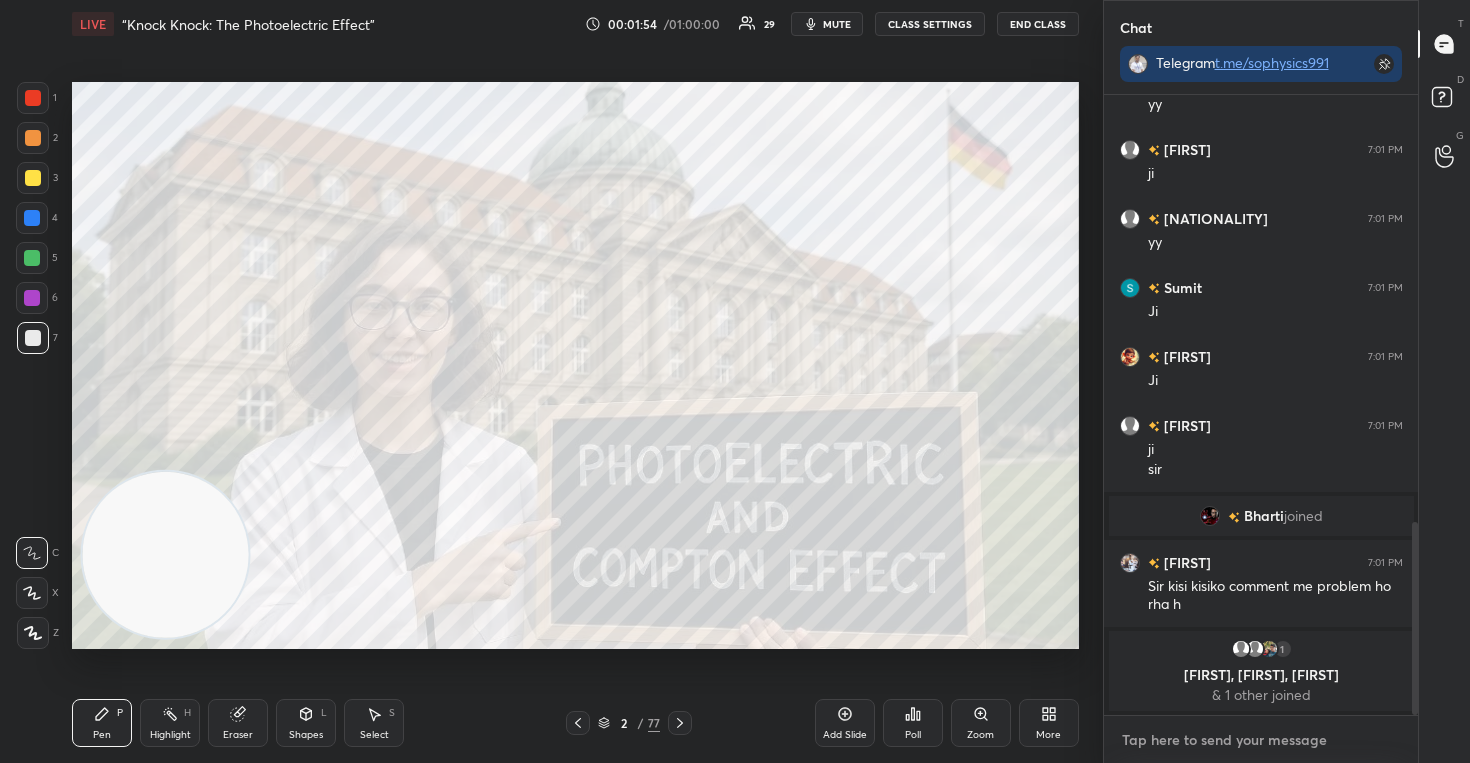click at bounding box center [1261, 740] 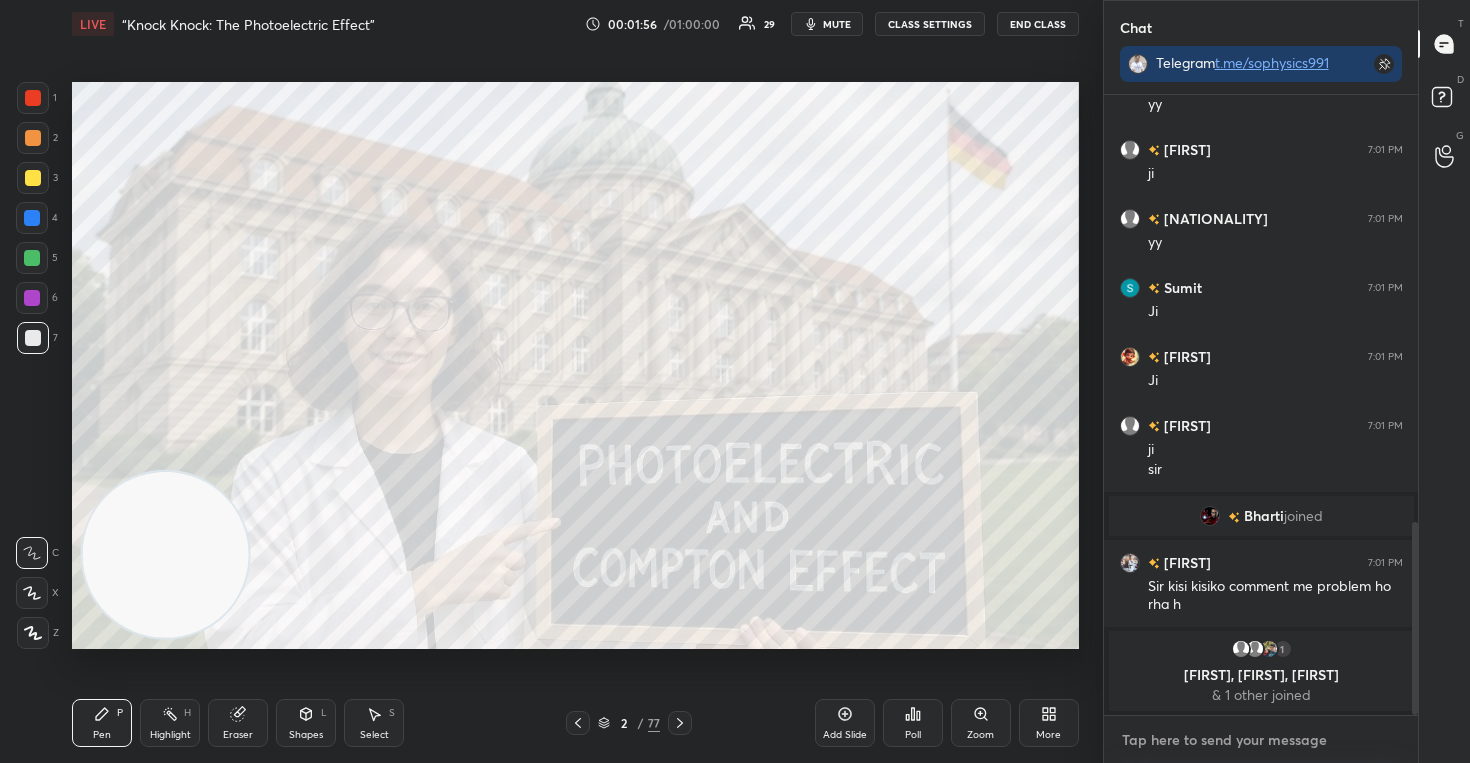 click at bounding box center [1261, 740] 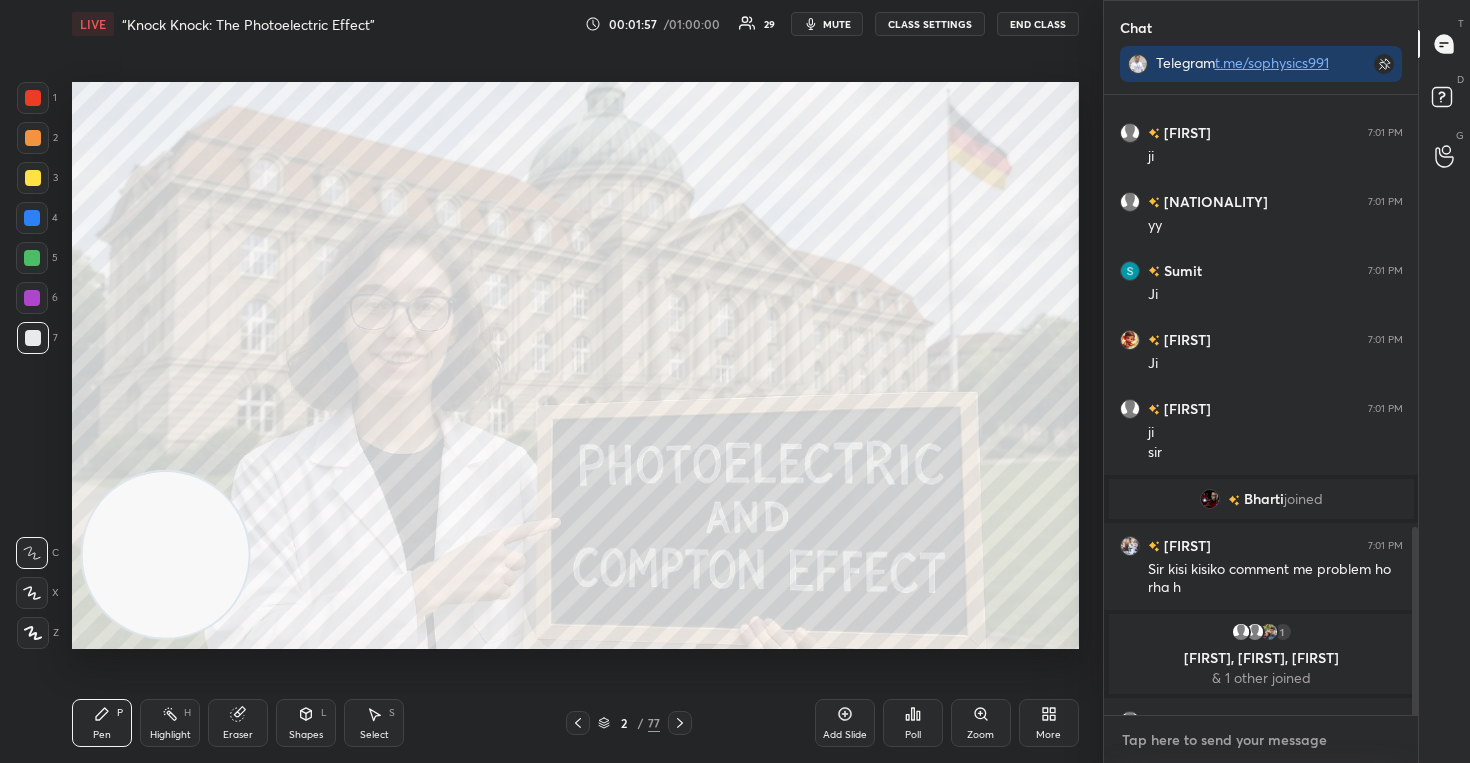 scroll, scrollTop: 1427, scrollLeft: 0, axis: vertical 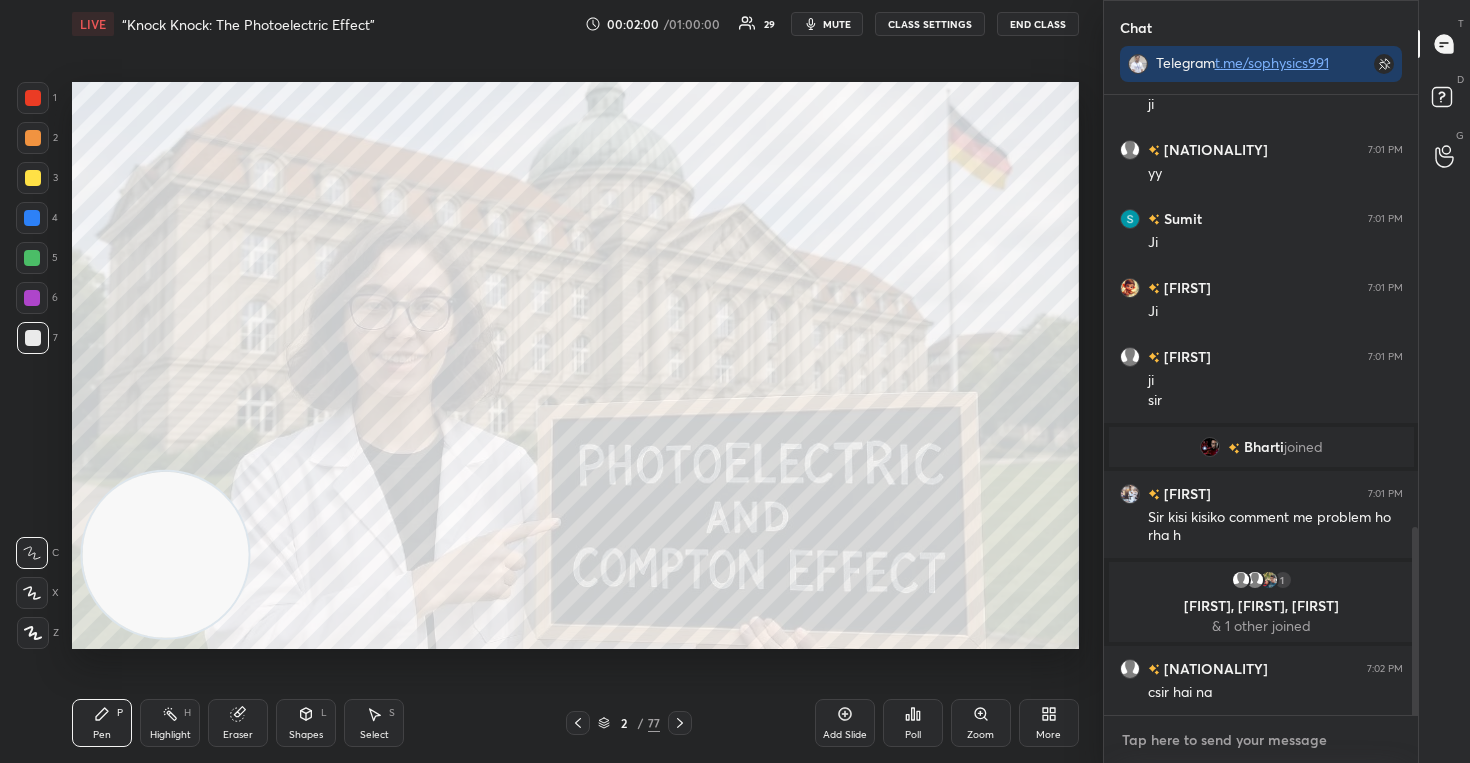 paste on "https://youtube.com/live/7YwIkgYMYAI?feature=share" 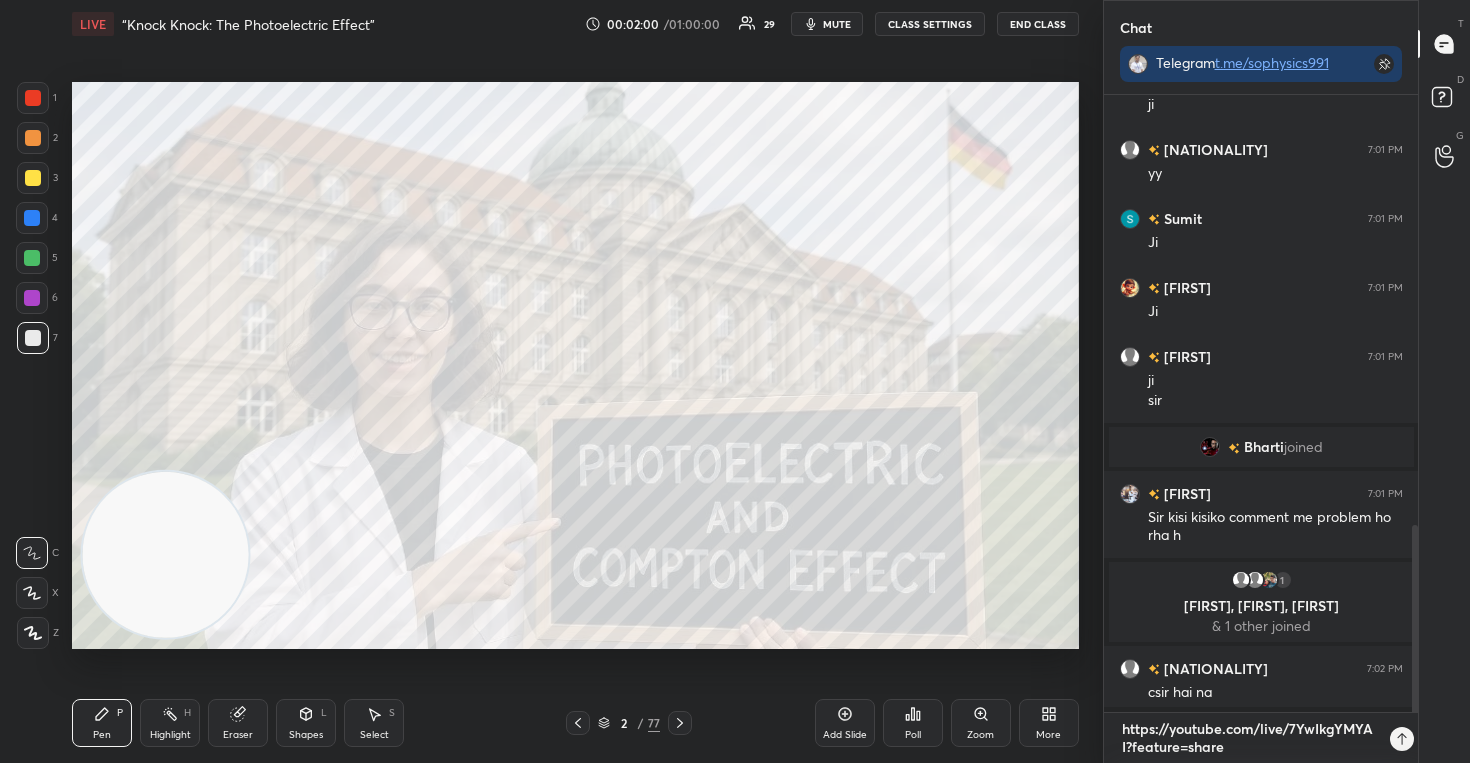 scroll, scrollTop: 0, scrollLeft: 0, axis: both 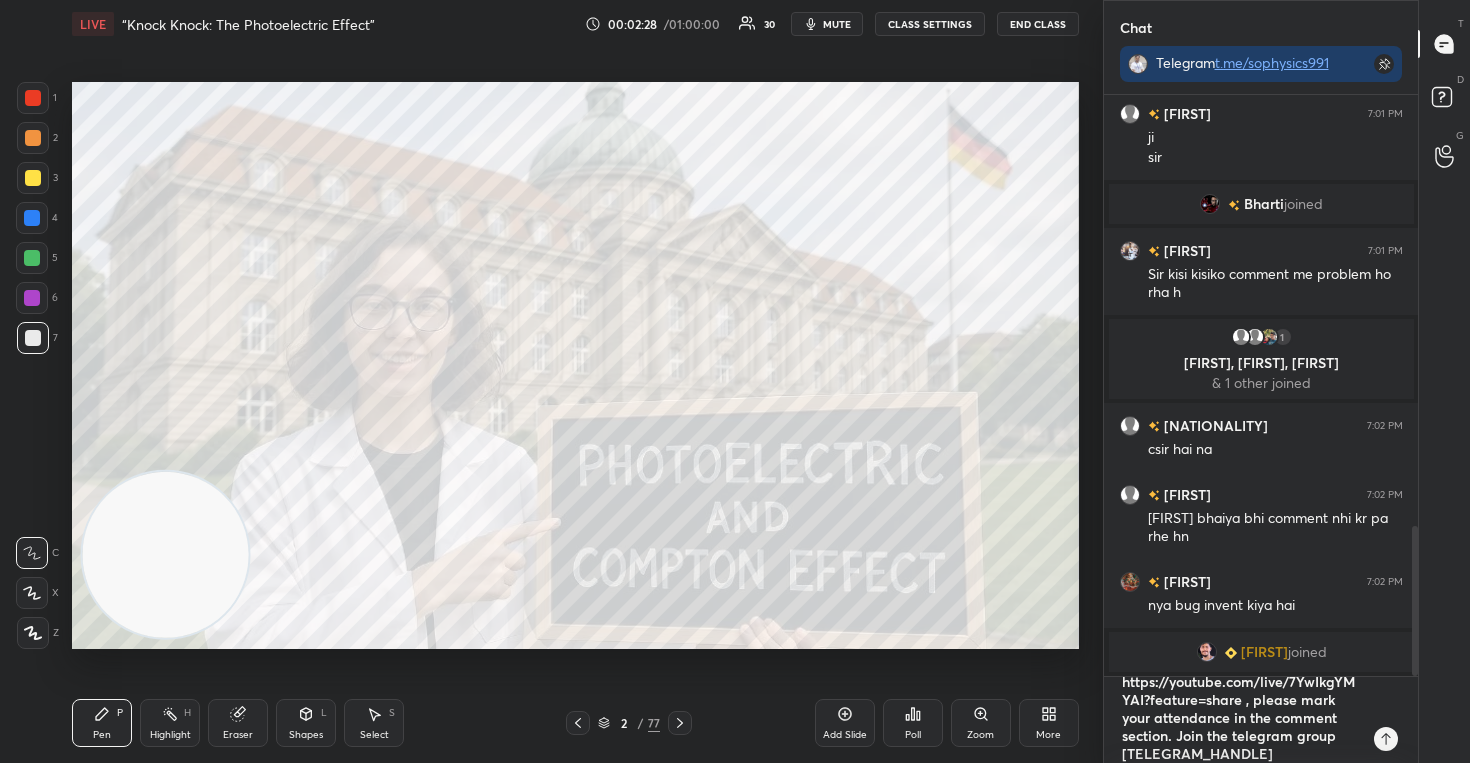 type on "https://youtube.com/live/7YwIkgYMYAI?feature=share , please mark your attendance in the comment section. Join the telegram group [TELEGRAM_HANDLE]" 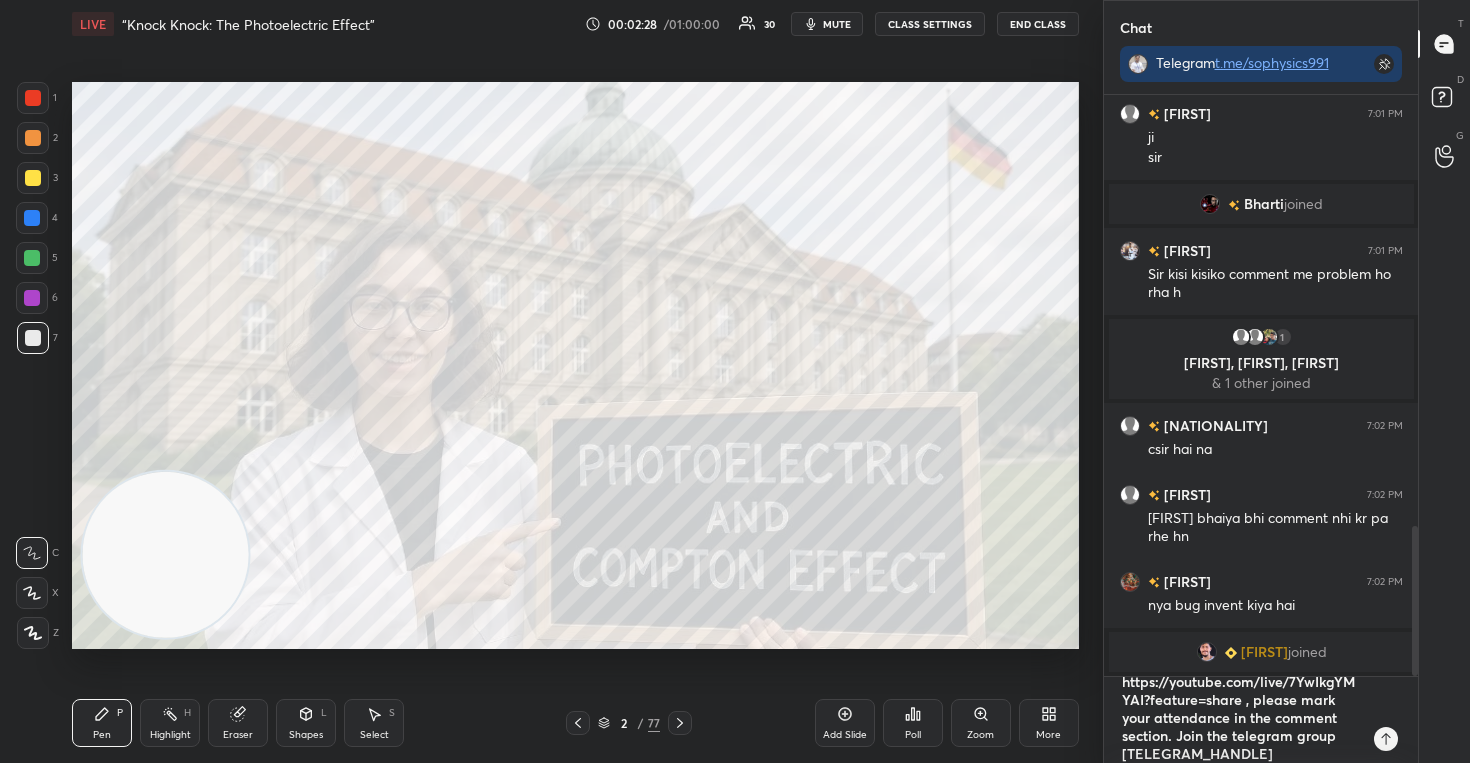 scroll, scrollTop: 1658, scrollLeft: 0, axis: vertical 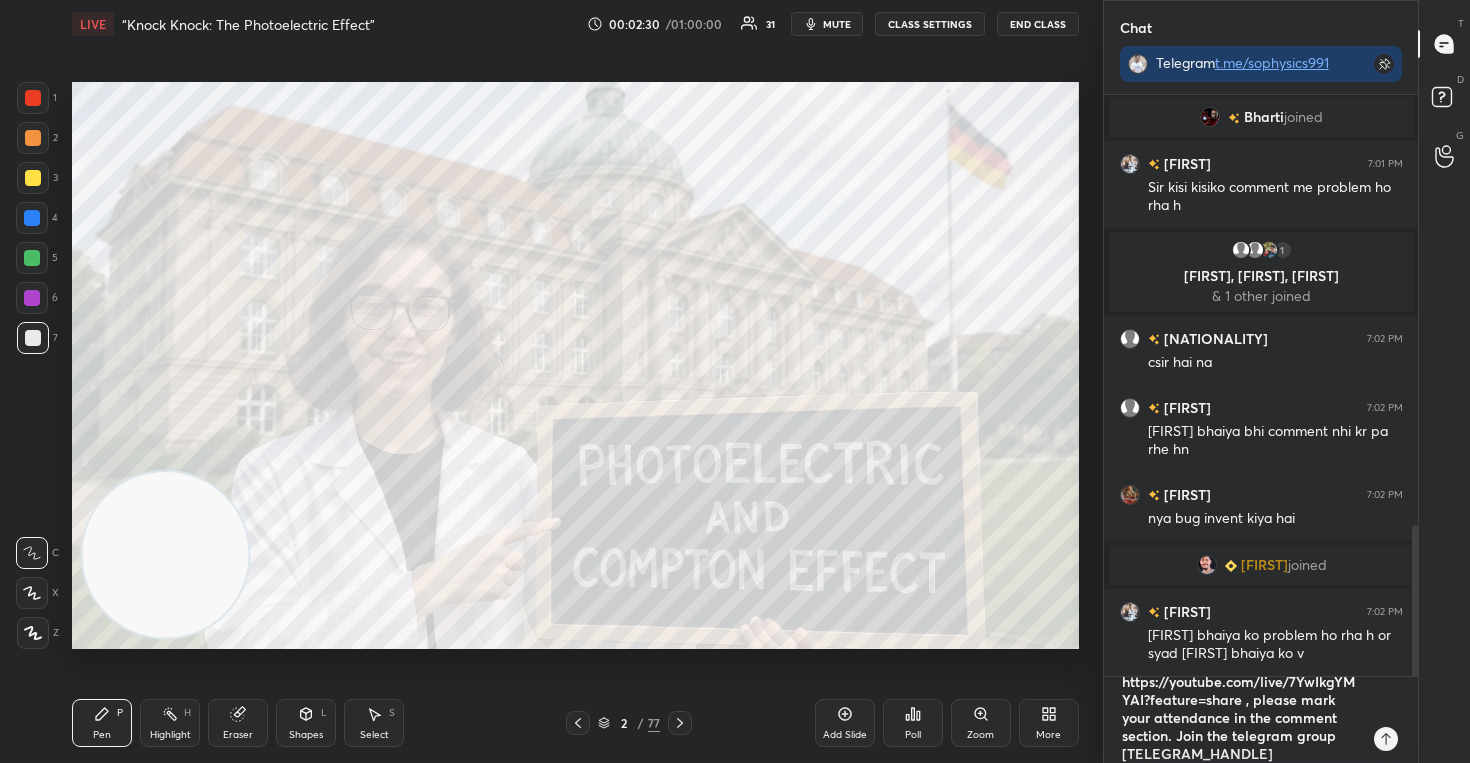 type 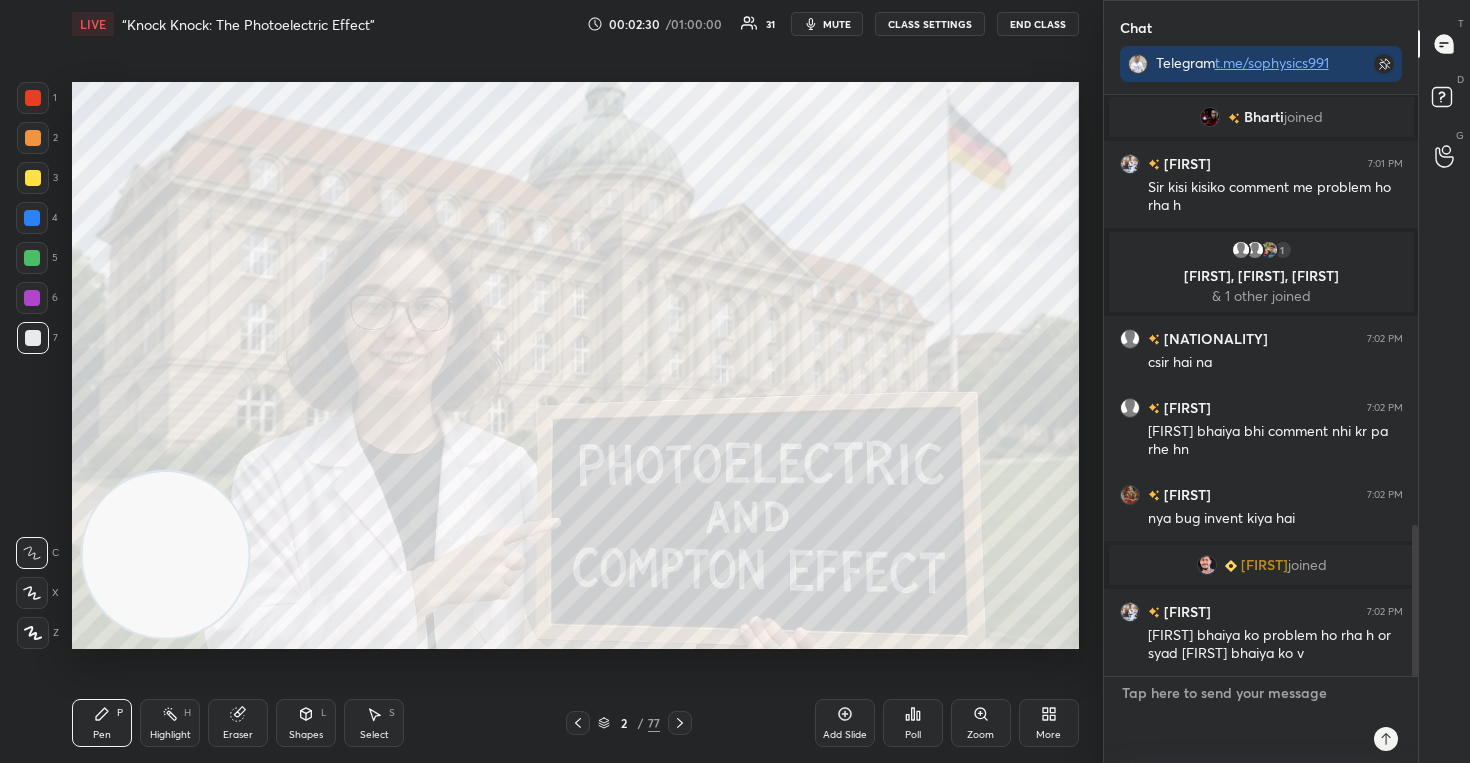 scroll, scrollTop: 0, scrollLeft: 0, axis: both 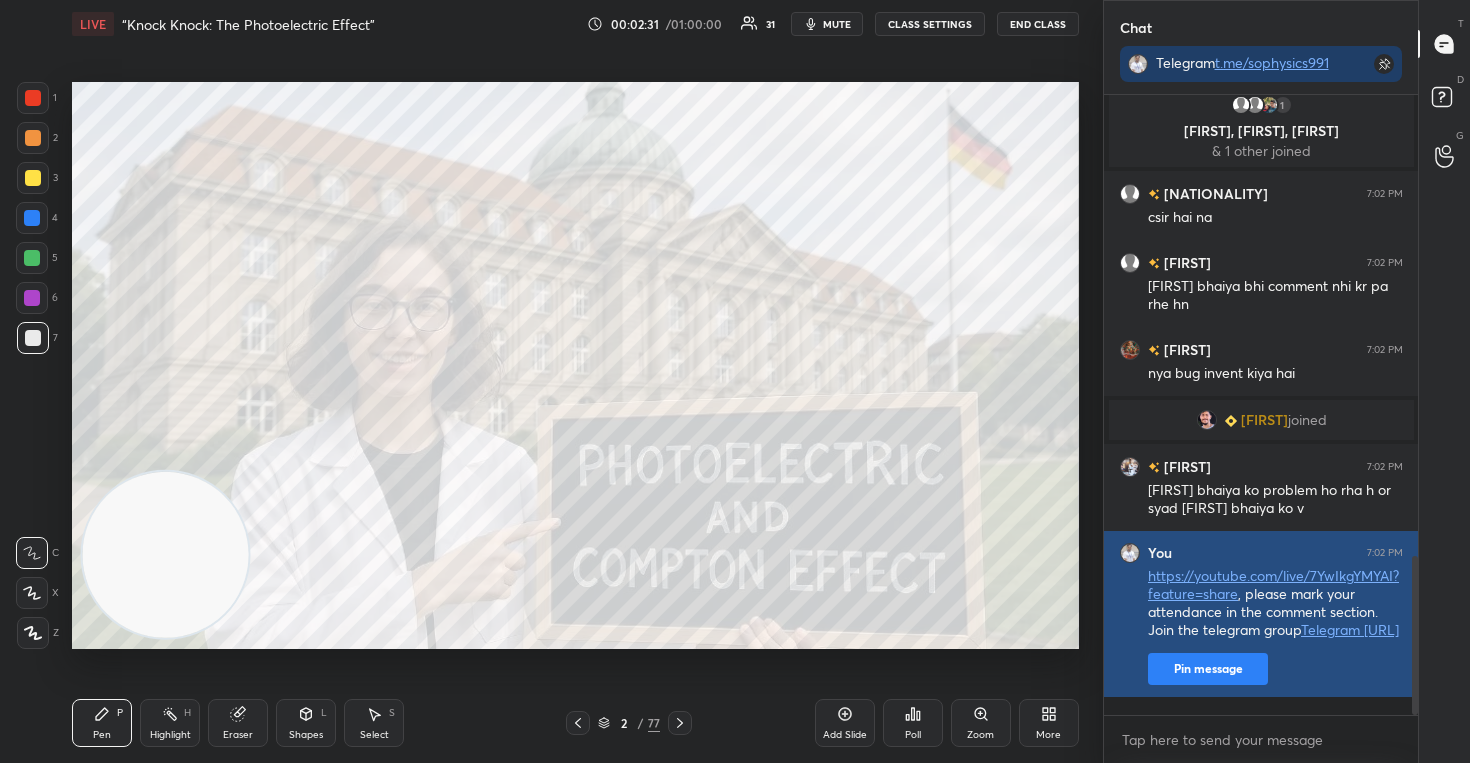 click on "Pin message" at bounding box center (1208, 669) 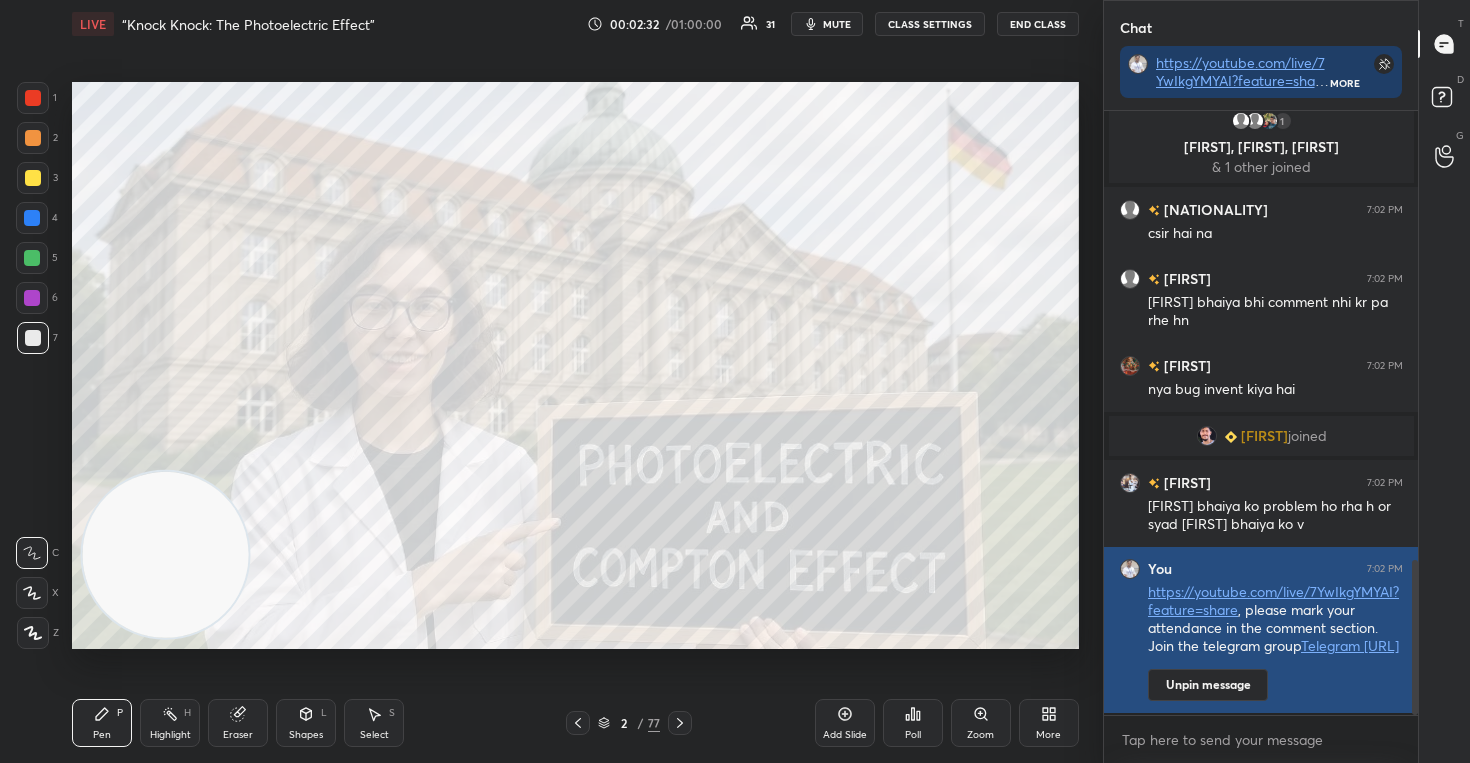 scroll, scrollTop: 598, scrollLeft: 308, axis: both 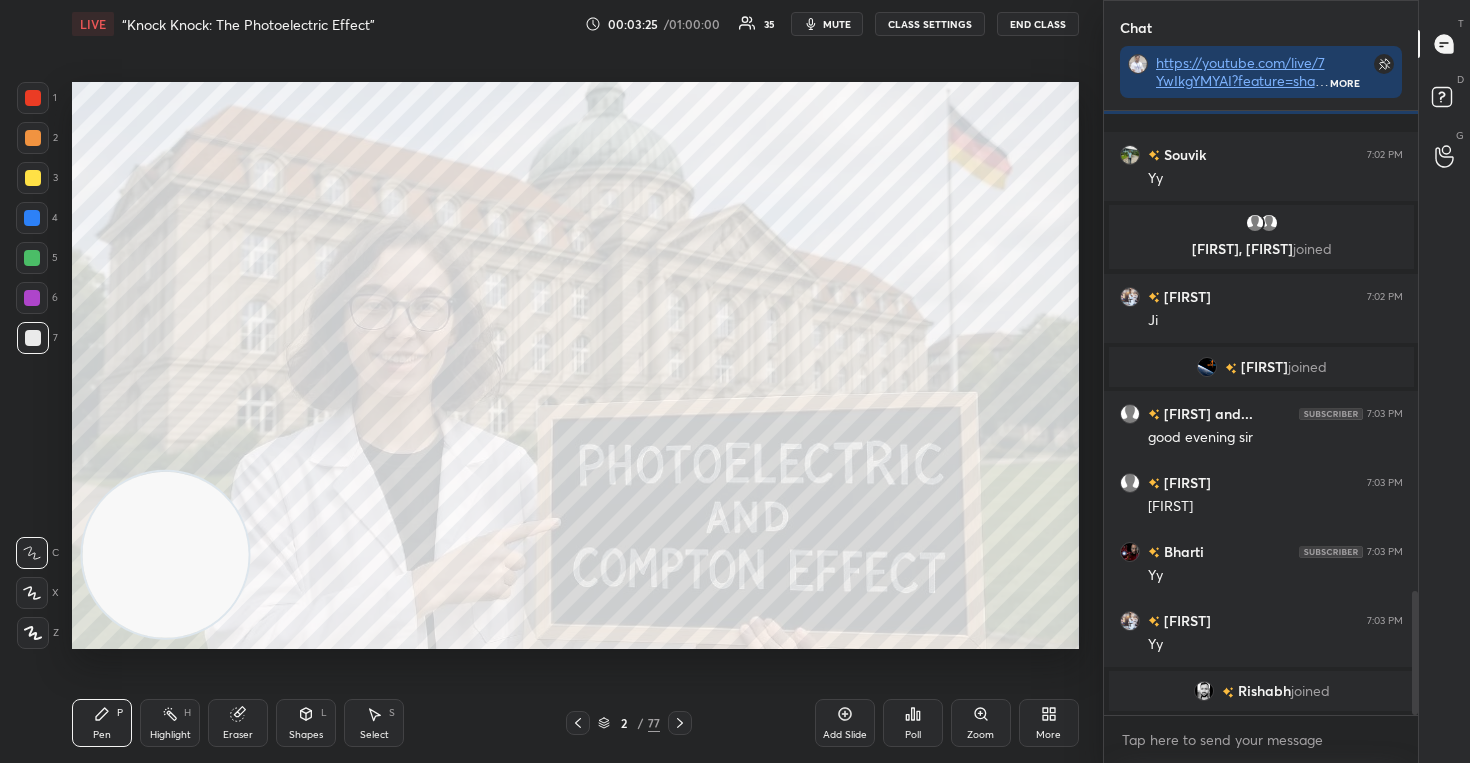 click 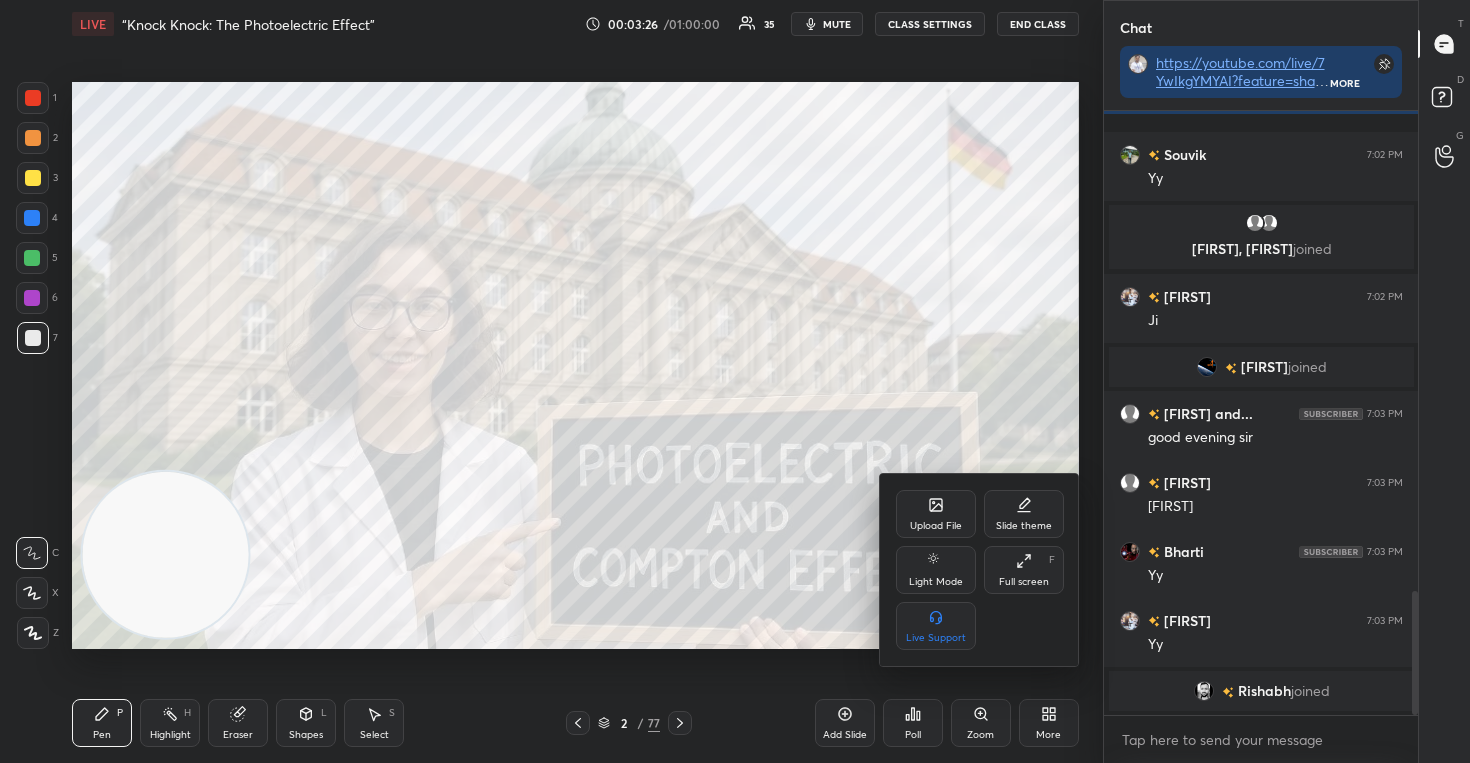 click on "Upload File" at bounding box center (936, 514) 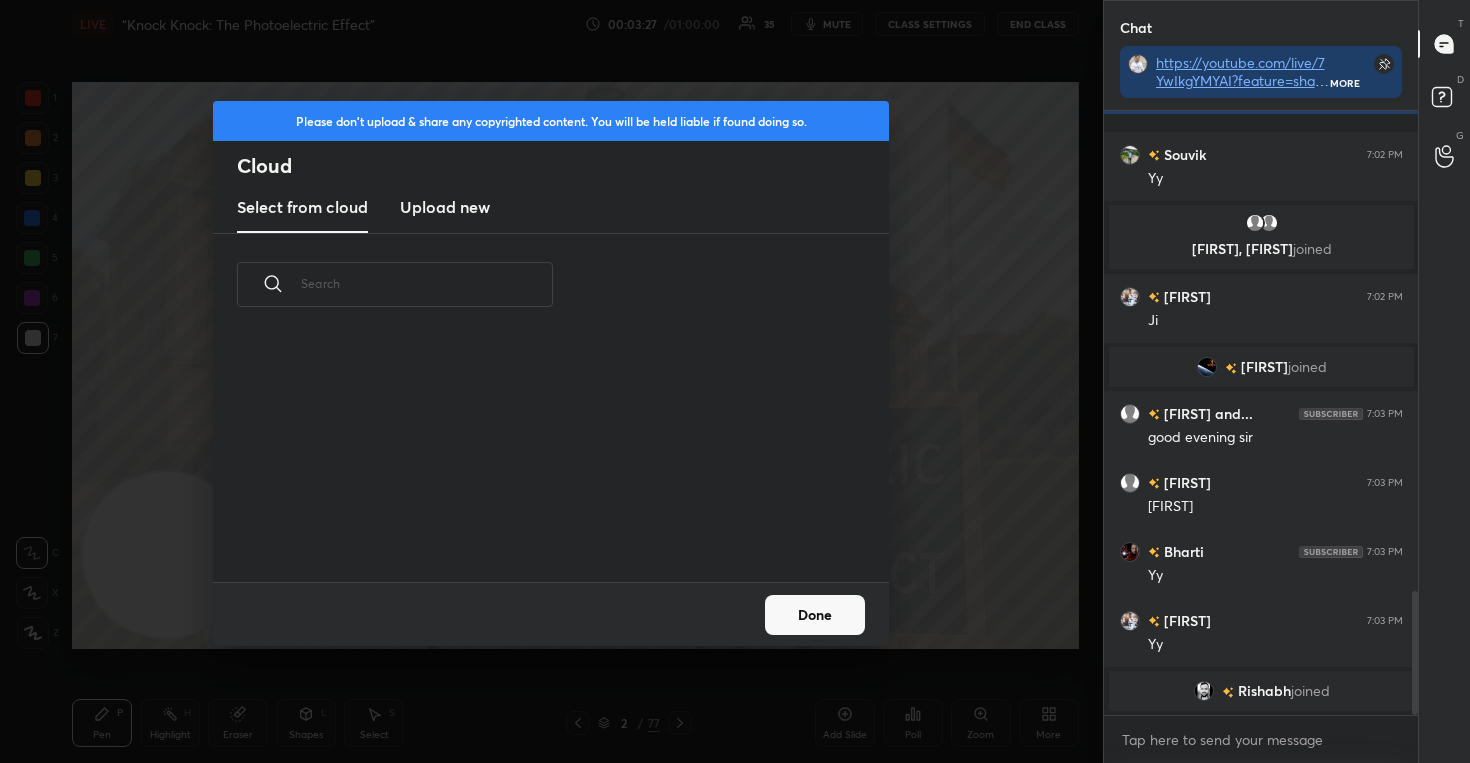 scroll, scrollTop: 7, scrollLeft: 11, axis: both 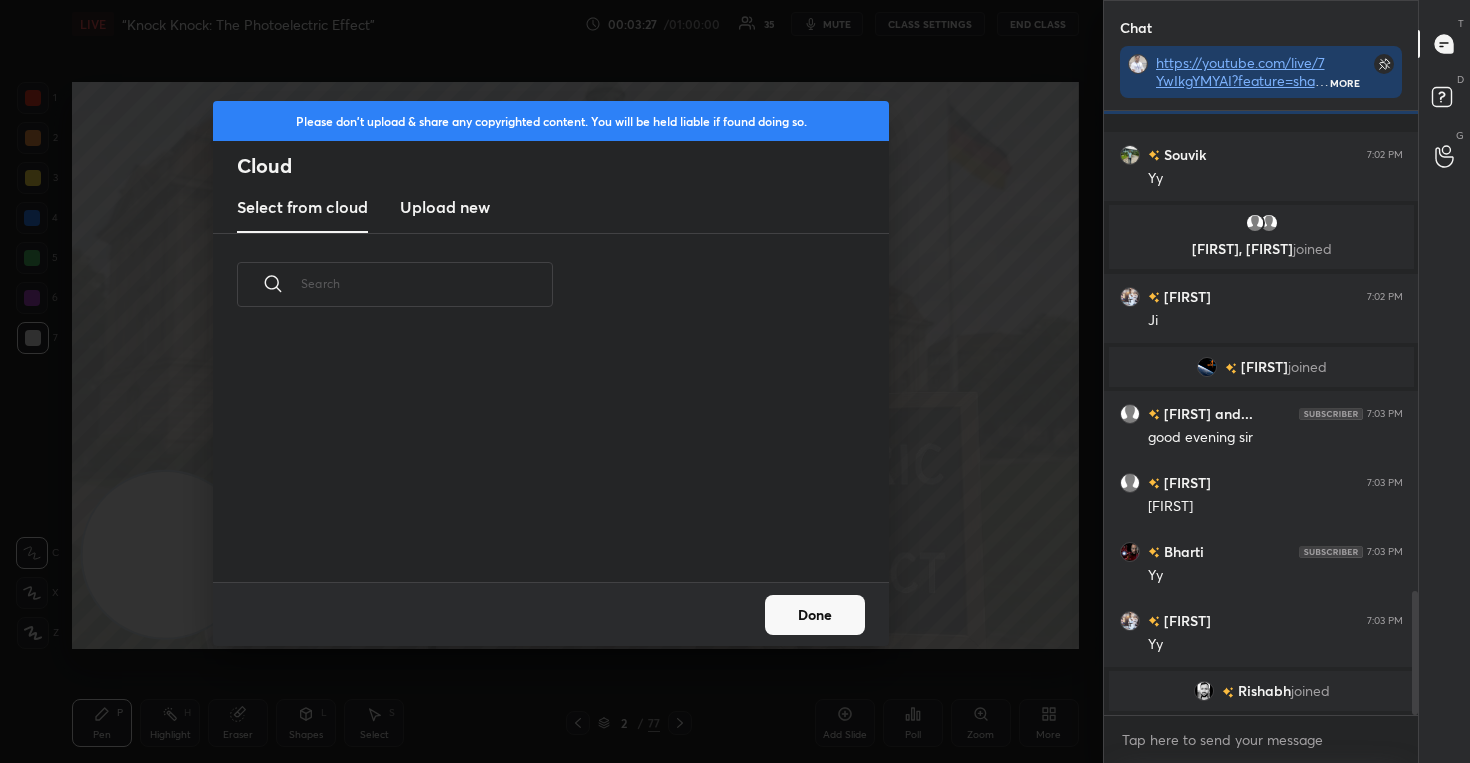 click on "Upload new" at bounding box center (445, 208) 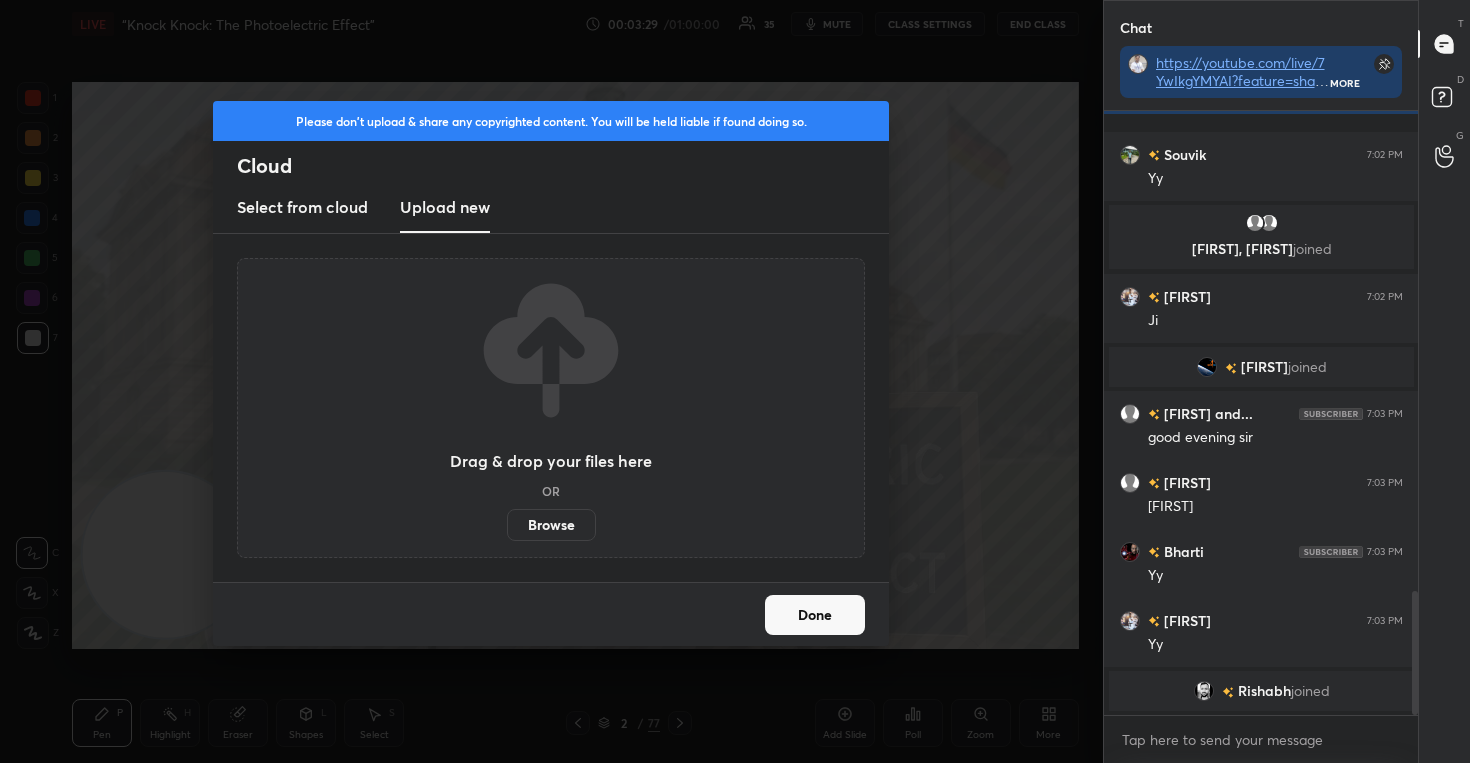 click on "Browse" at bounding box center (551, 525) 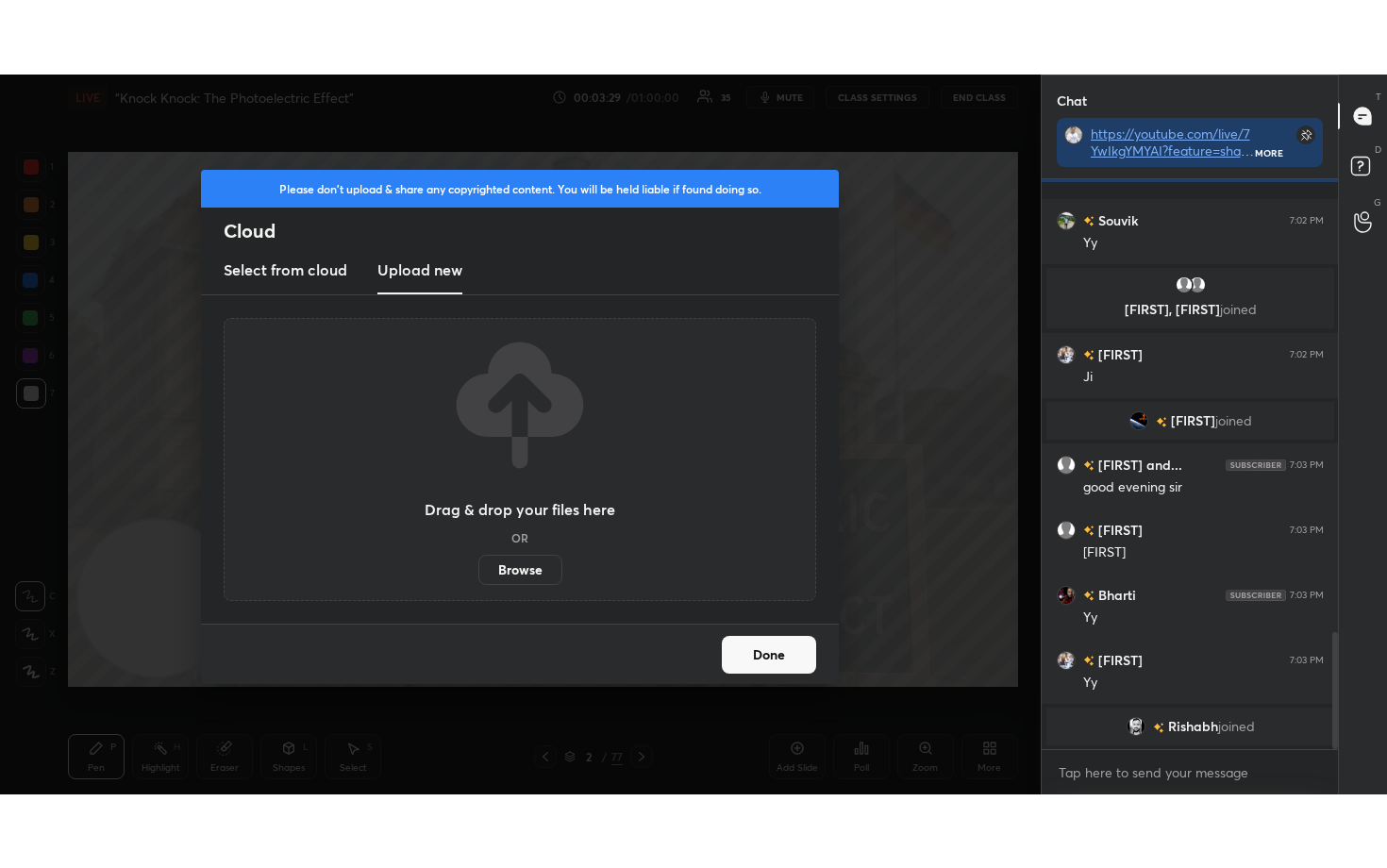 scroll, scrollTop: 2192, scrollLeft: 0, axis: vertical 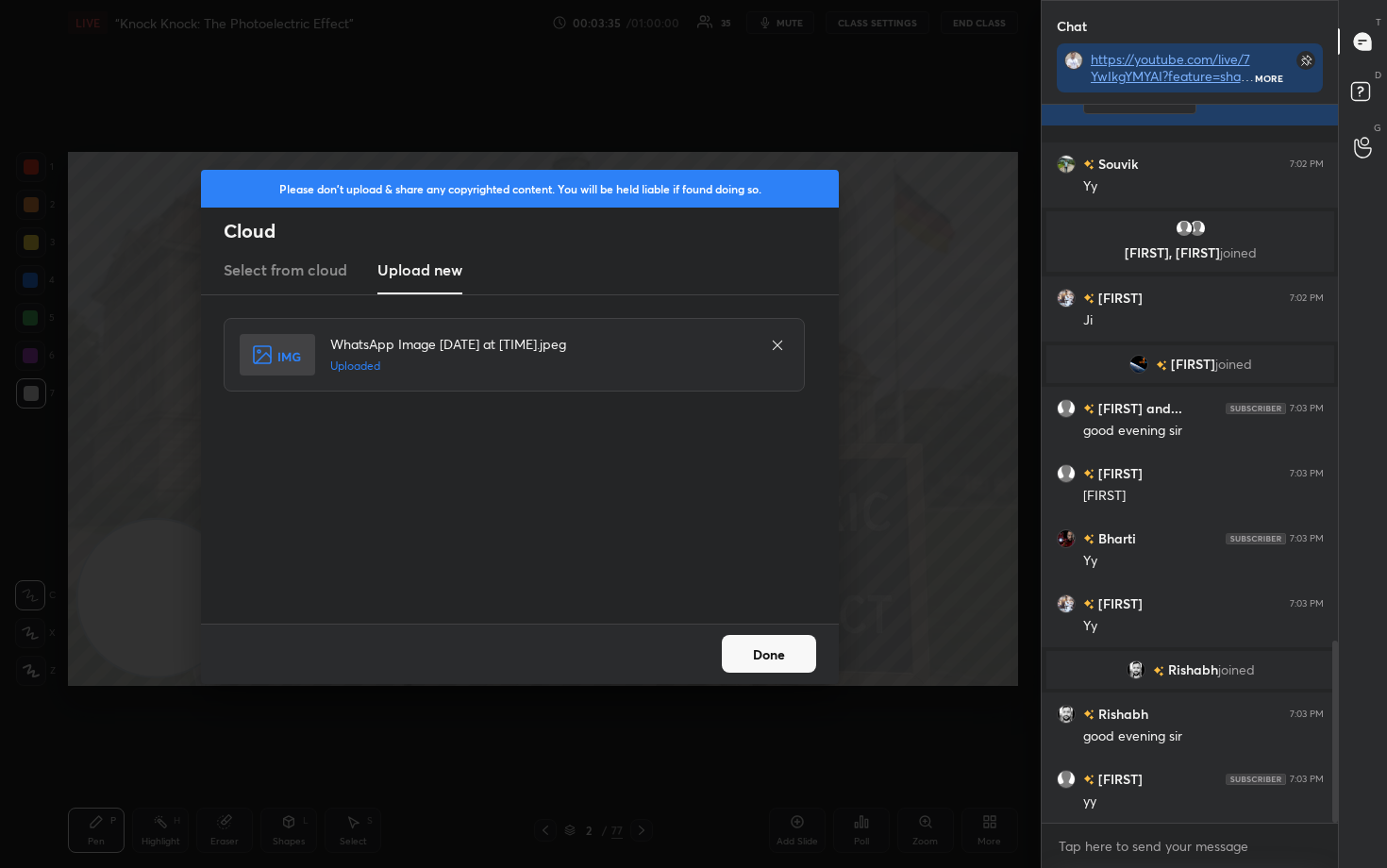 click on "Done" at bounding box center [769, 654] 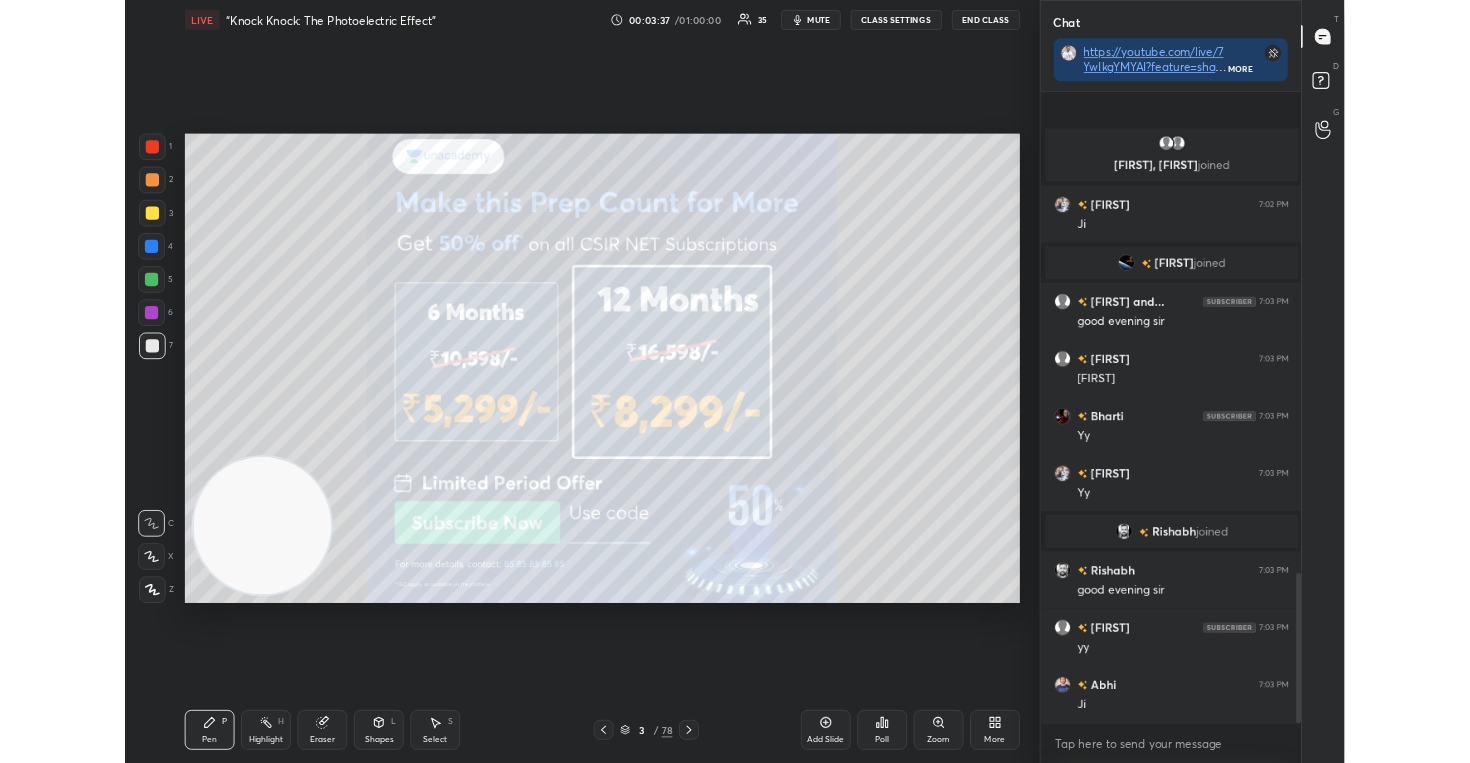 scroll, scrollTop: 2442, scrollLeft: 0, axis: vertical 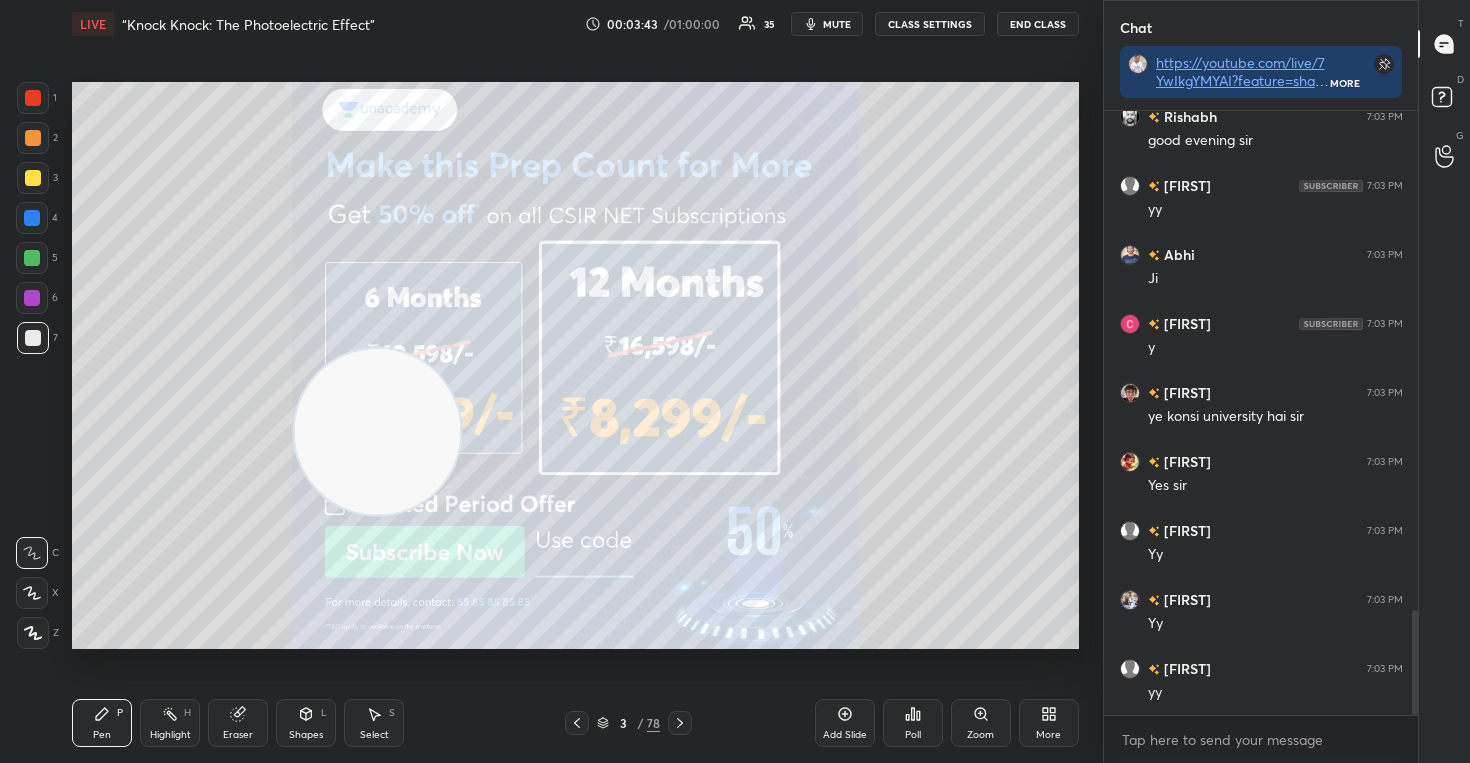drag, startPoint x: 159, startPoint y: 574, endPoint x: 752, endPoint y: 380, distance: 623.92706 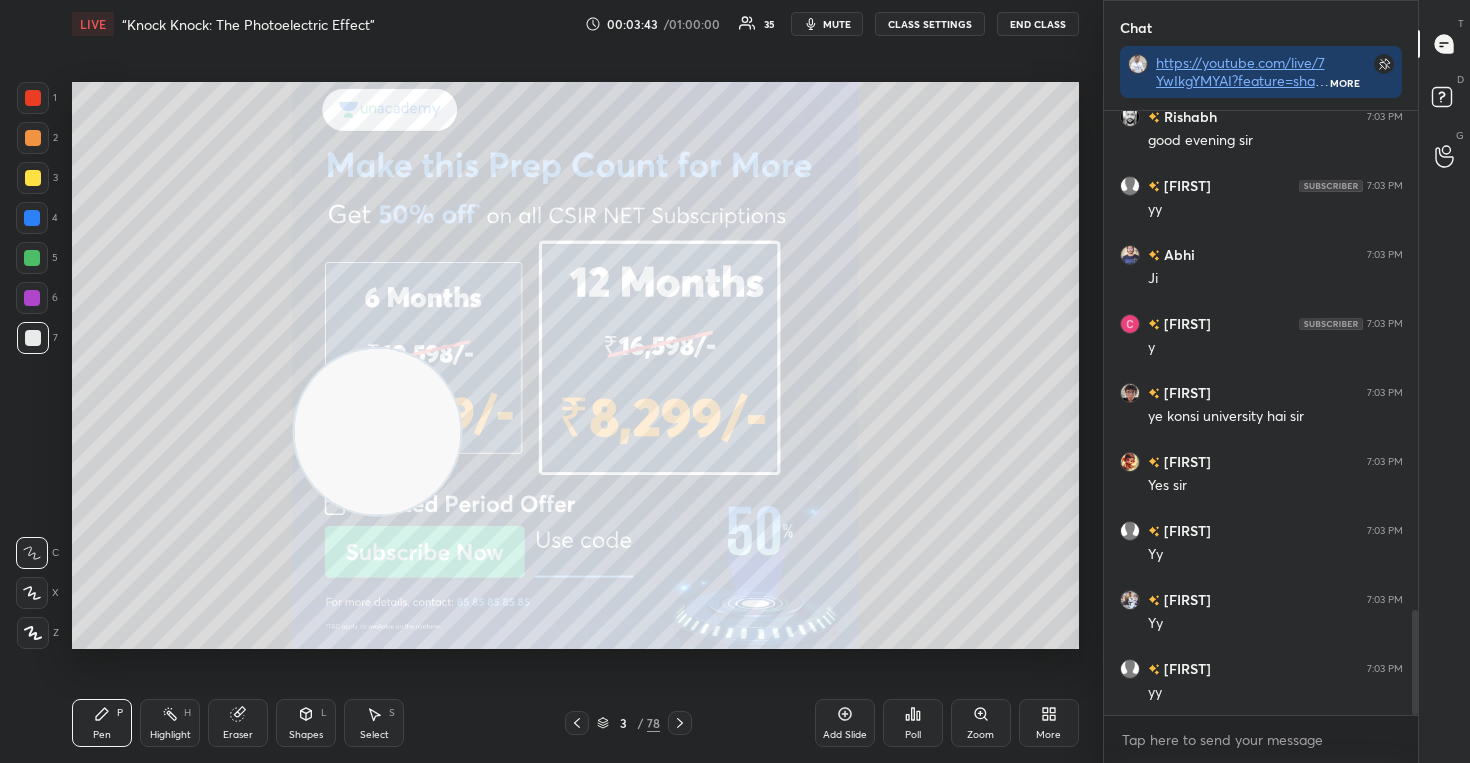 click at bounding box center (377, 432) 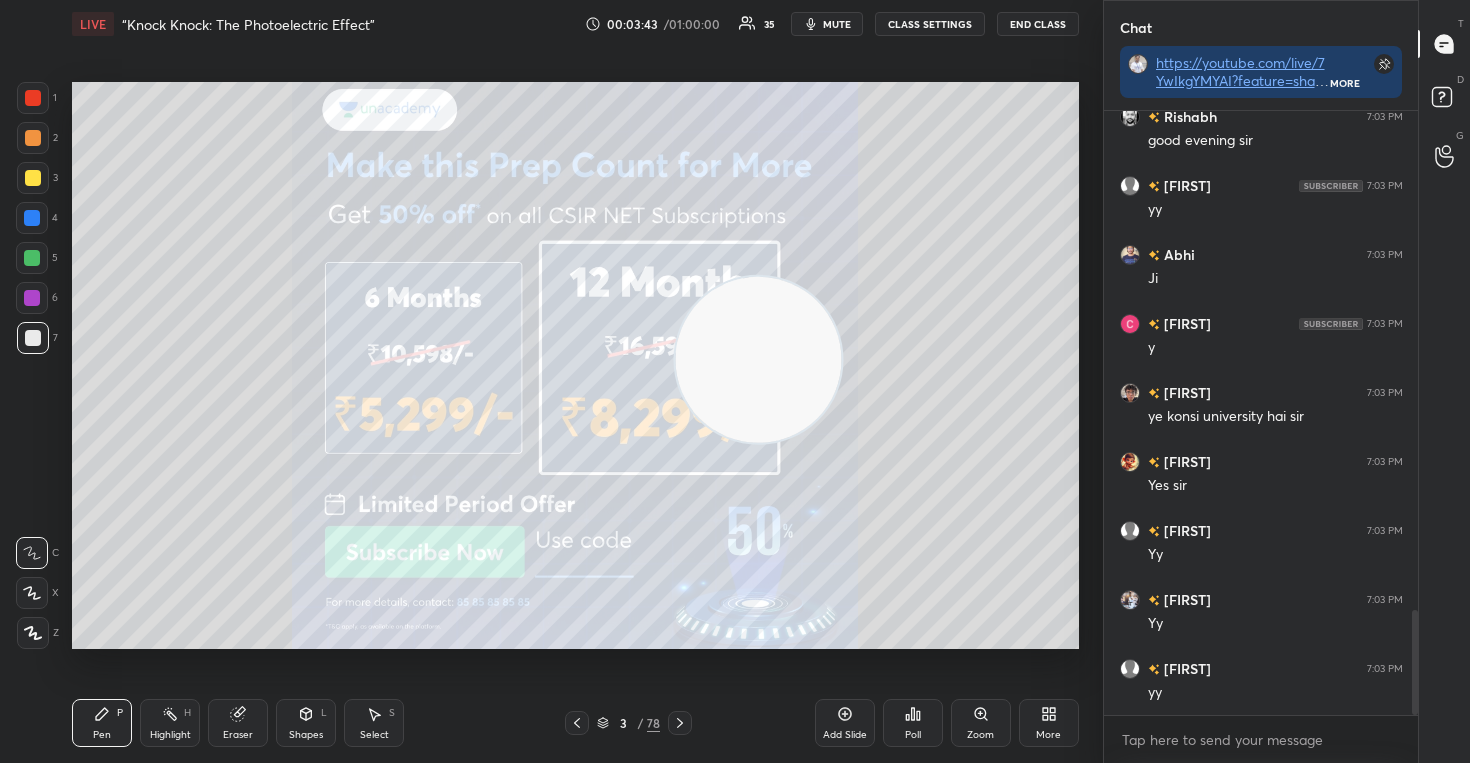 scroll, scrollTop: 2923, scrollLeft: 0, axis: vertical 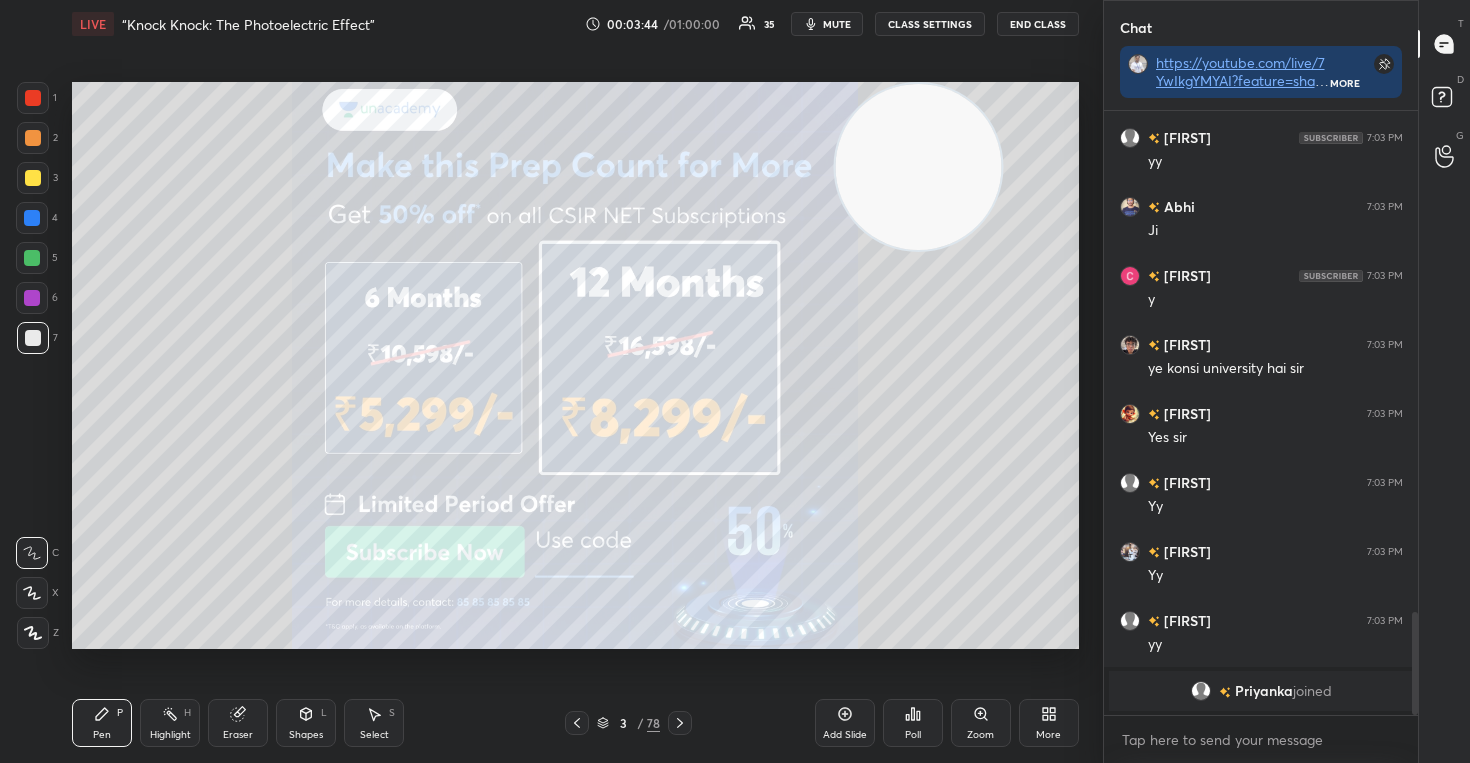 drag, startPoint x: 745, startPoint y: 382, endPoint x: 881, endPoint y: 177, distance: 246.01016 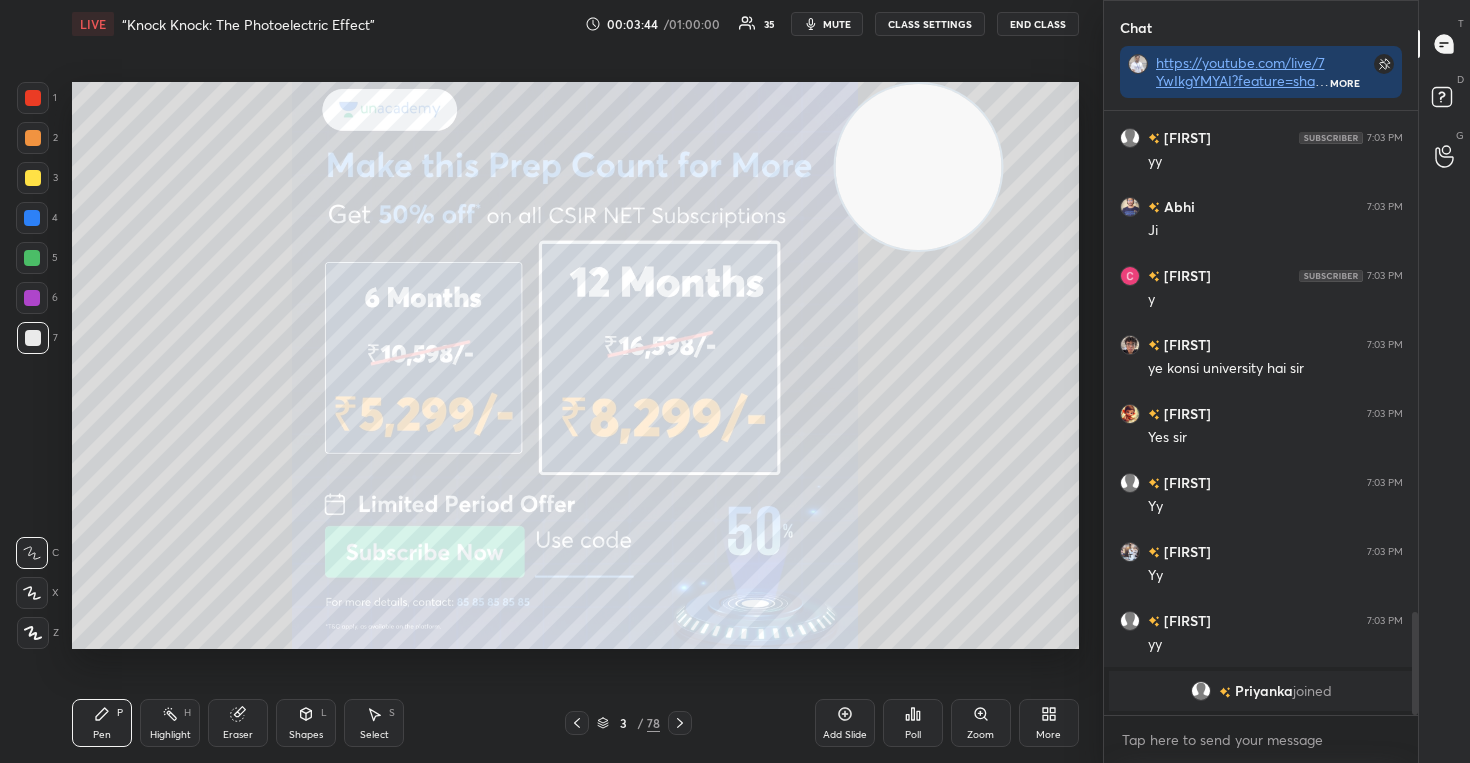 click at bounding box center [918, 167] 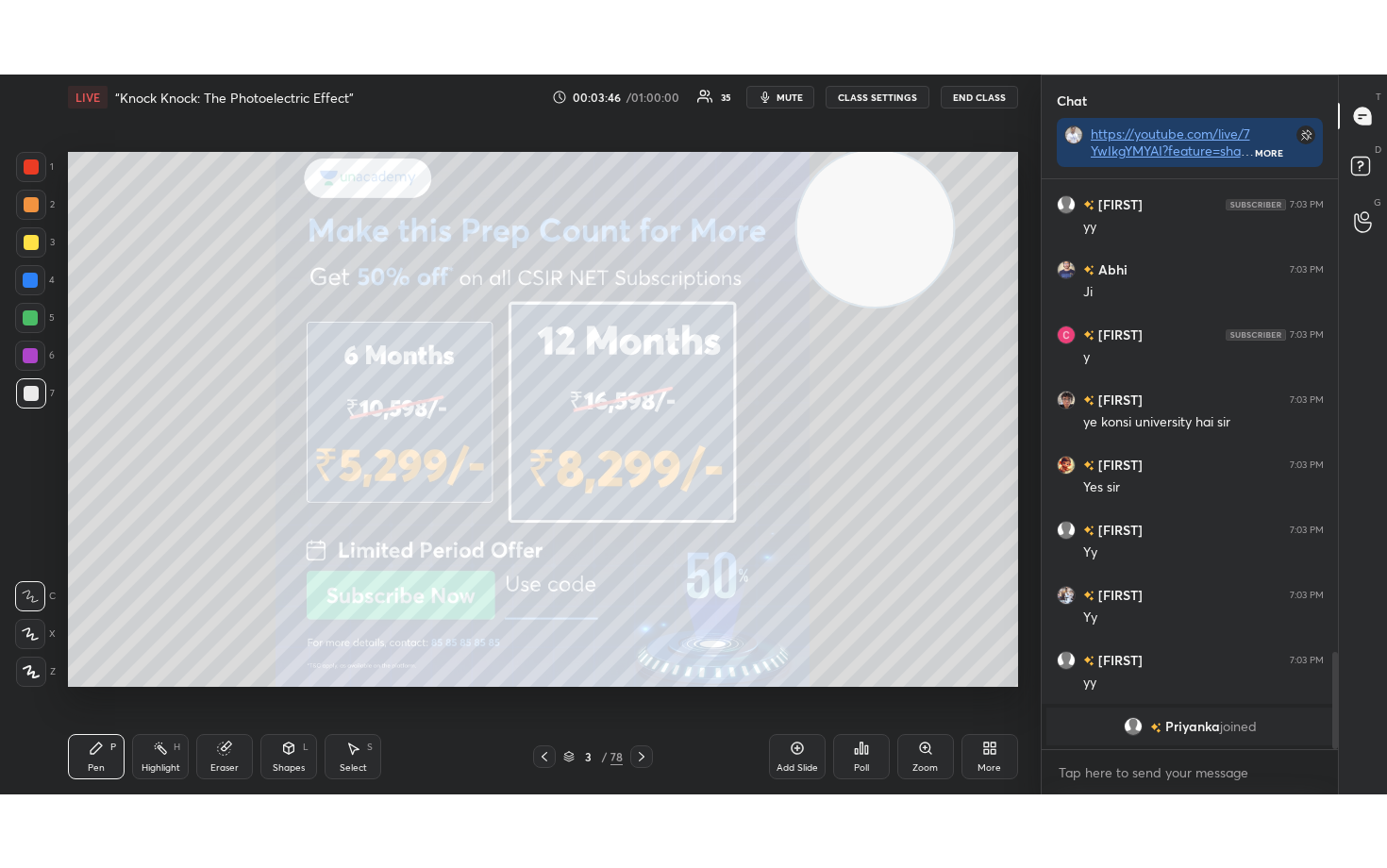 scroll, scrollTop: 2681, scrollLeft: 0, axis: vertical 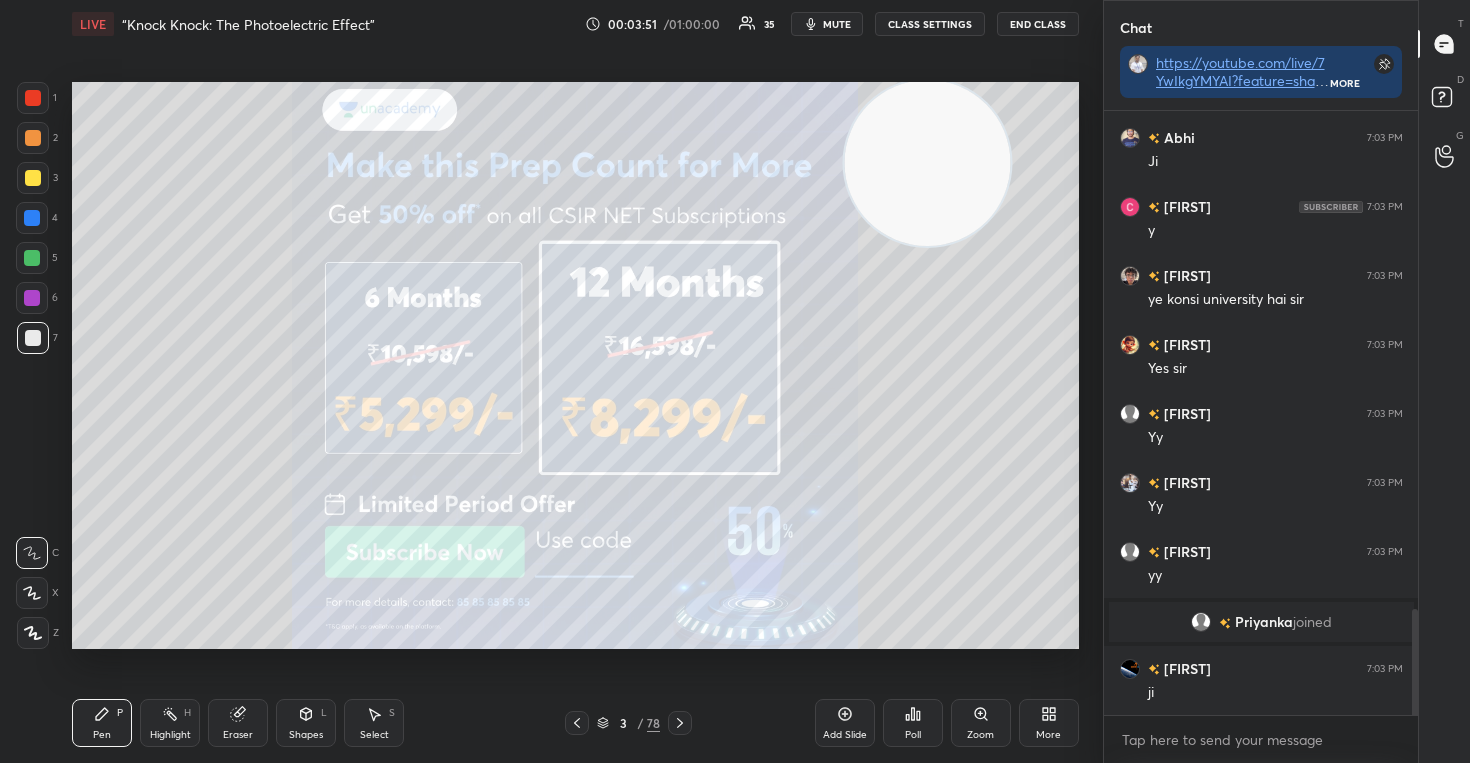 click 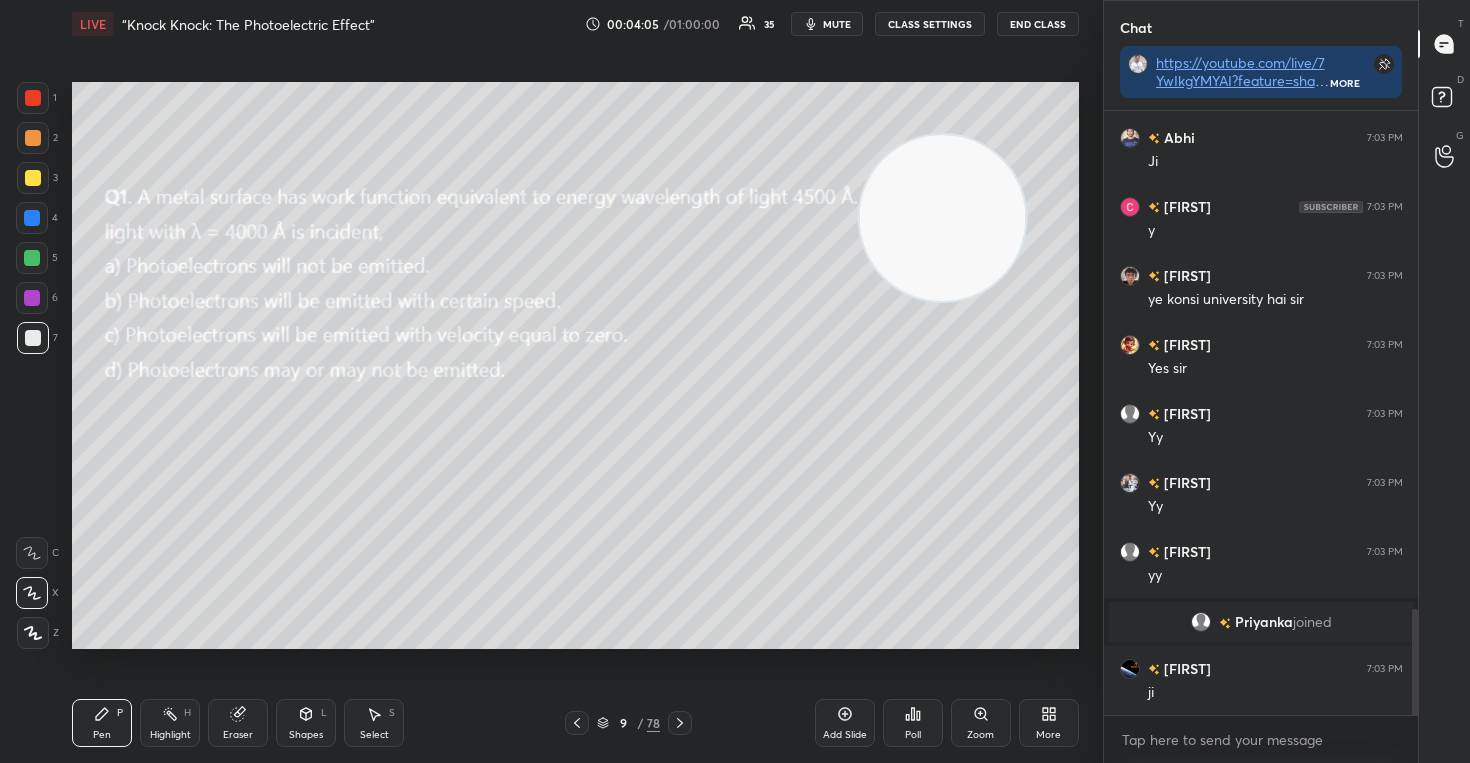 drag, startPoint x: 929, startPoint y: 162, endPoint x: 1007, endPoint y: 349, distance: 202.6154 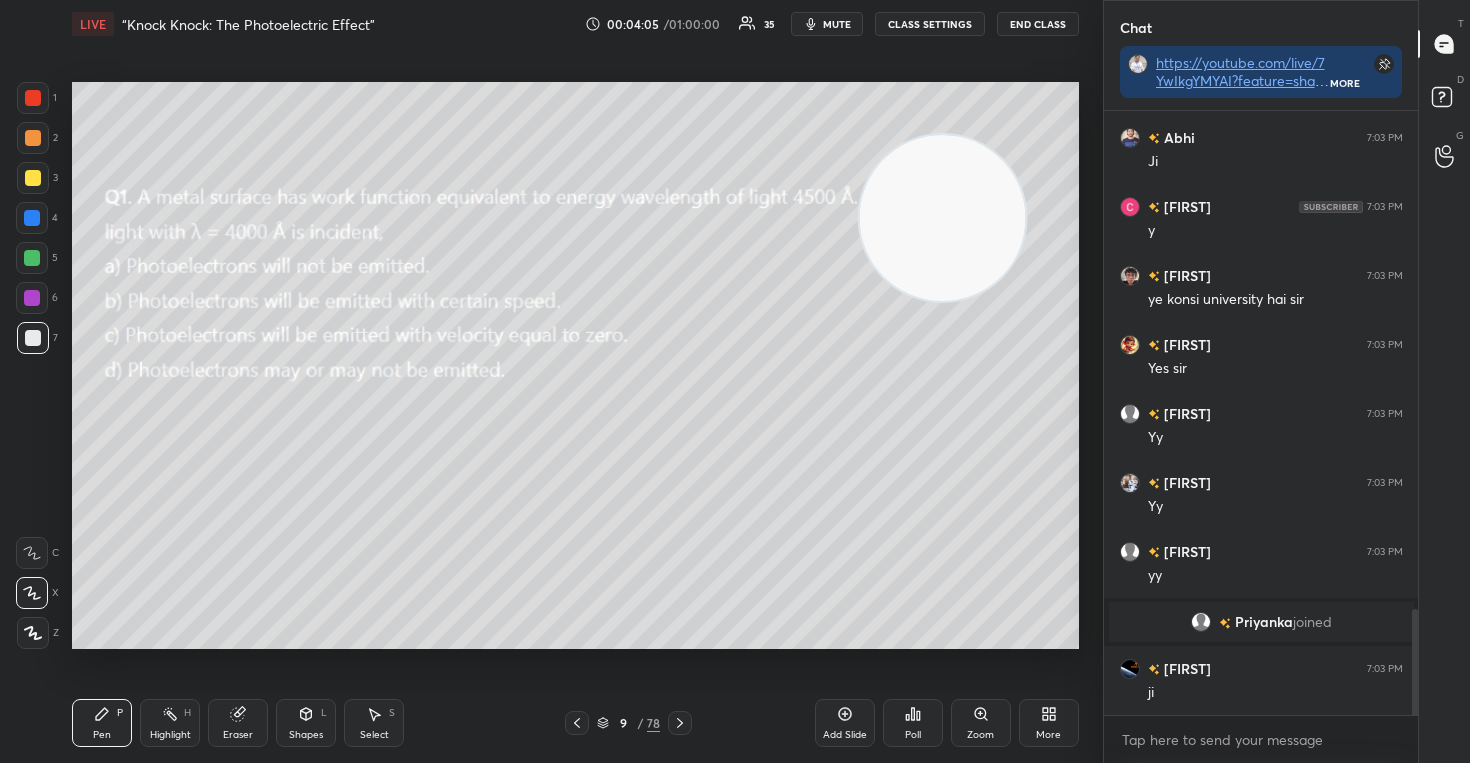 click at bounding box center [942, 218] 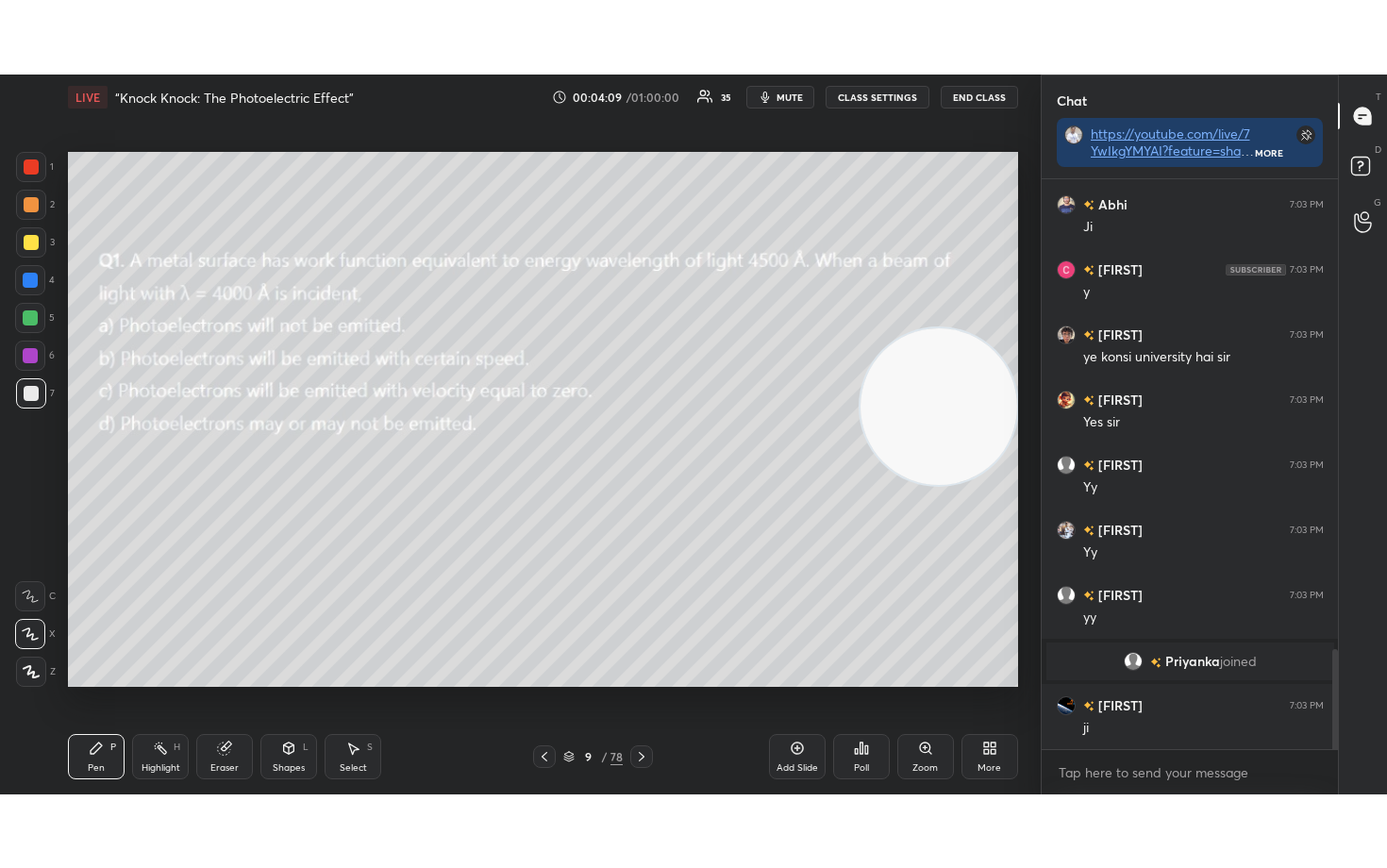 scroll, scrollTop: 93601, scrollLeft: 93389, axis: both 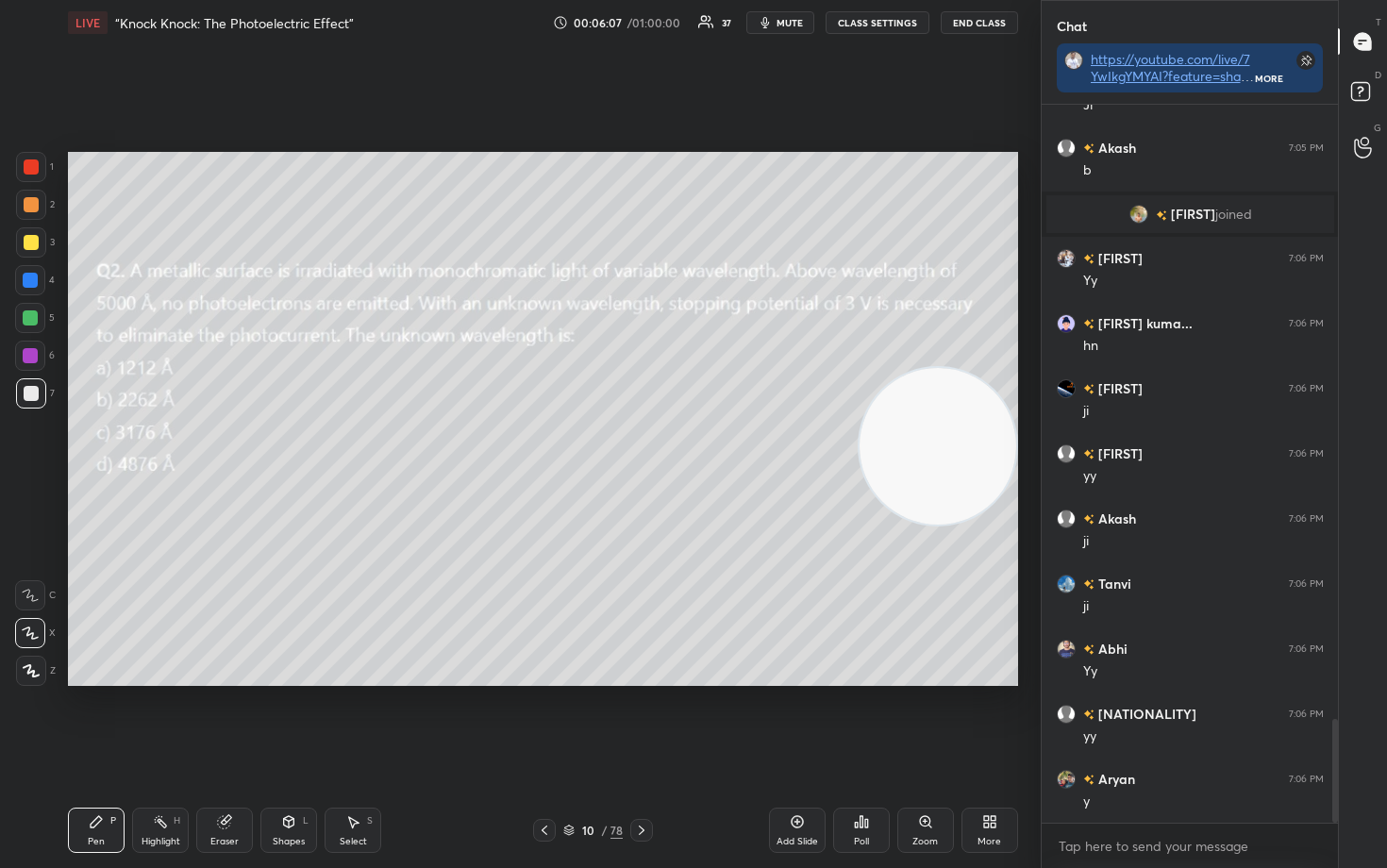 drag, startPoint x: 932, startPoint y: 448, endPoint x: 894, endPoint y: 432, distance: 41.23106 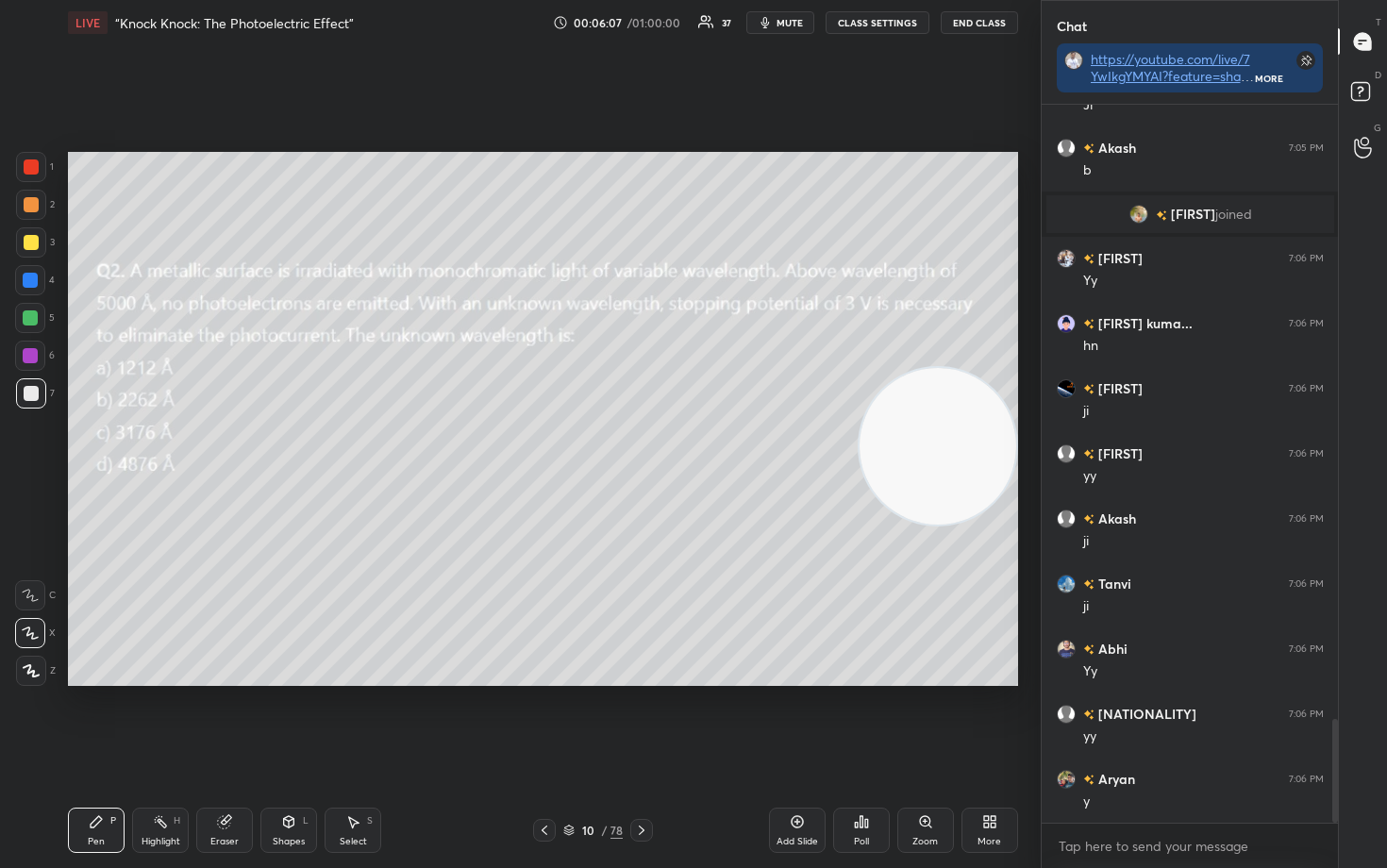 click at bounding box center [938, 446] 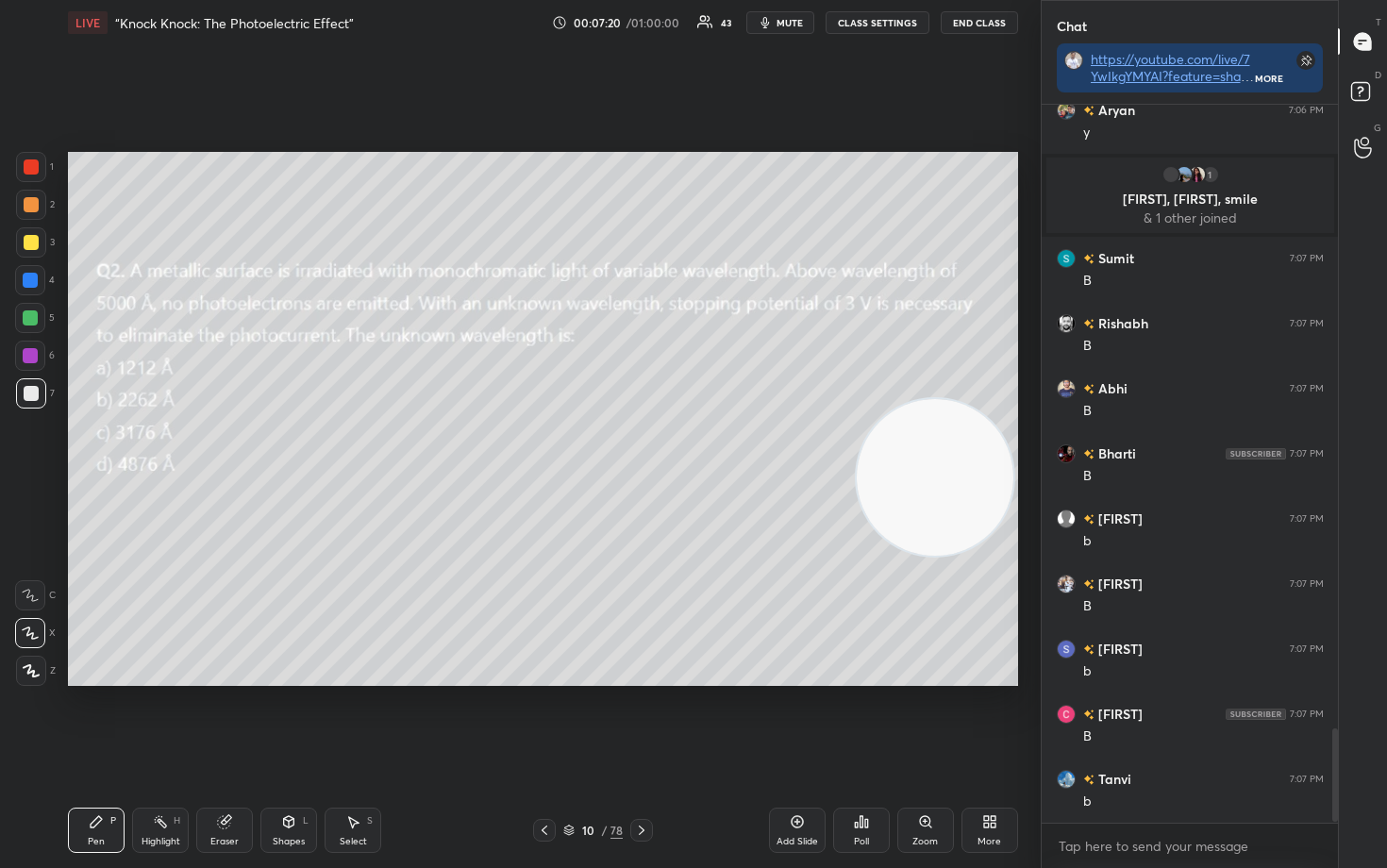 scroll, scrollTop: 4825, scrollLeft: 0, axis: vertical 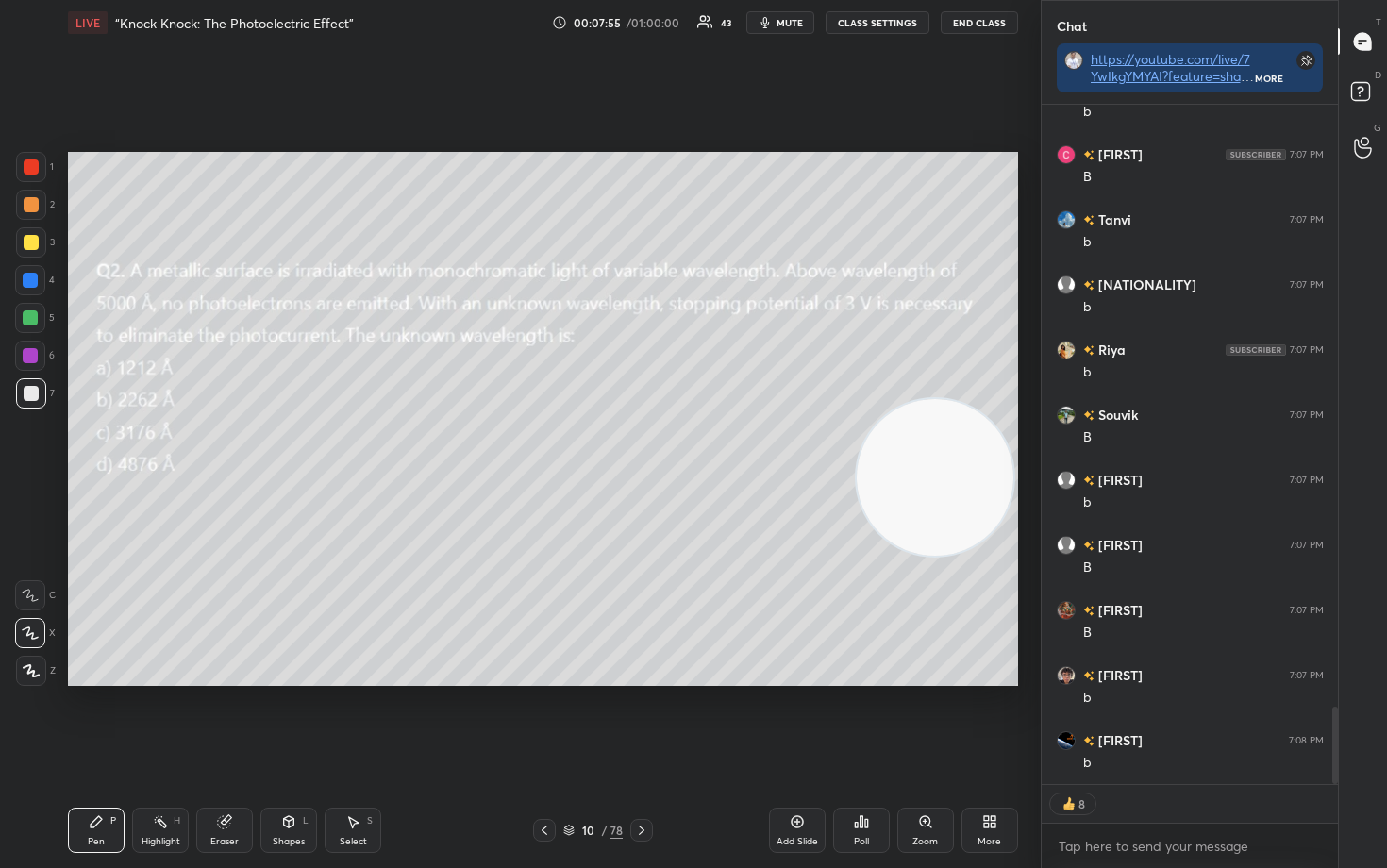 click on "CLASS SETTINGS" at bounding box center (877, 23) 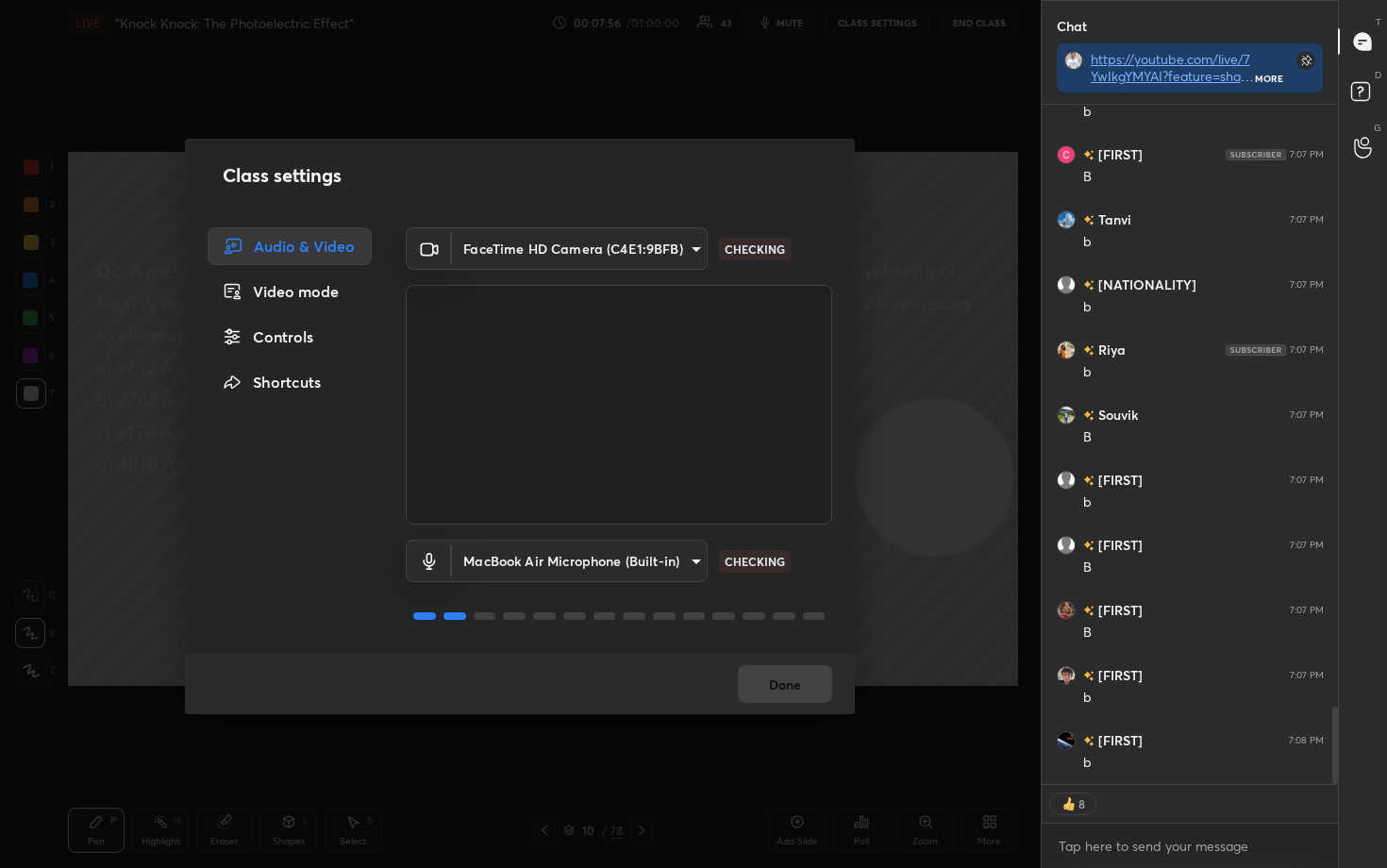 click on "Controls" at bounding box center (290, 337) 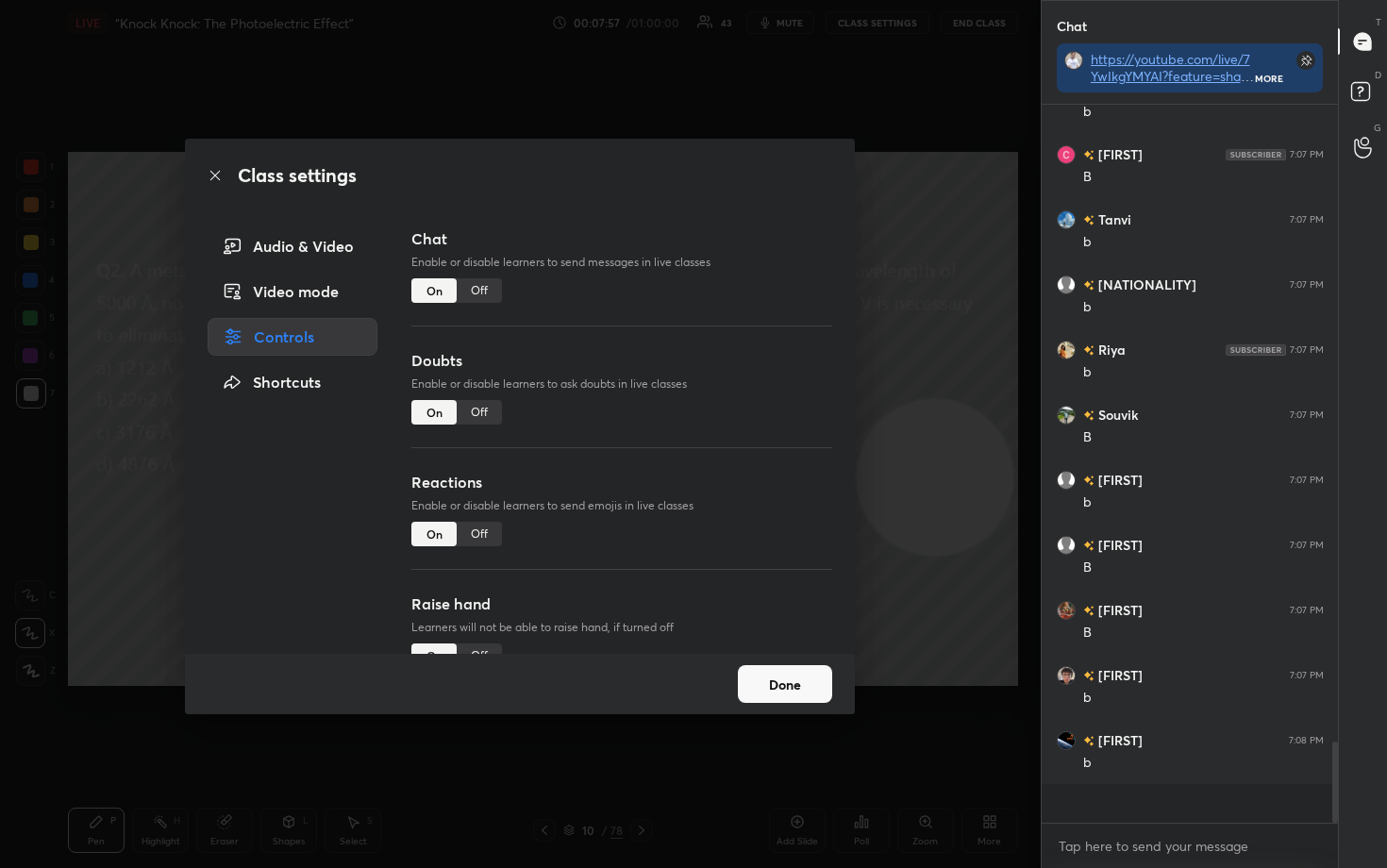 scroll, scrollTop: 7, scrollLeft: 7, axis: both 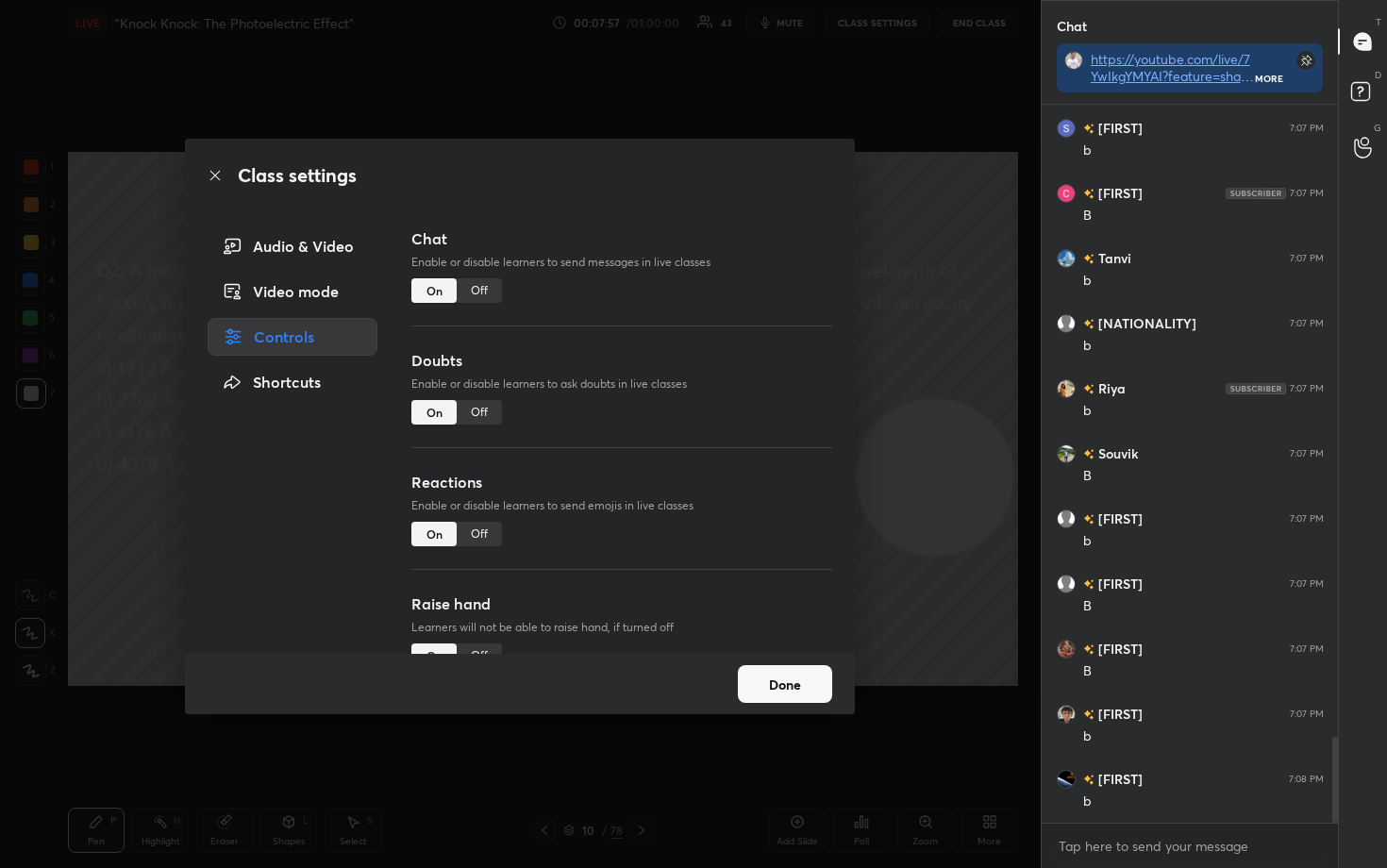 click on "Off" at bounding box center [479, 534] 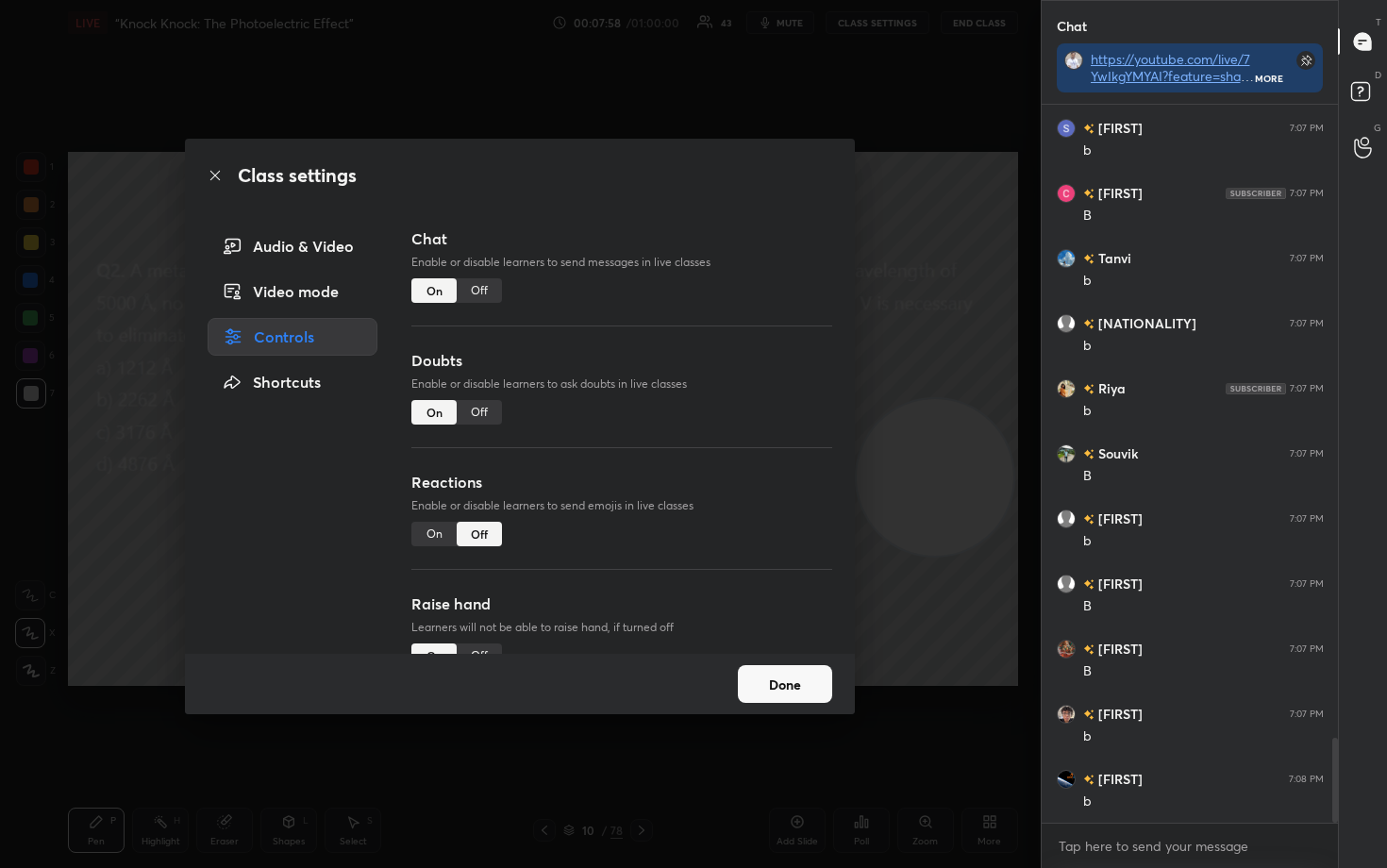 scroll, scrollTop: 5346, scrollLeft: 0, axis: vertical 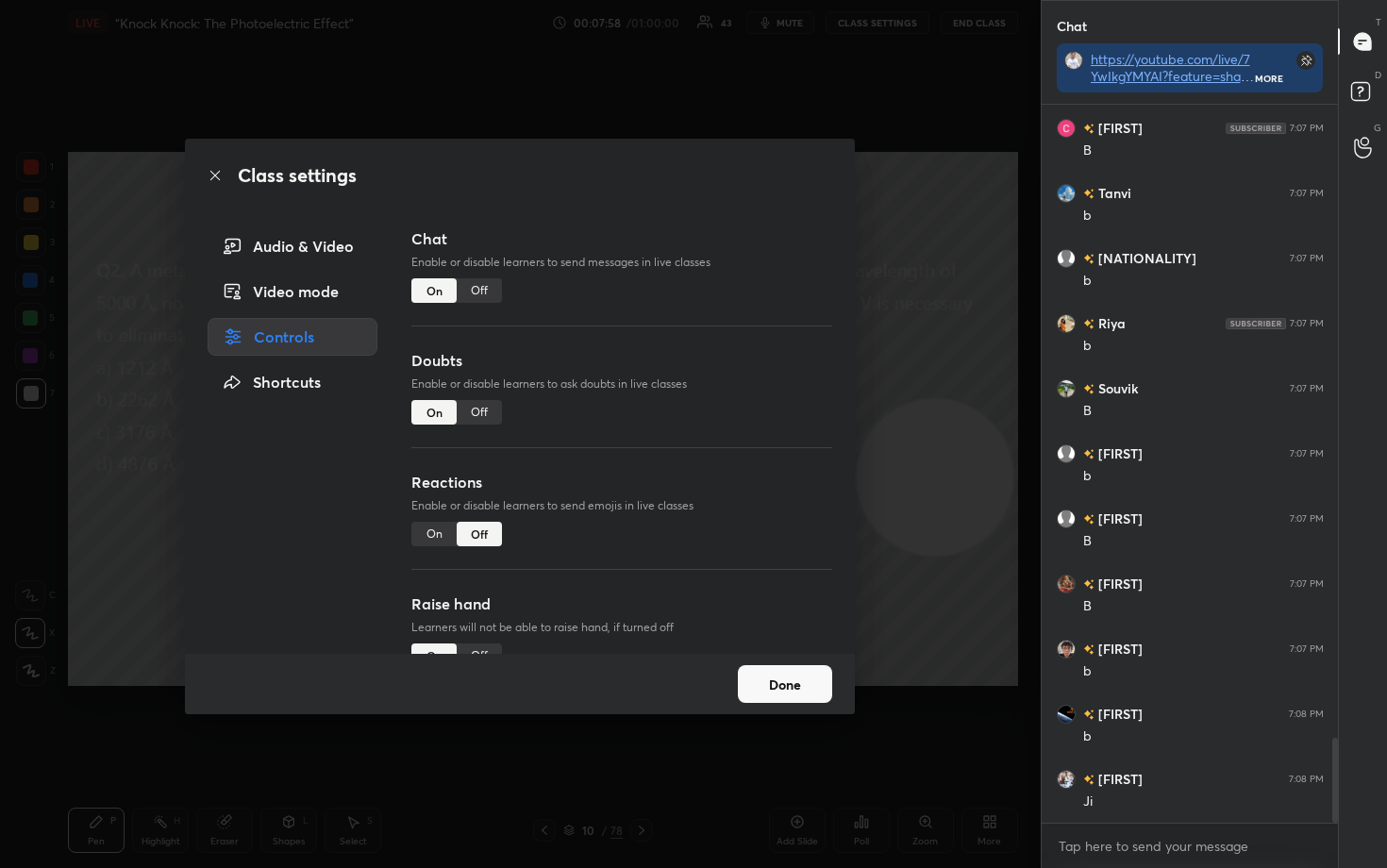 click on "Done" at bounding box center (785, 684) 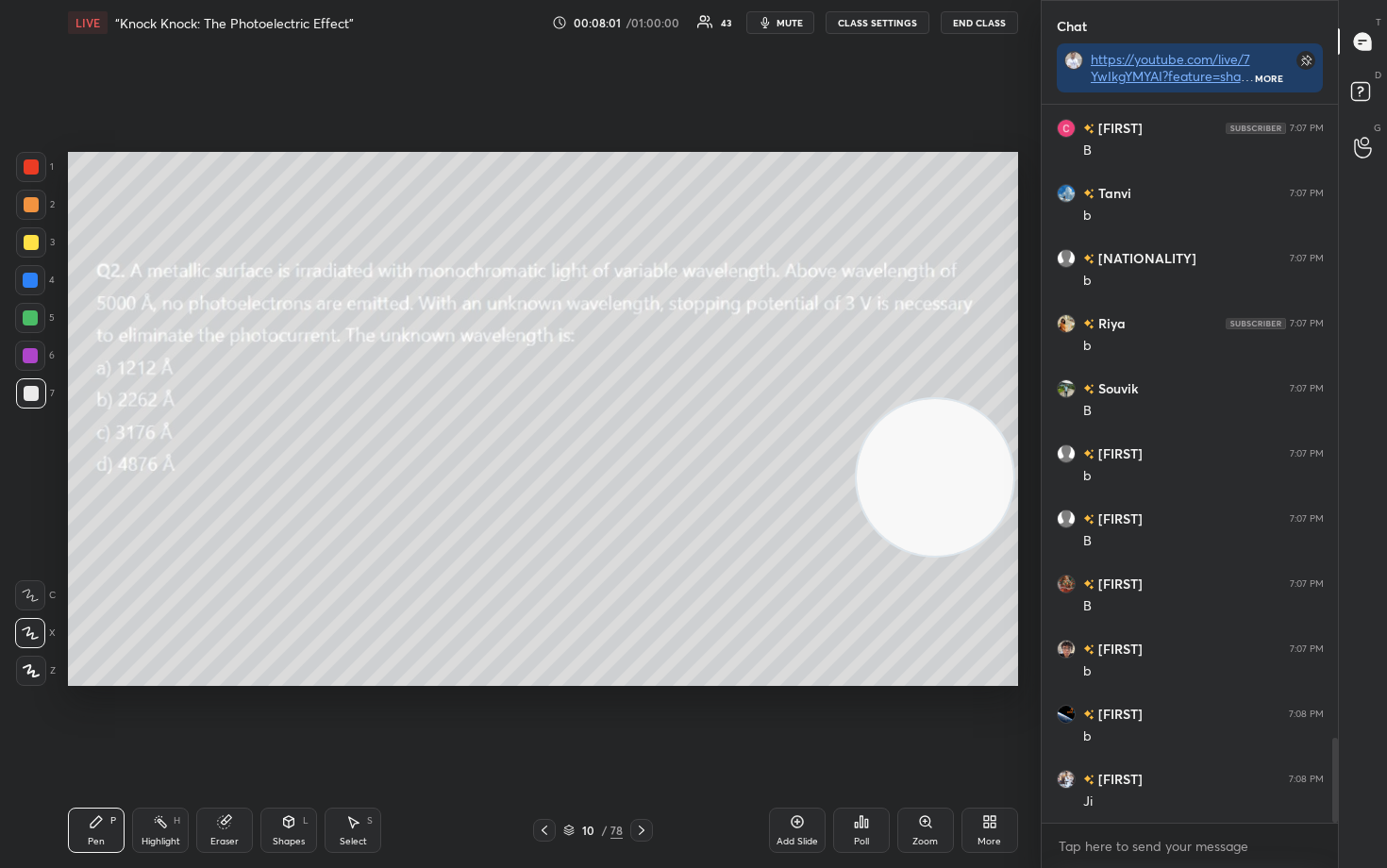 scroll, scrollTop: 5391, scrollLeft: 0, axis: vertical 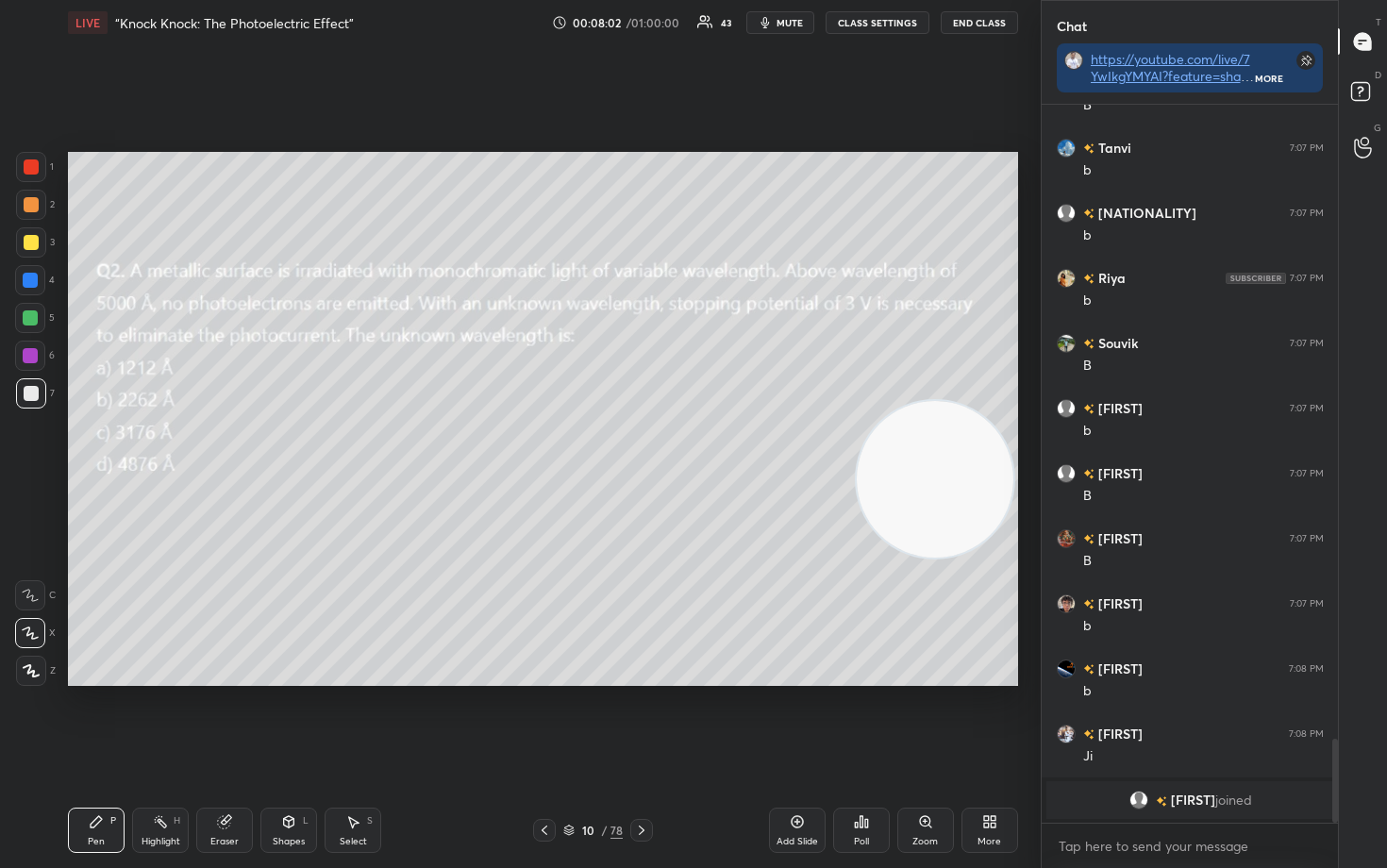 drag, startPoint x: 957, startPoint y: 489, endPoint x: 954, endPoint y: 526, distance: 37.121422 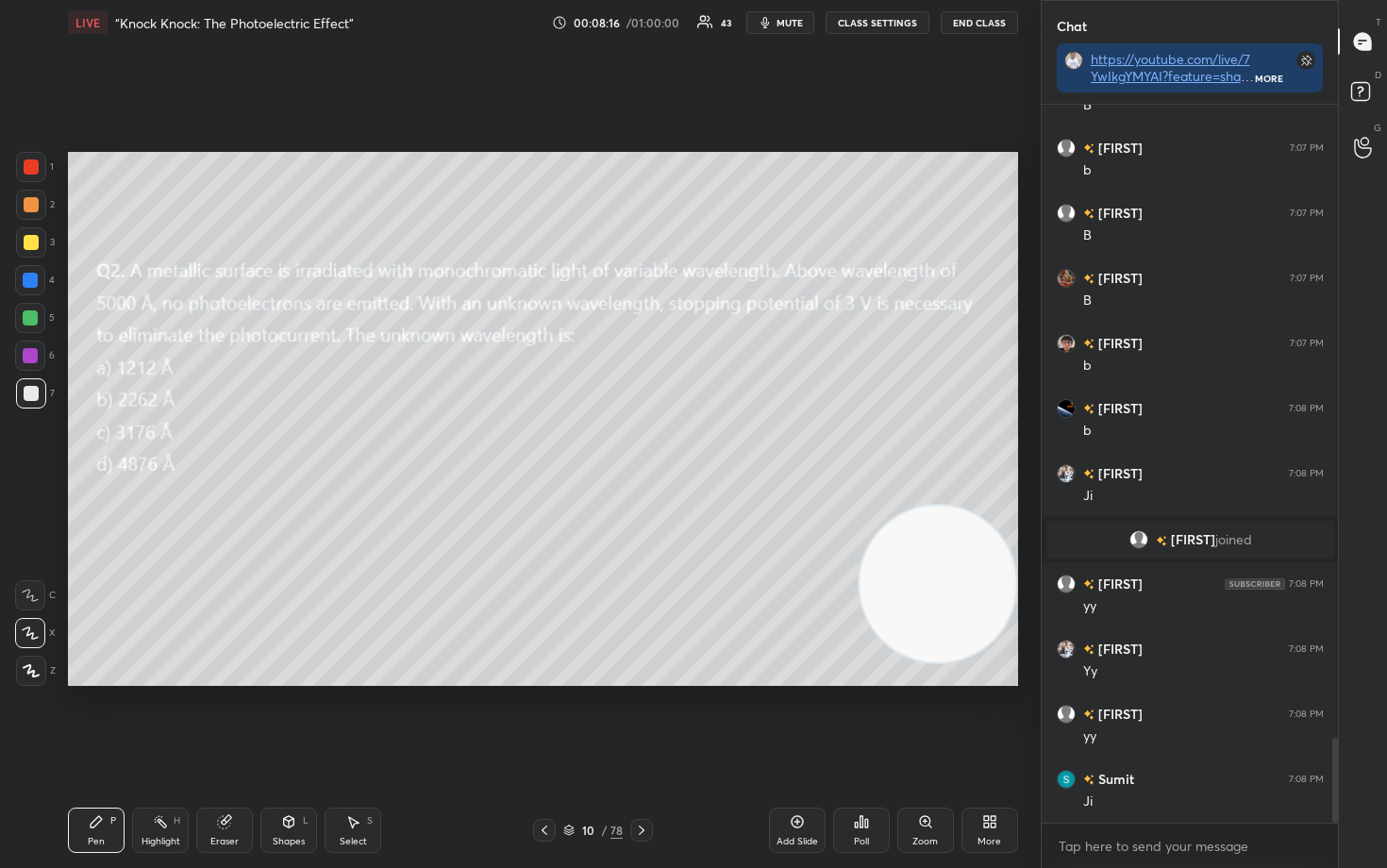 scroll, scrollTop: 5414, scrollLeft: 0, axis: vertical 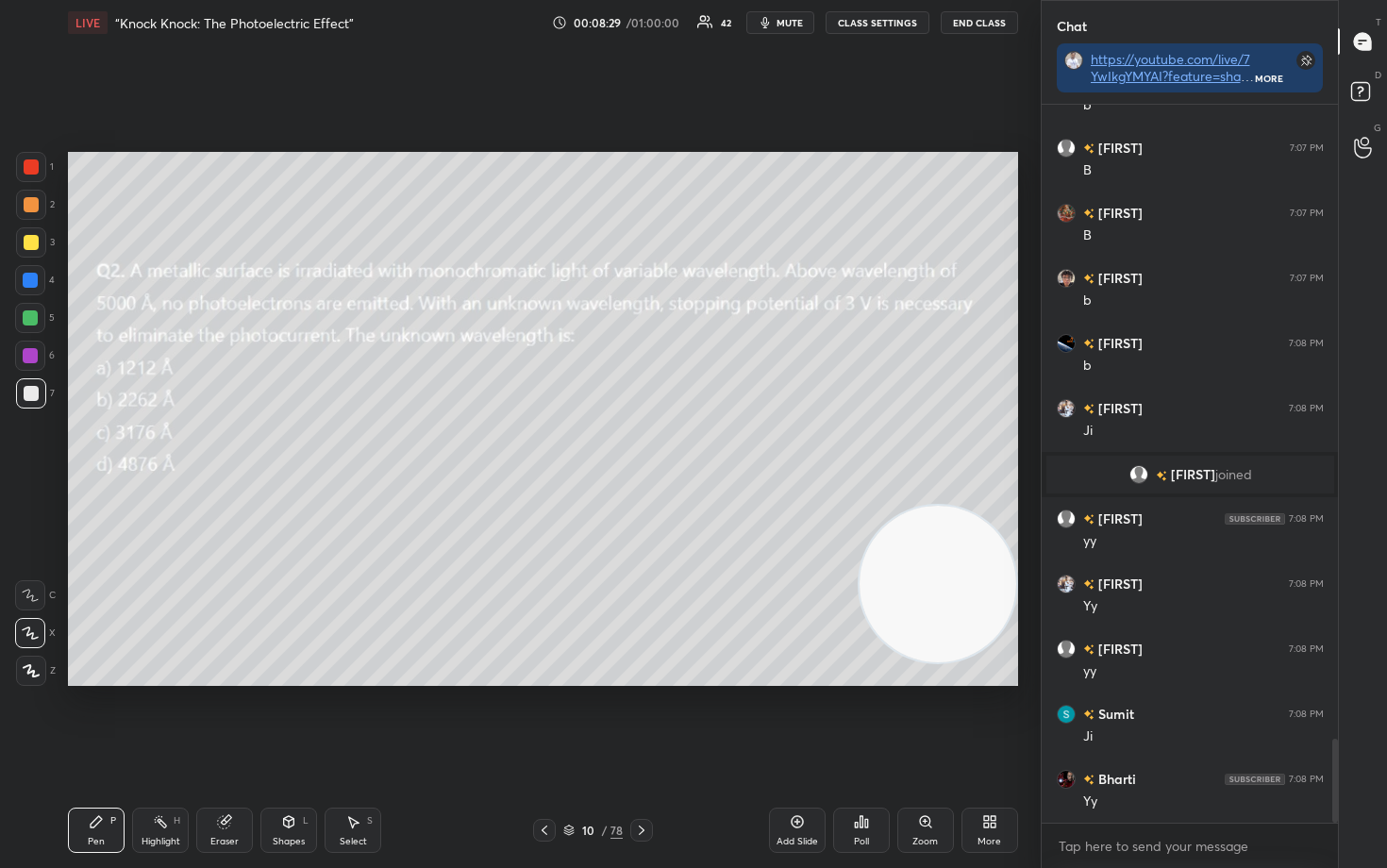 drag, startPoint x: 967, startPoint y: 640, endPoint x: 980, endPoint y: 678, distance: 40.16217 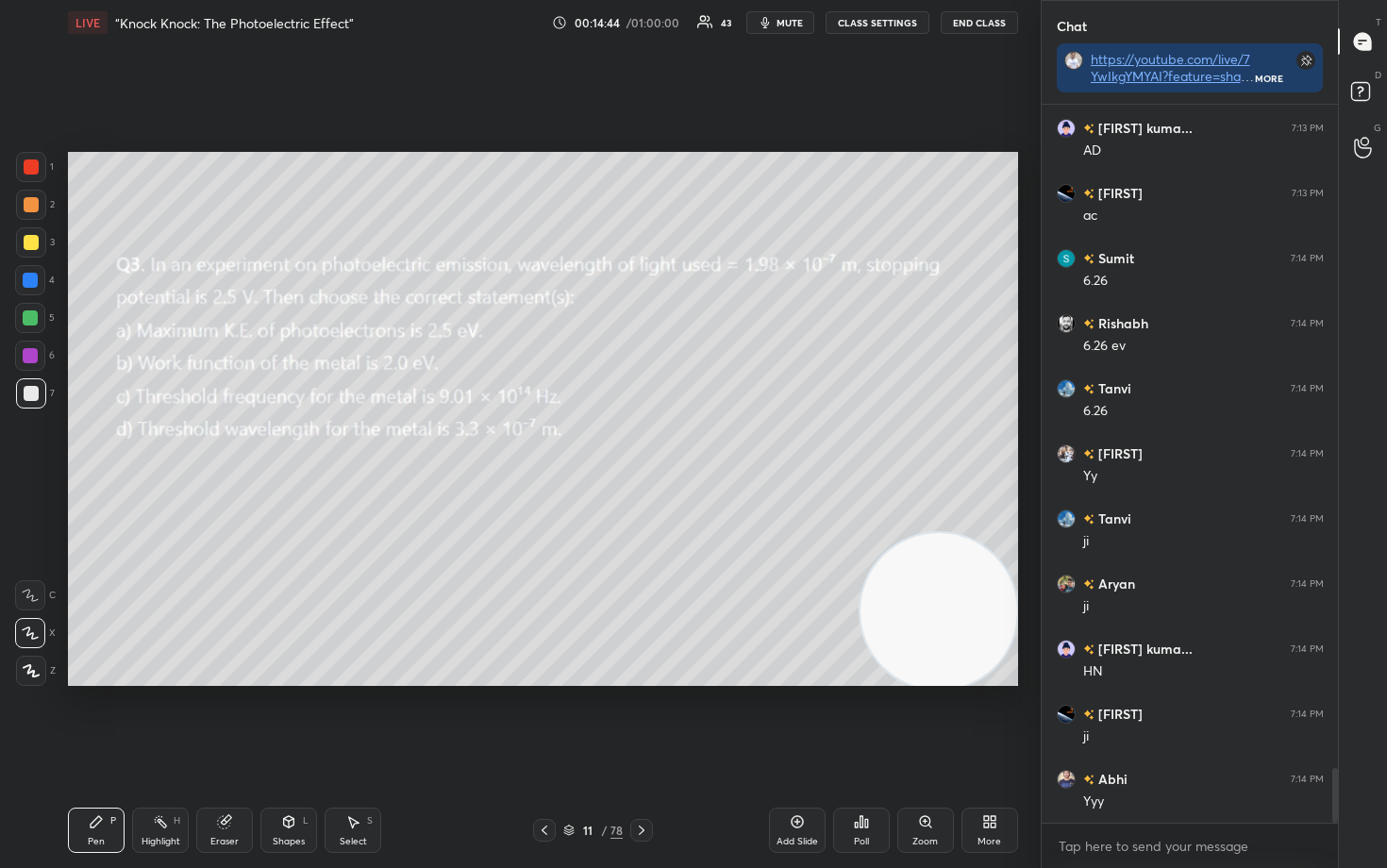 scroll, scrollTop: 8839, scrollLeft: 0, axis: vertical 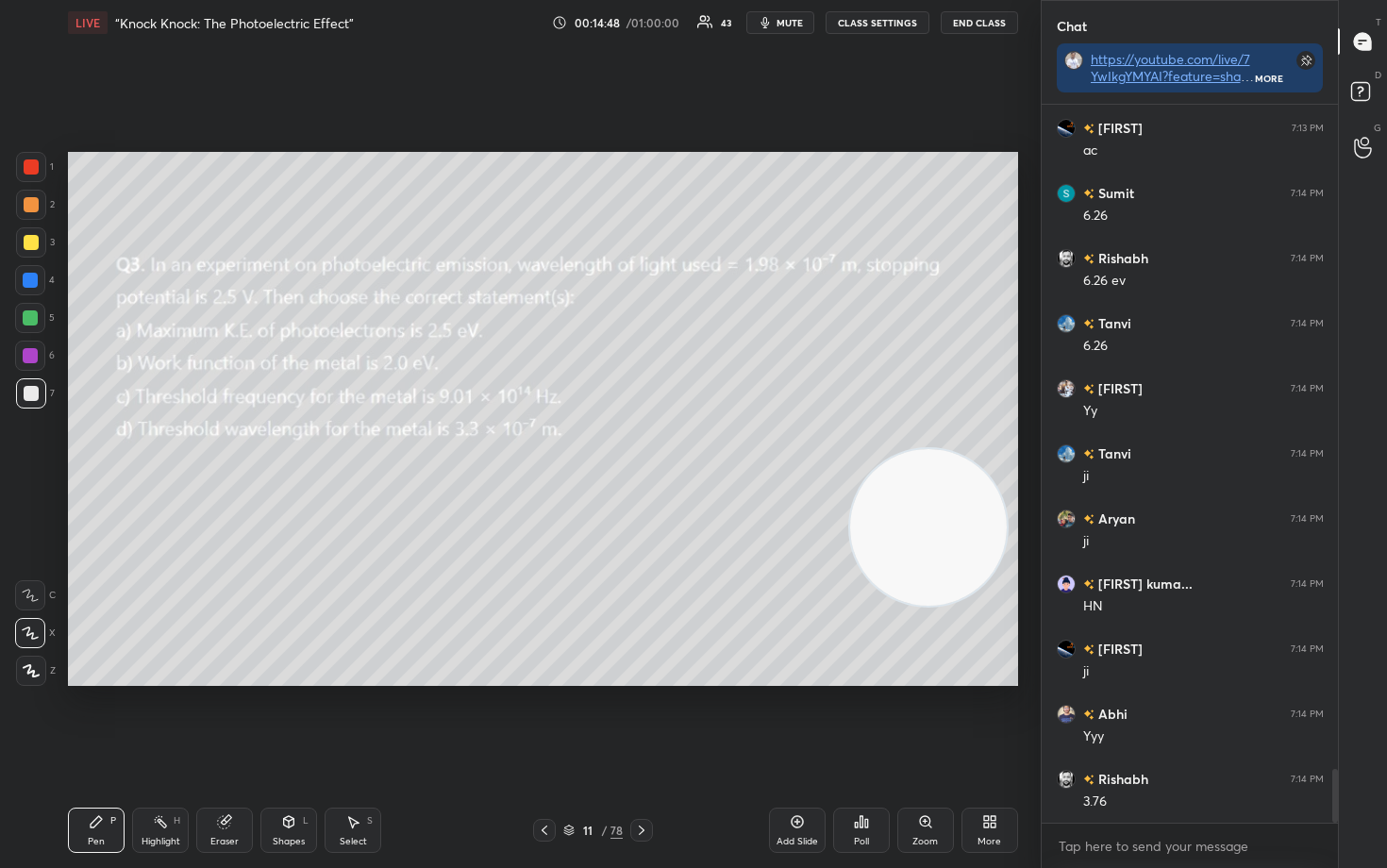 drag, startPoint x: 951, startPoint y: 618, endPoint x: 975, endPoint y: 202, distance: 416.69173 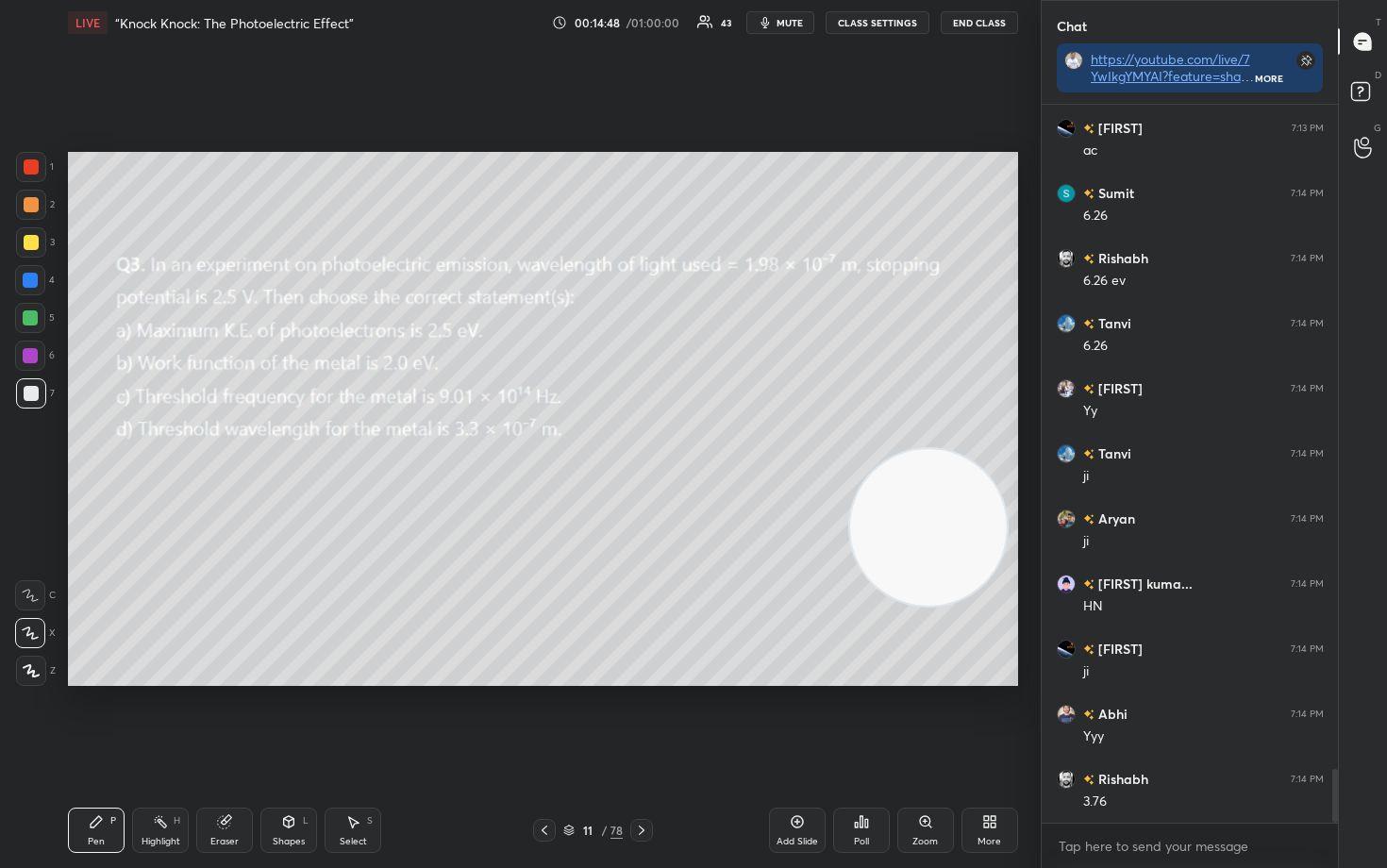 click at bounding box center (928, 527) 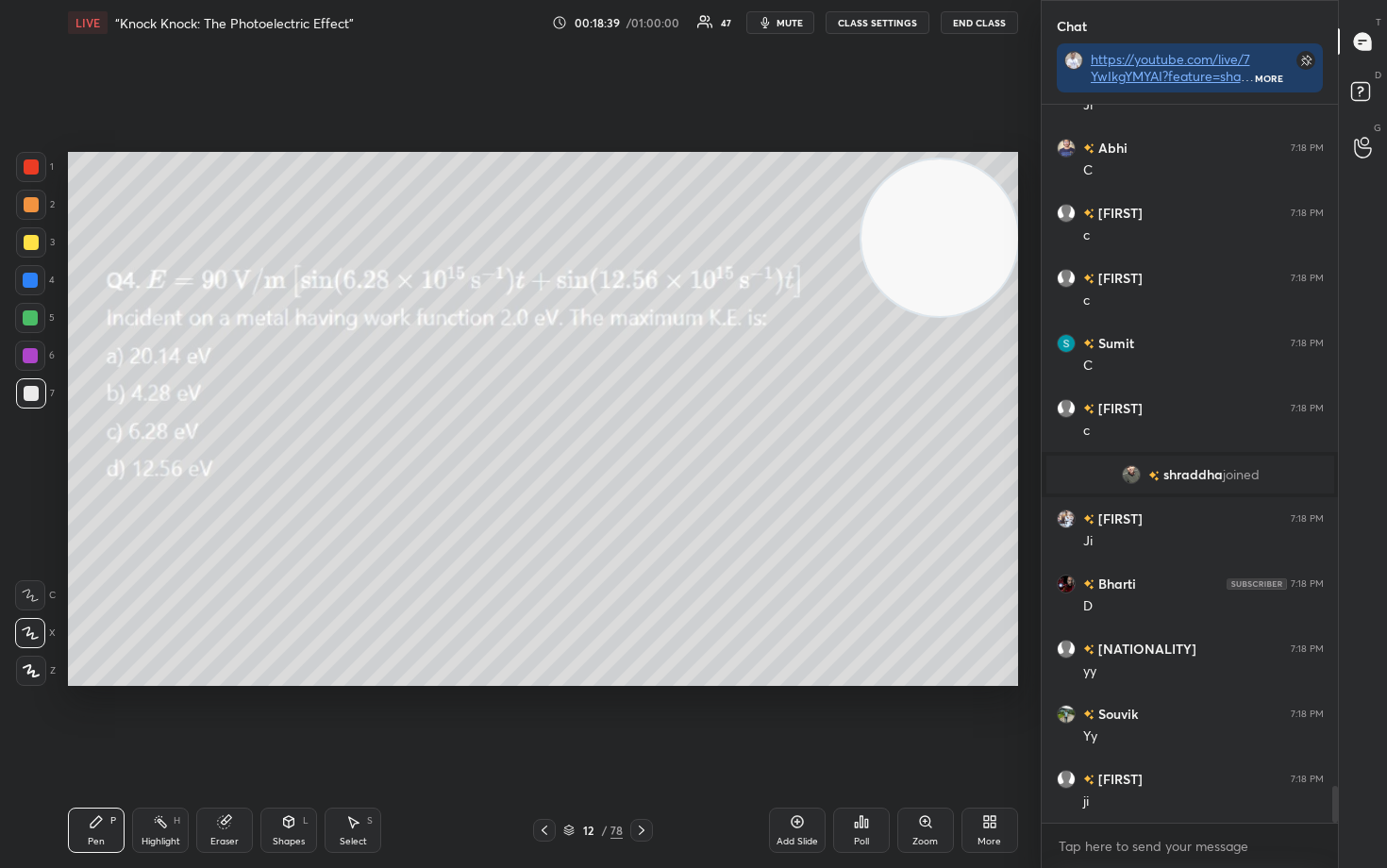 scroll, scrollTop: 13464, scrollLeft: 0, axis: vertical 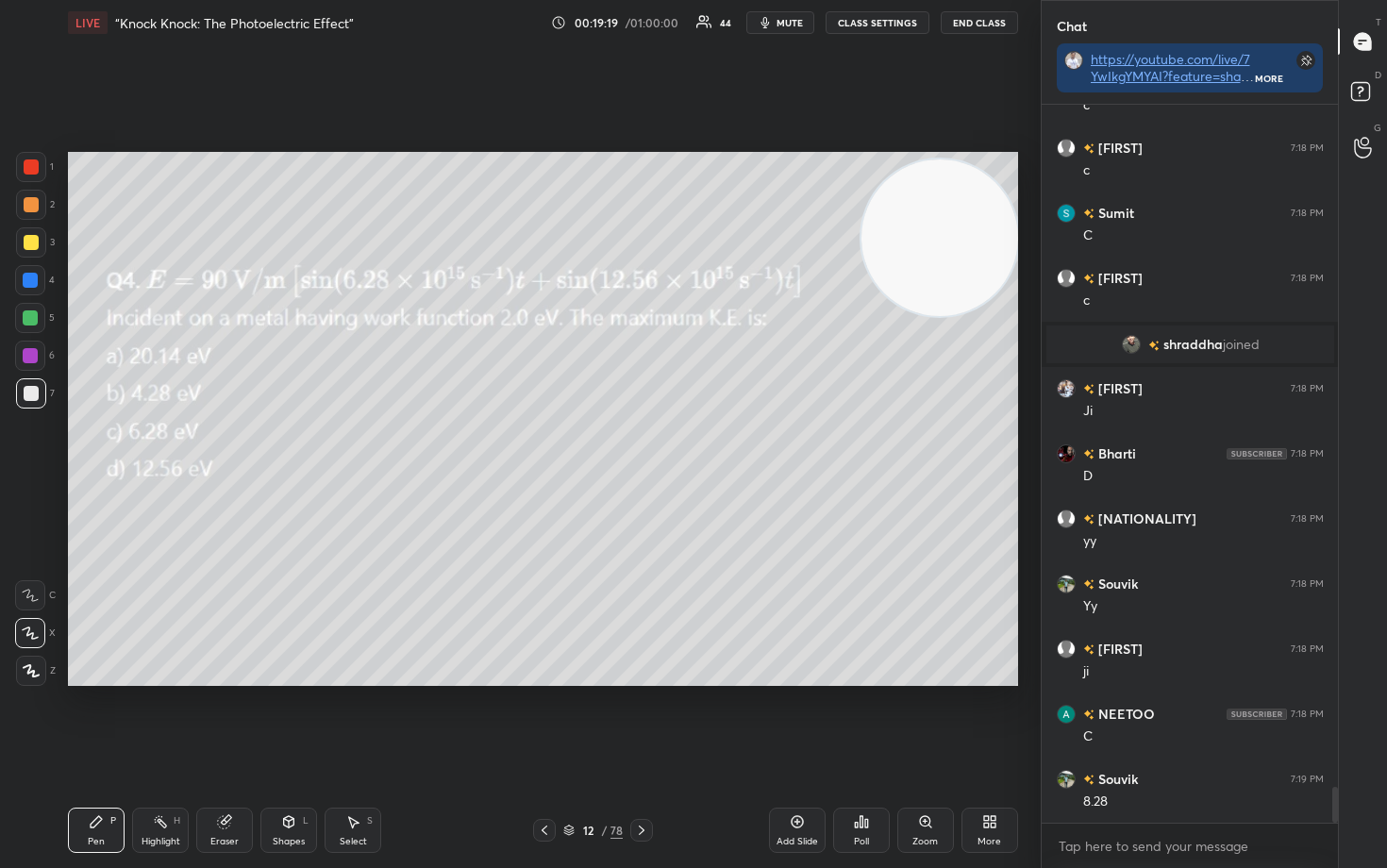 drag, startPoint x: 786, startPoint y: 24, endPoint x: 775, endPoint y: 27, distance: 11.401754 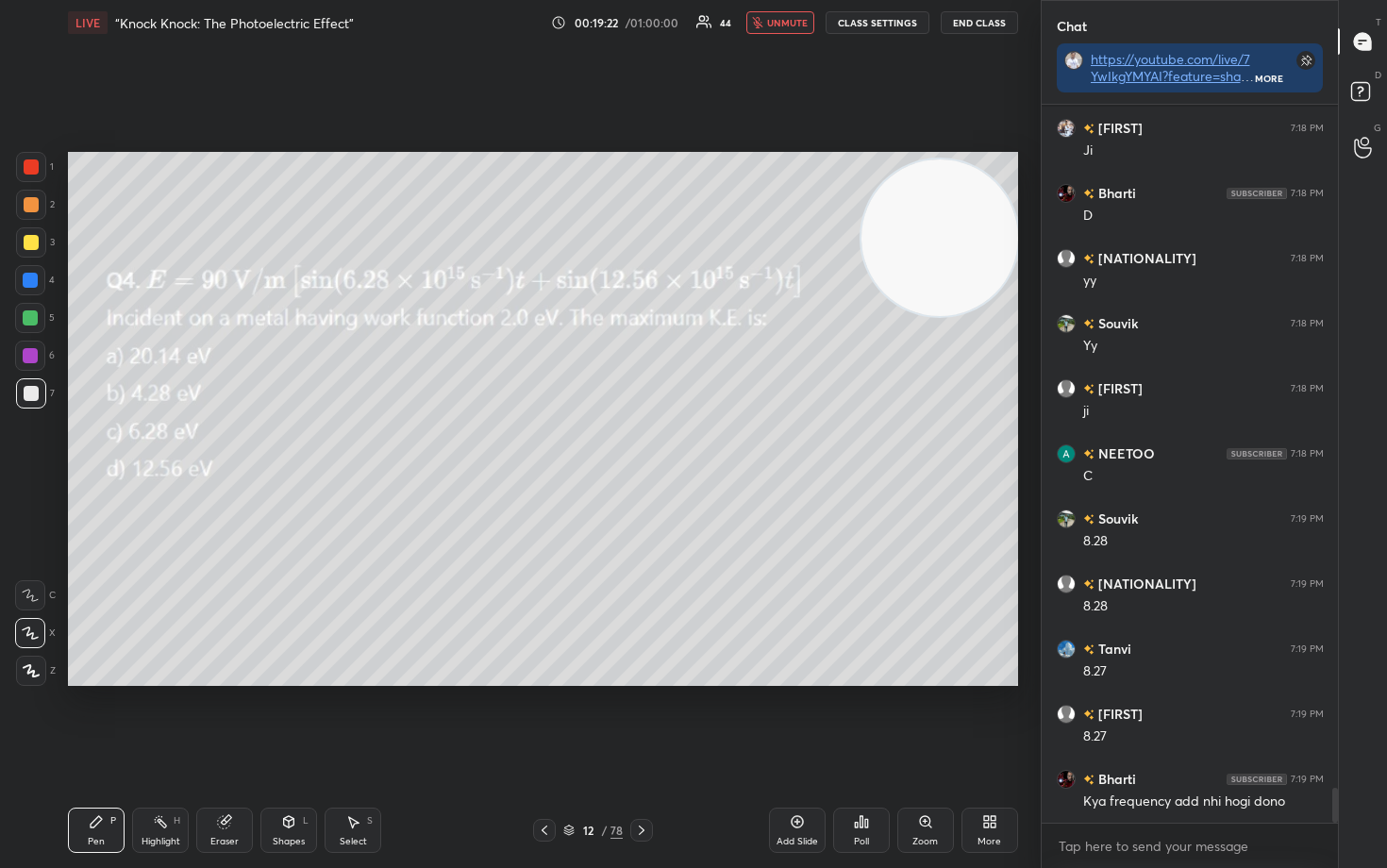 scroll, scrollTop: 13855, scrollLeft: 0, axis: vertical 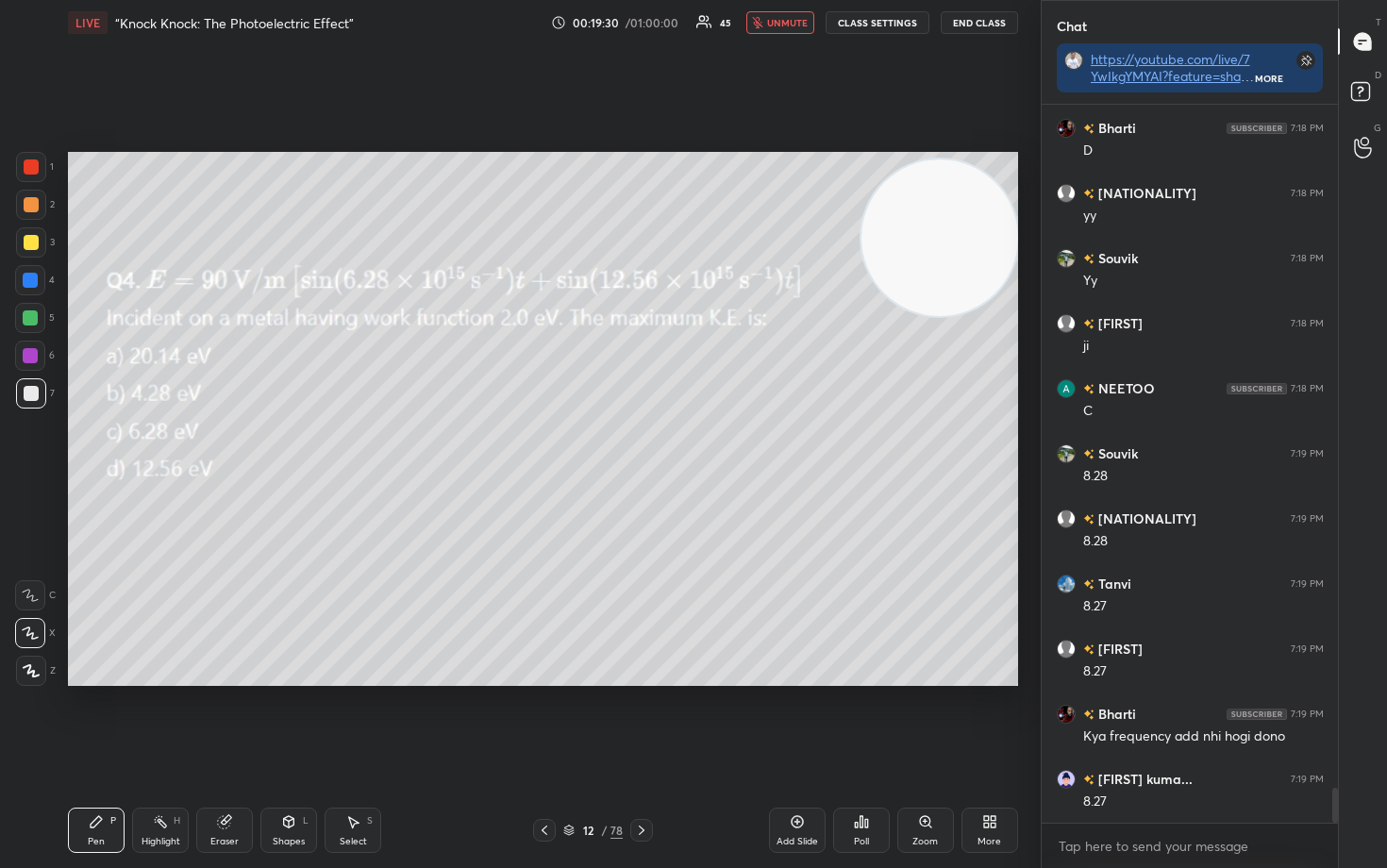 click on "unmute" at bounding box center [787, 23] 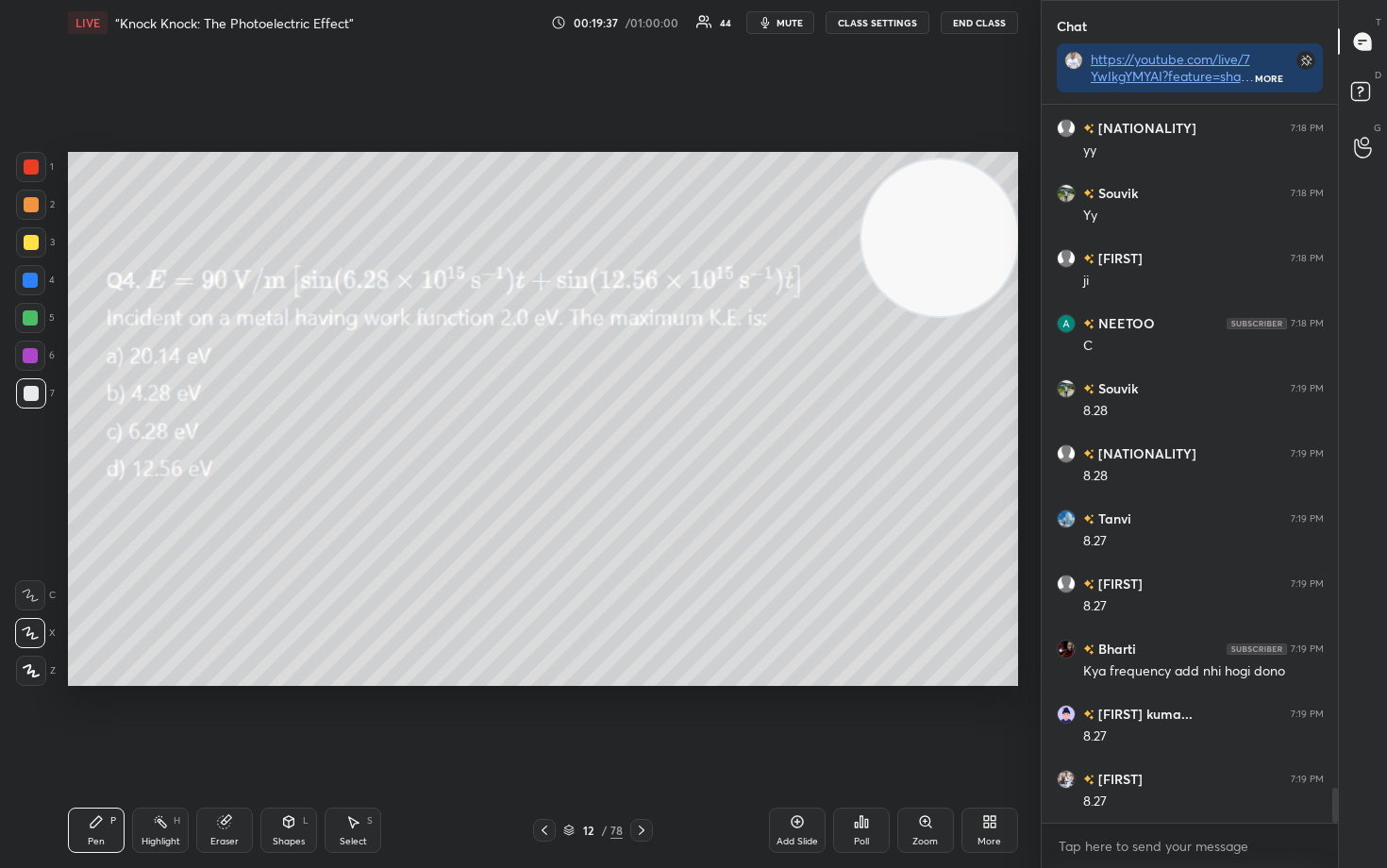 scroll, scrollTop: 13985, scrollLeft: 0, axis: vertical 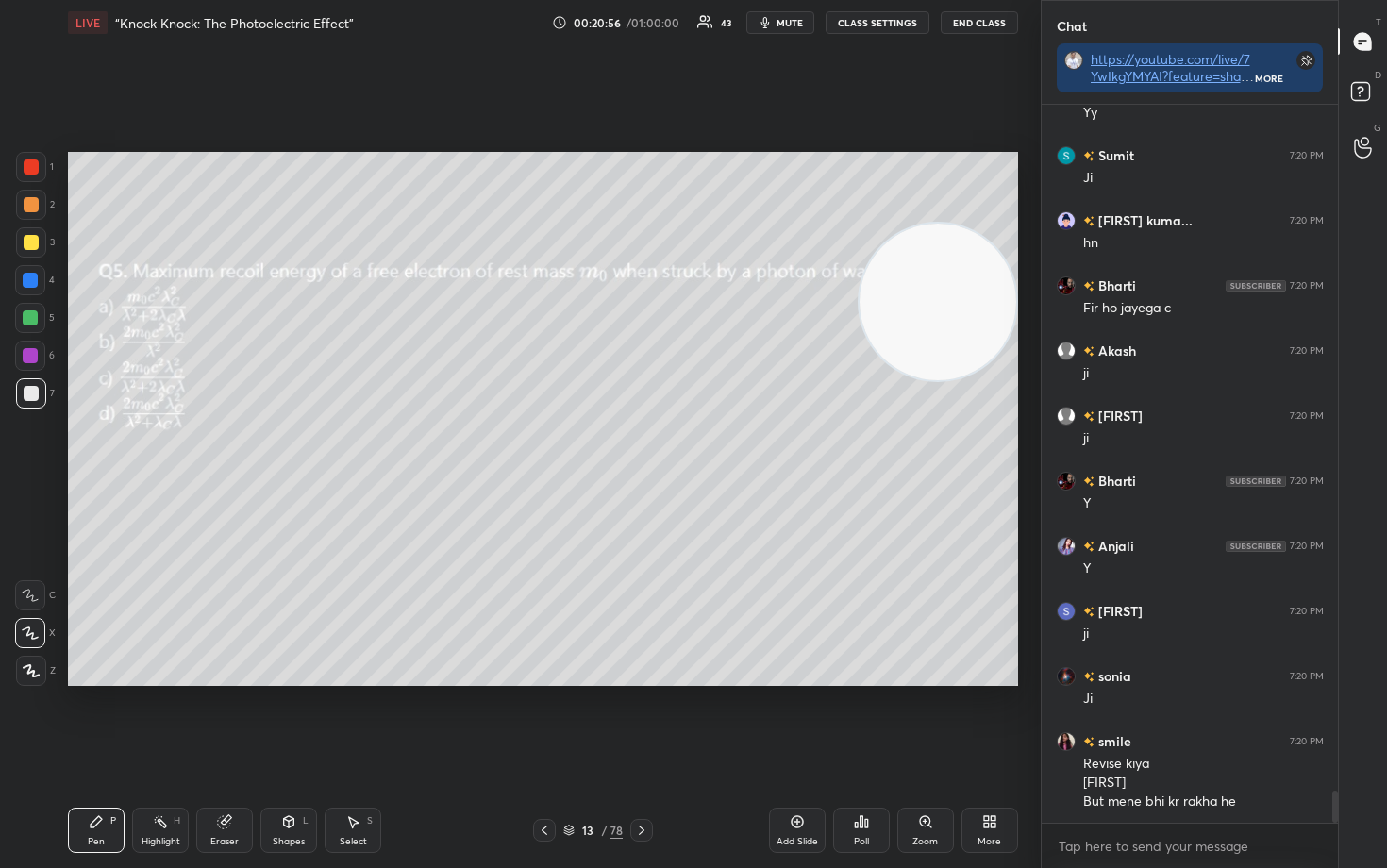 drag, startPoint x: 965, startPoint y: 231, endPoint x: 972, endPoint y: 457, distance: 226.1084 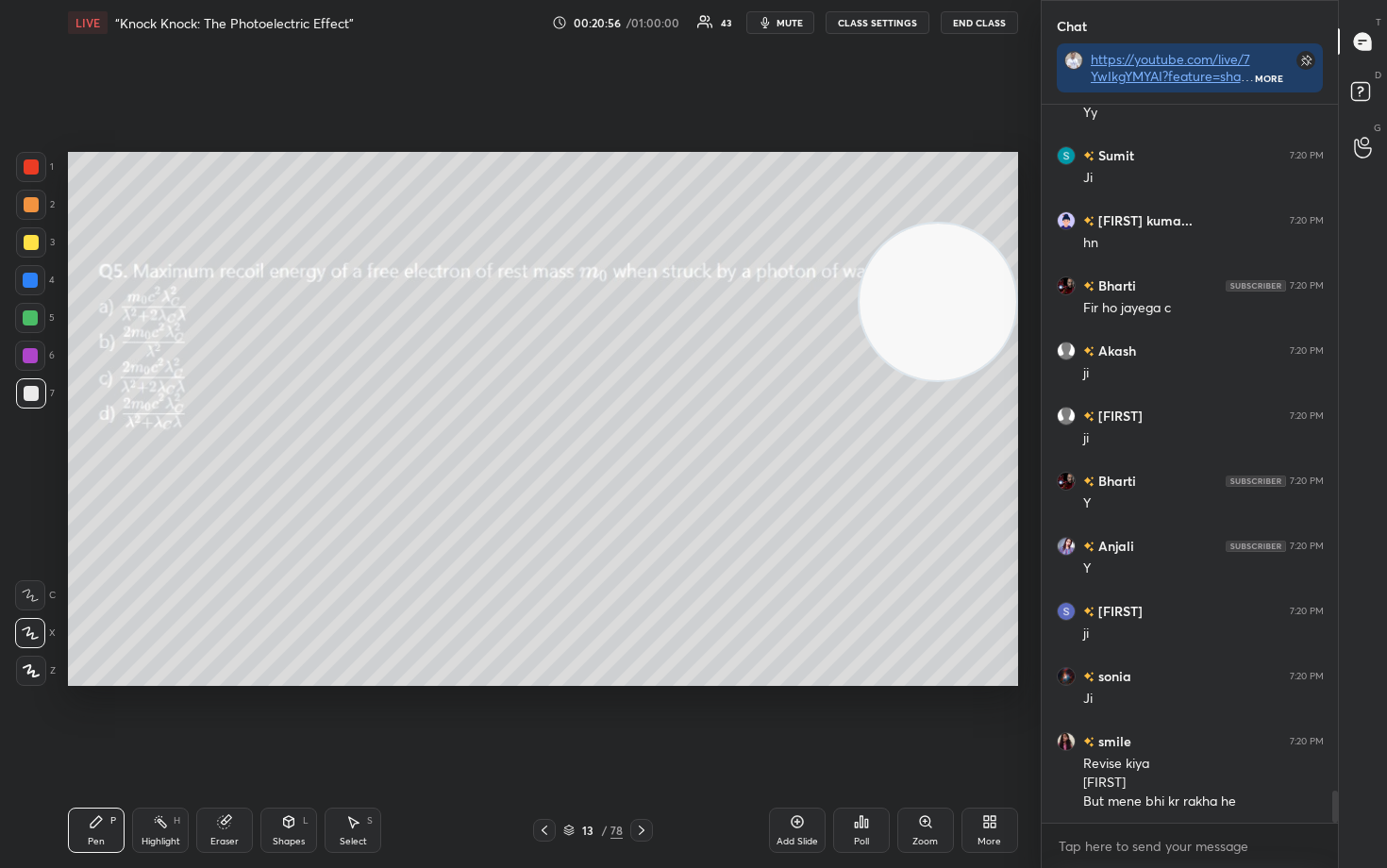 click at bounding box center [938, 302] 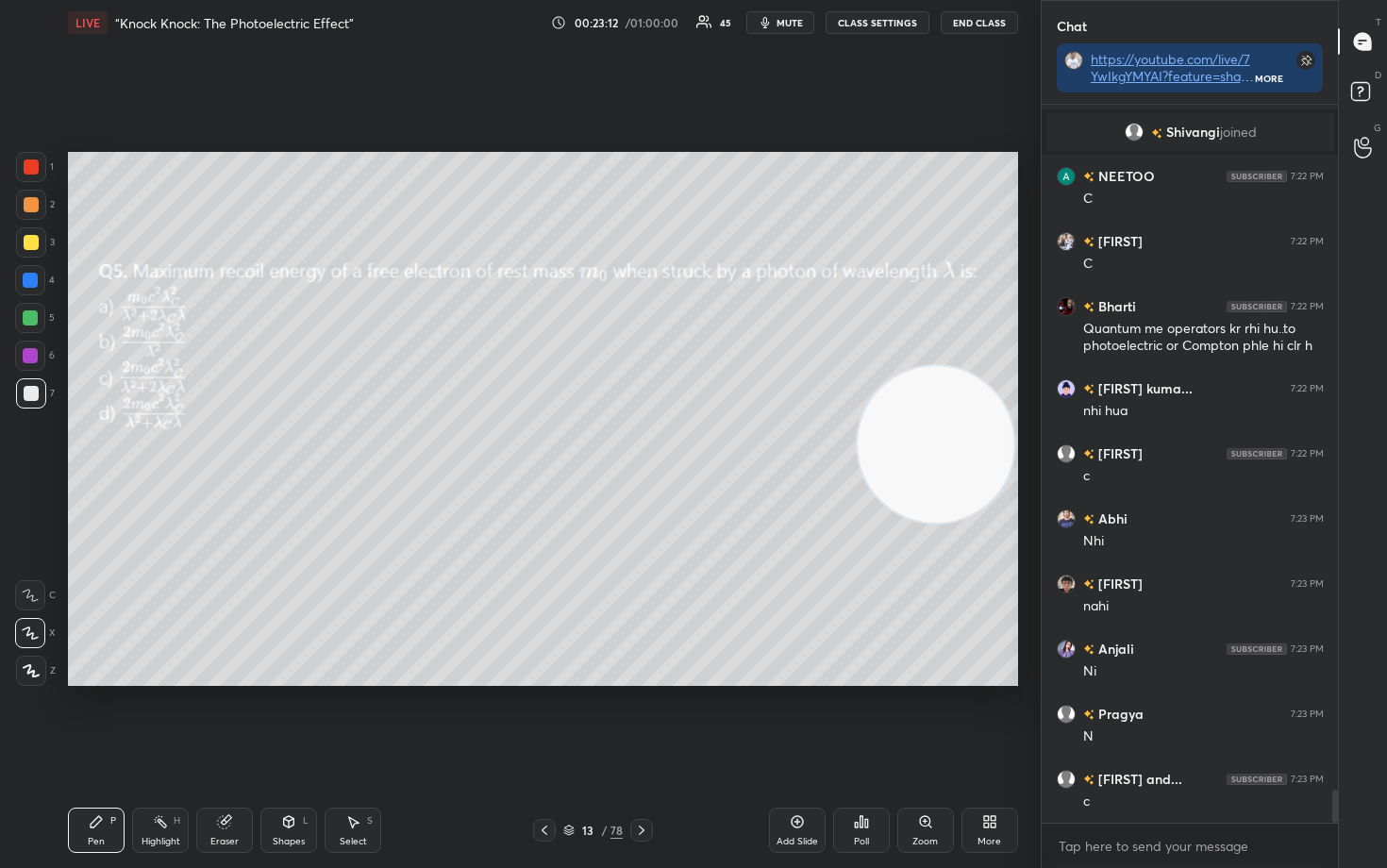 scroll, scrollTop: 14744, scrollLeft: 0, axis: vertical 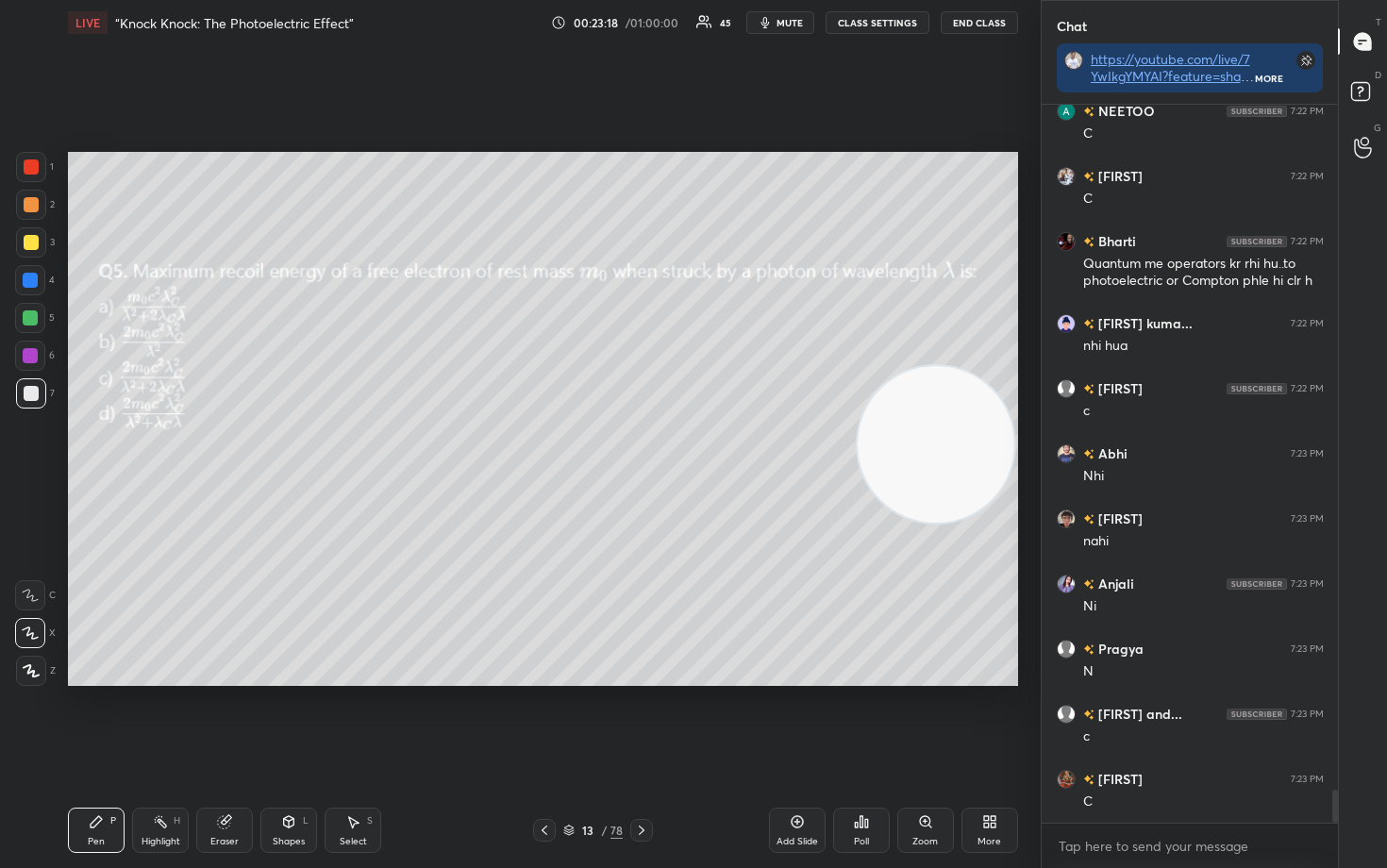 drag, startPoint x: 32, startPoint y: 207, endPoint x: 31, endPoint y: 229, distance: 22.022716 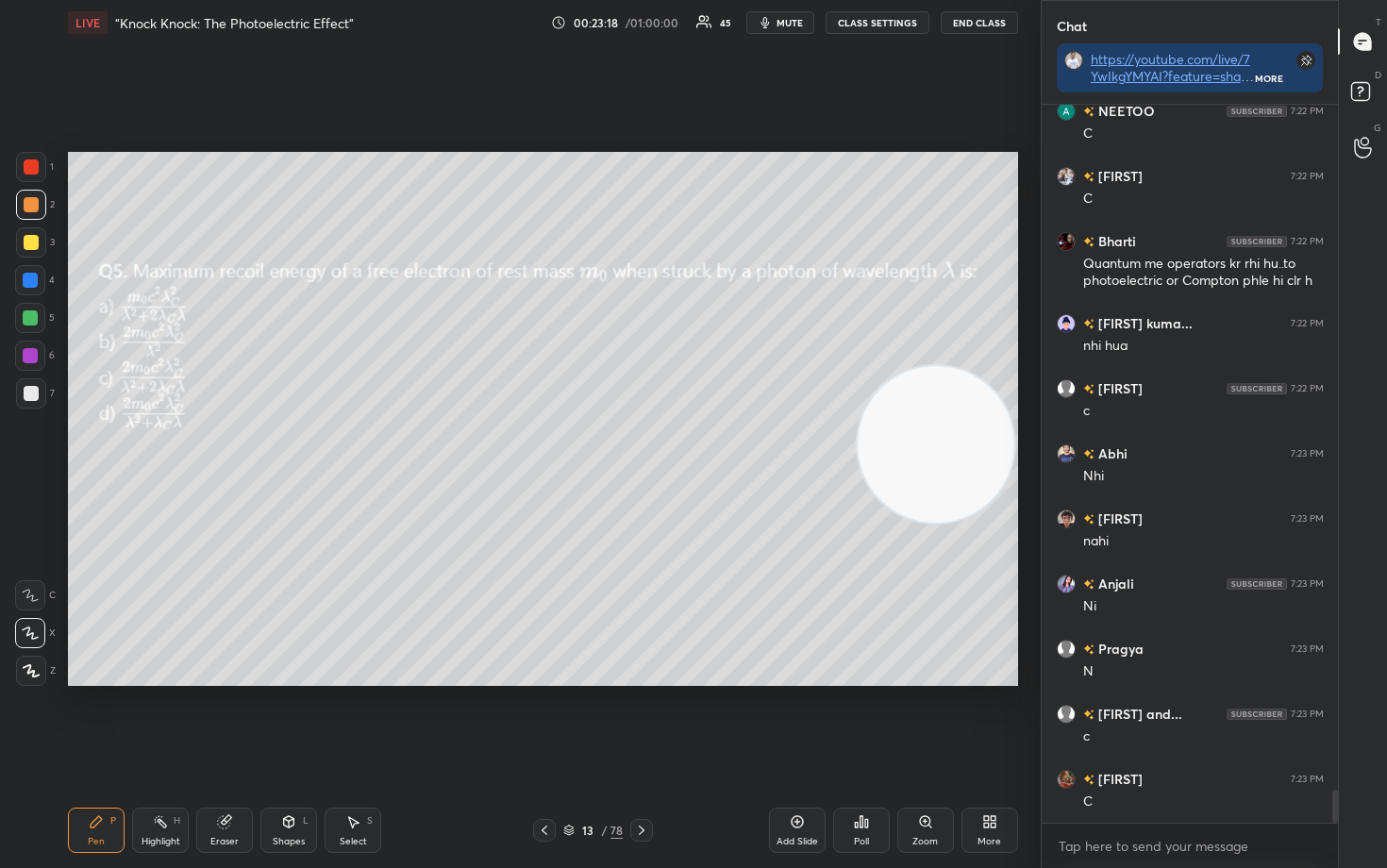 click at bounding box center (31, 242) 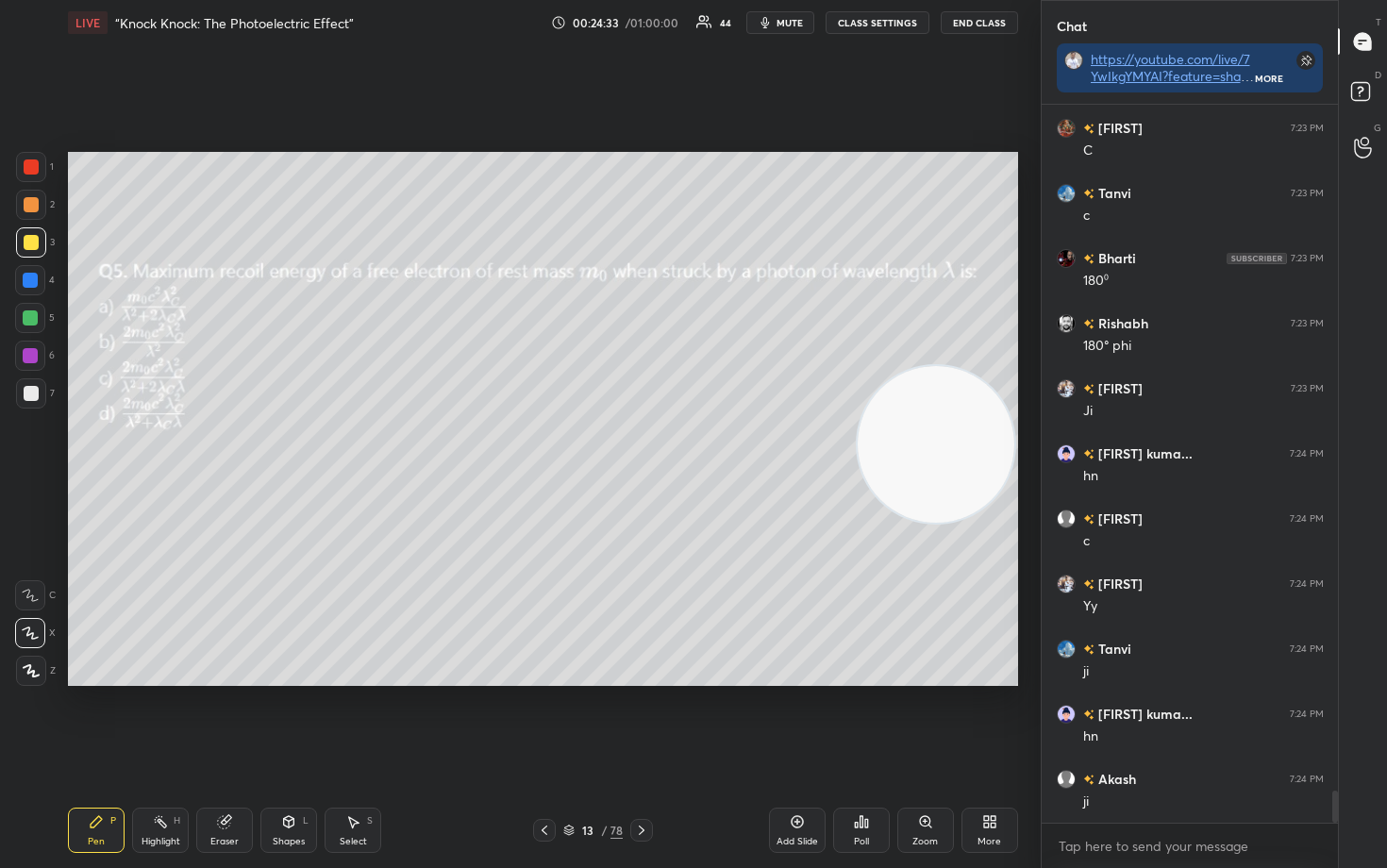 scroll, scrollTop: 15460, scrollLeft: 0, axis: vertical 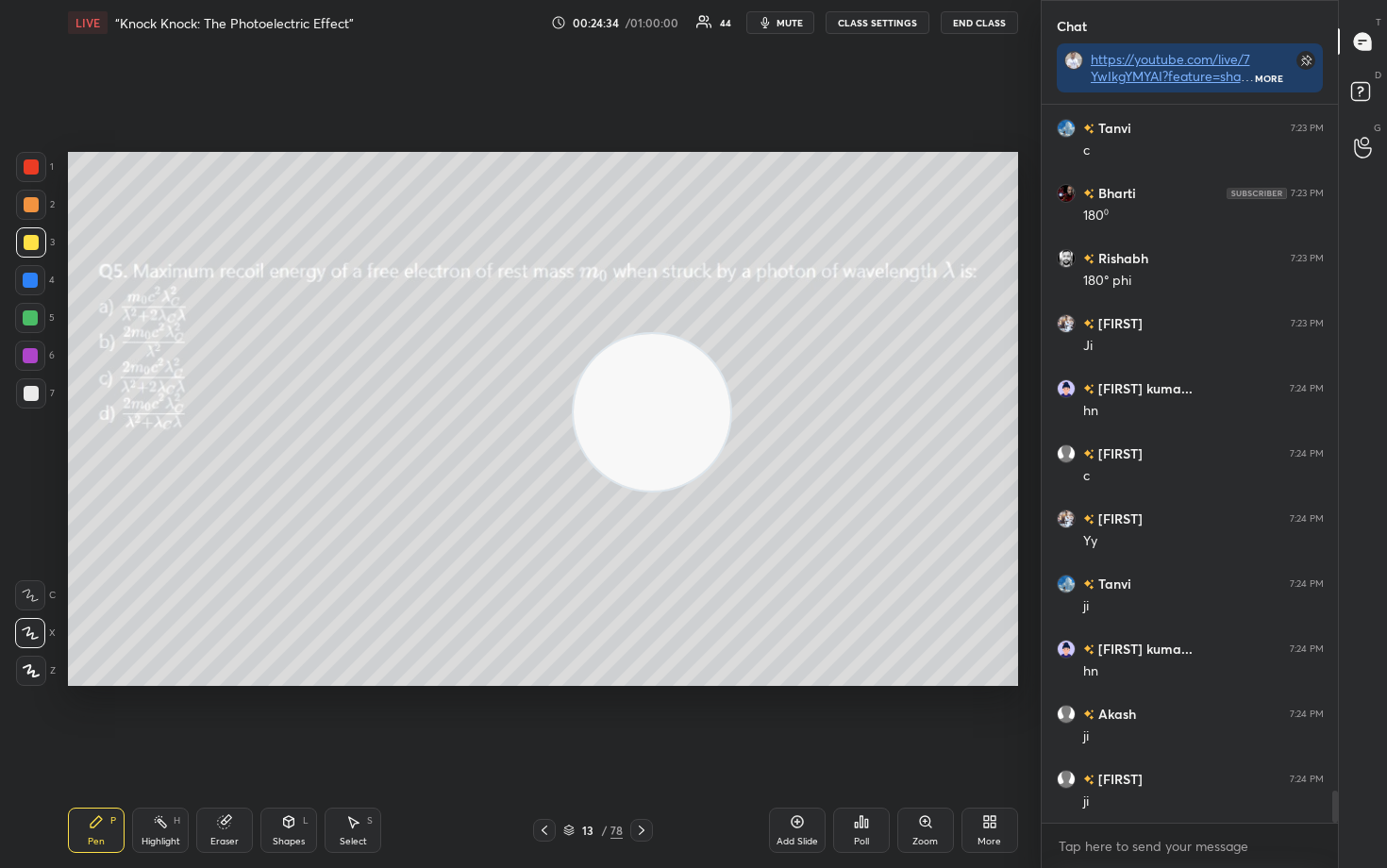 drag, startPoint x: 838, startPoint y: 447, endPoint x: 417, endPoint y: 421, distance: 421.80209 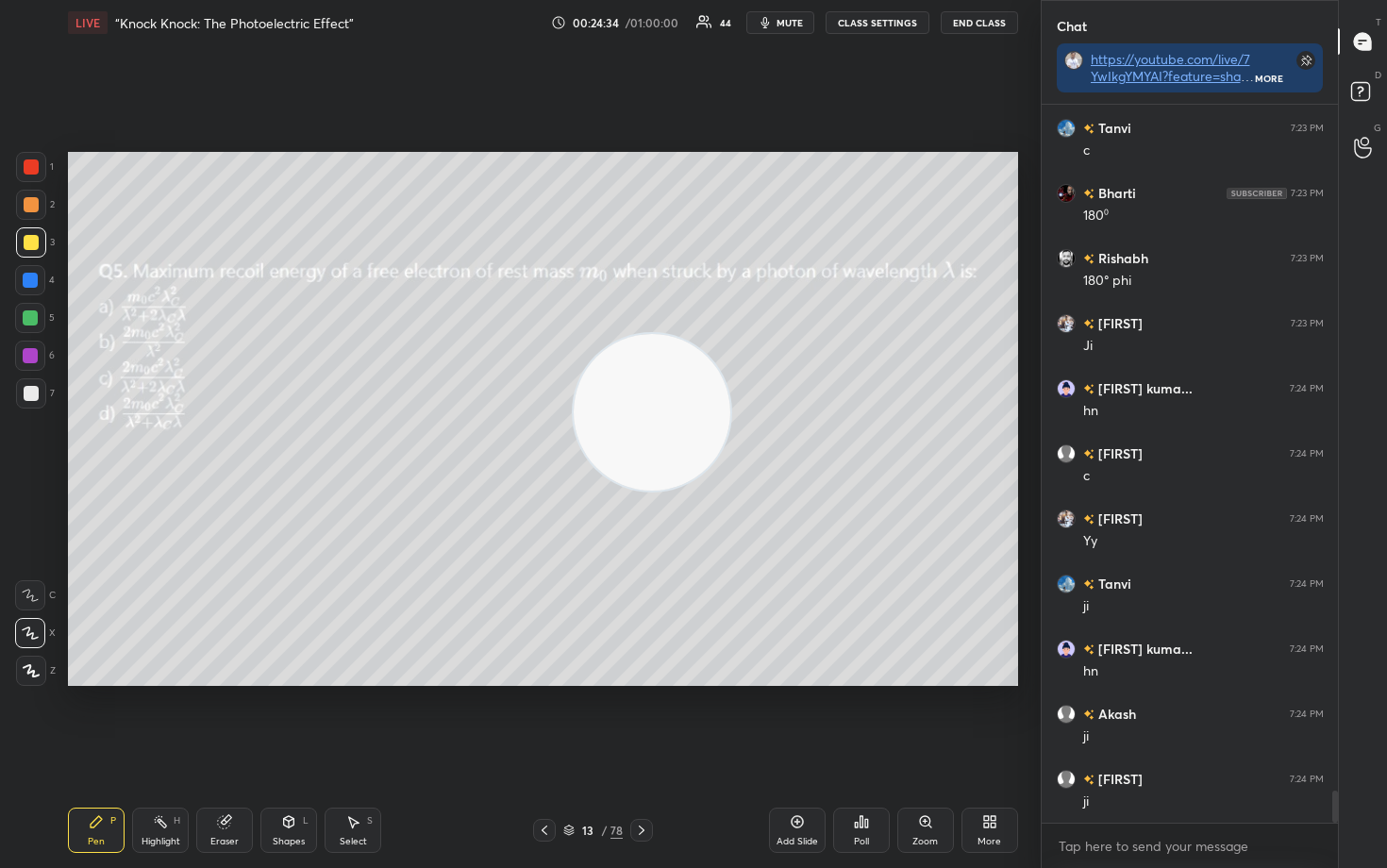 click at bounding box center (652, 412) 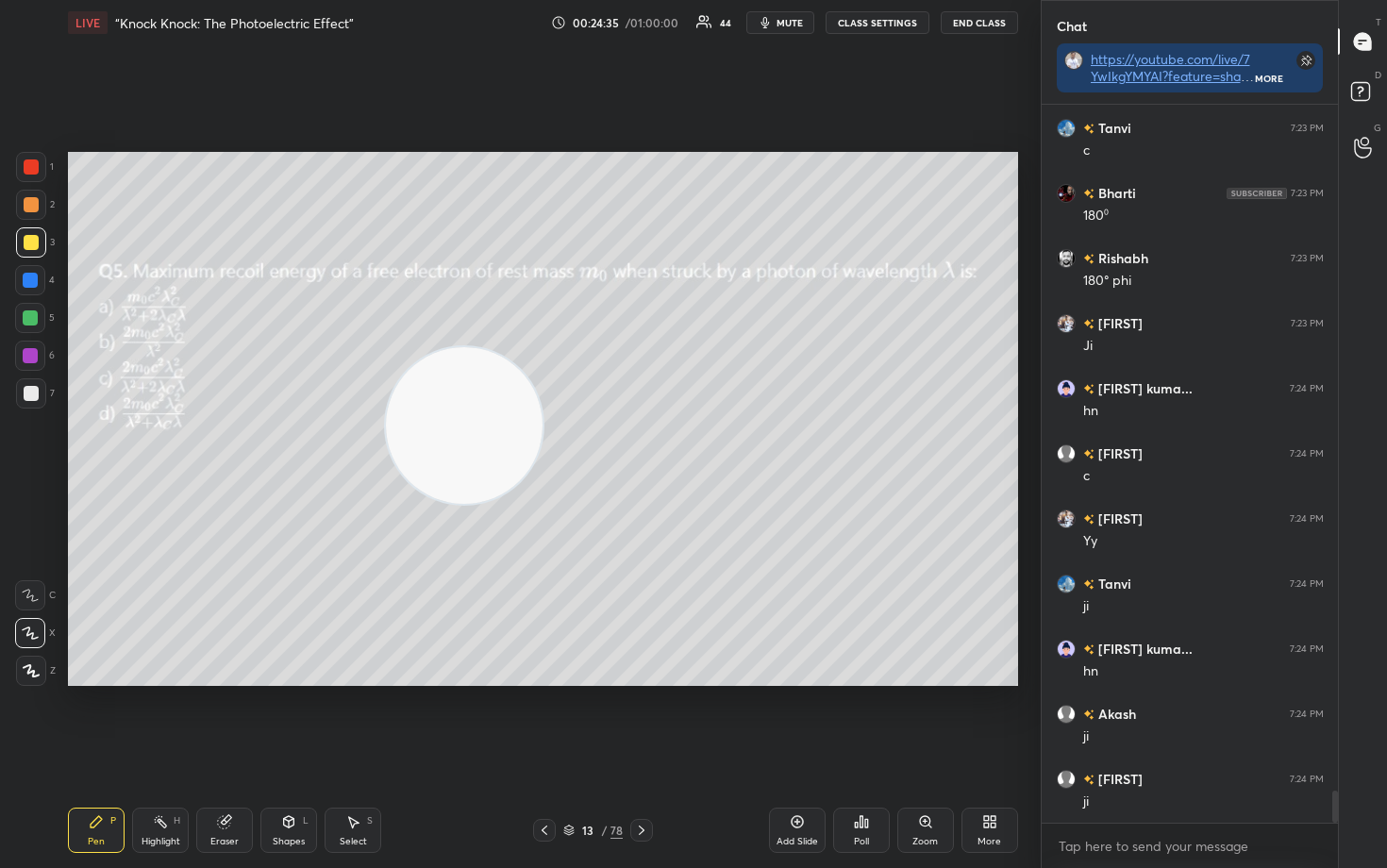 drag, startPoint x: 442, startPoint y: 453, endPoint x: 171, endPoint y: 525, distance: 280.4015 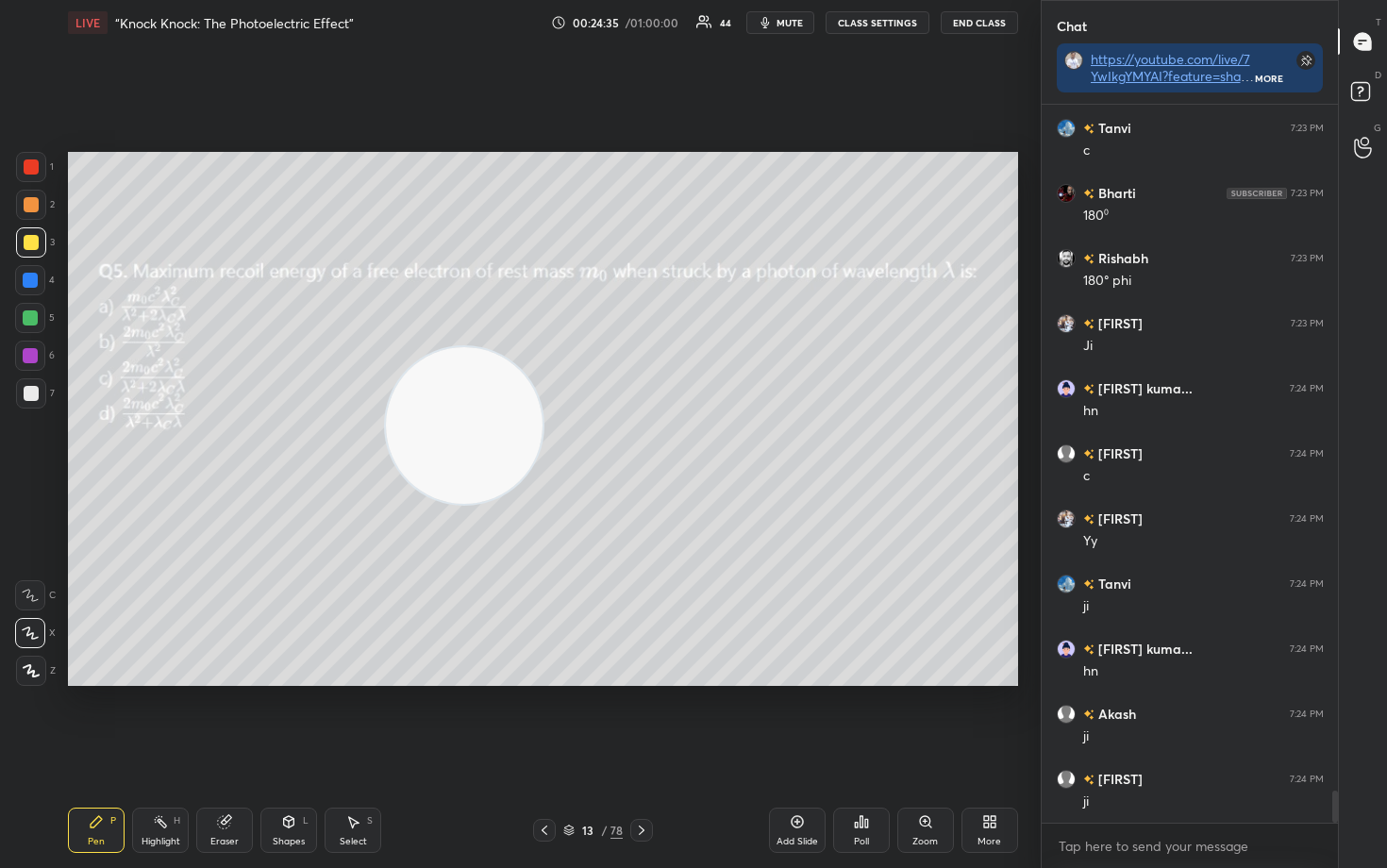 click at bounding box center [464, 426] 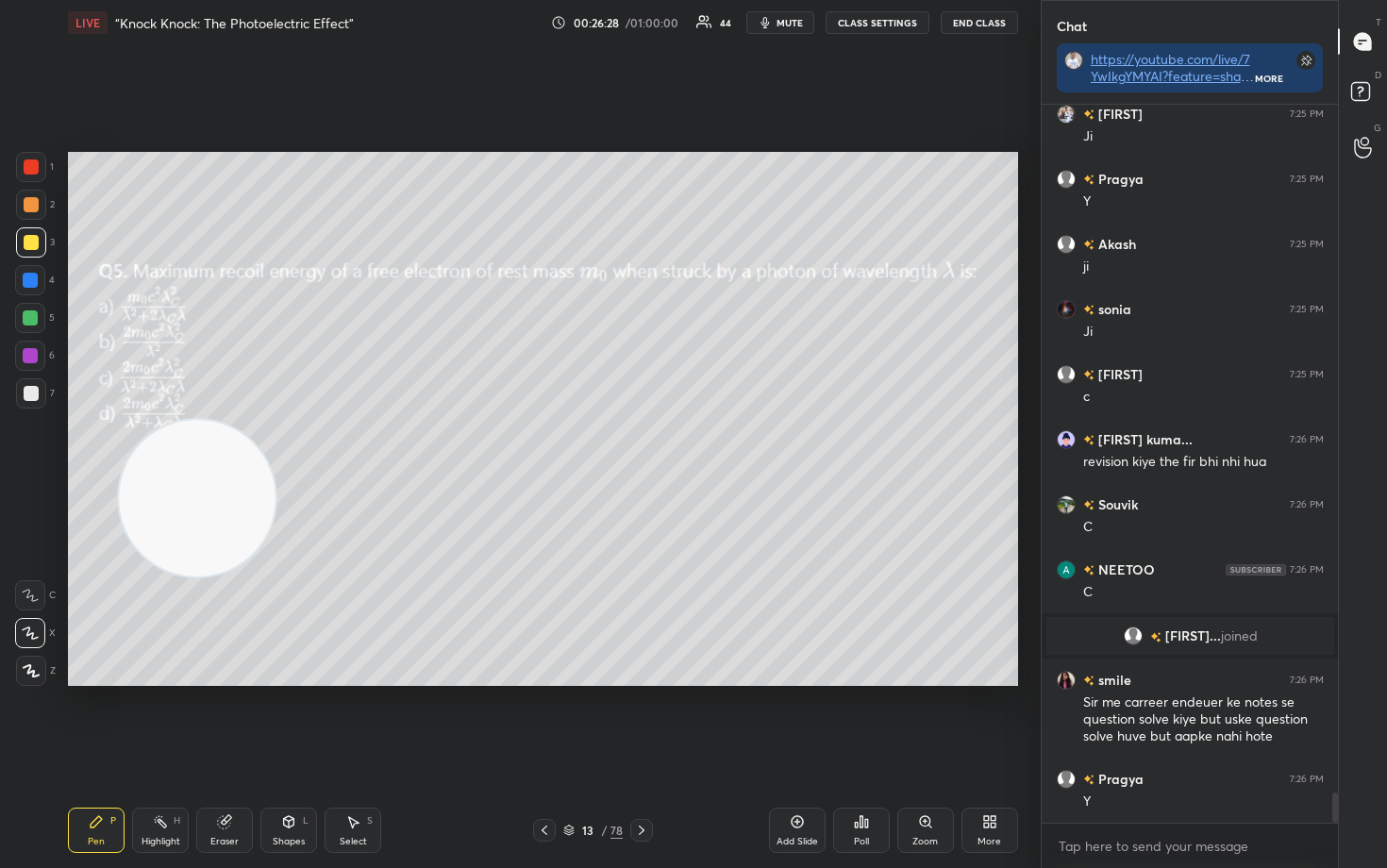 scroll, scrollTop: 16141, scrollLeft: 0, axis: vertical 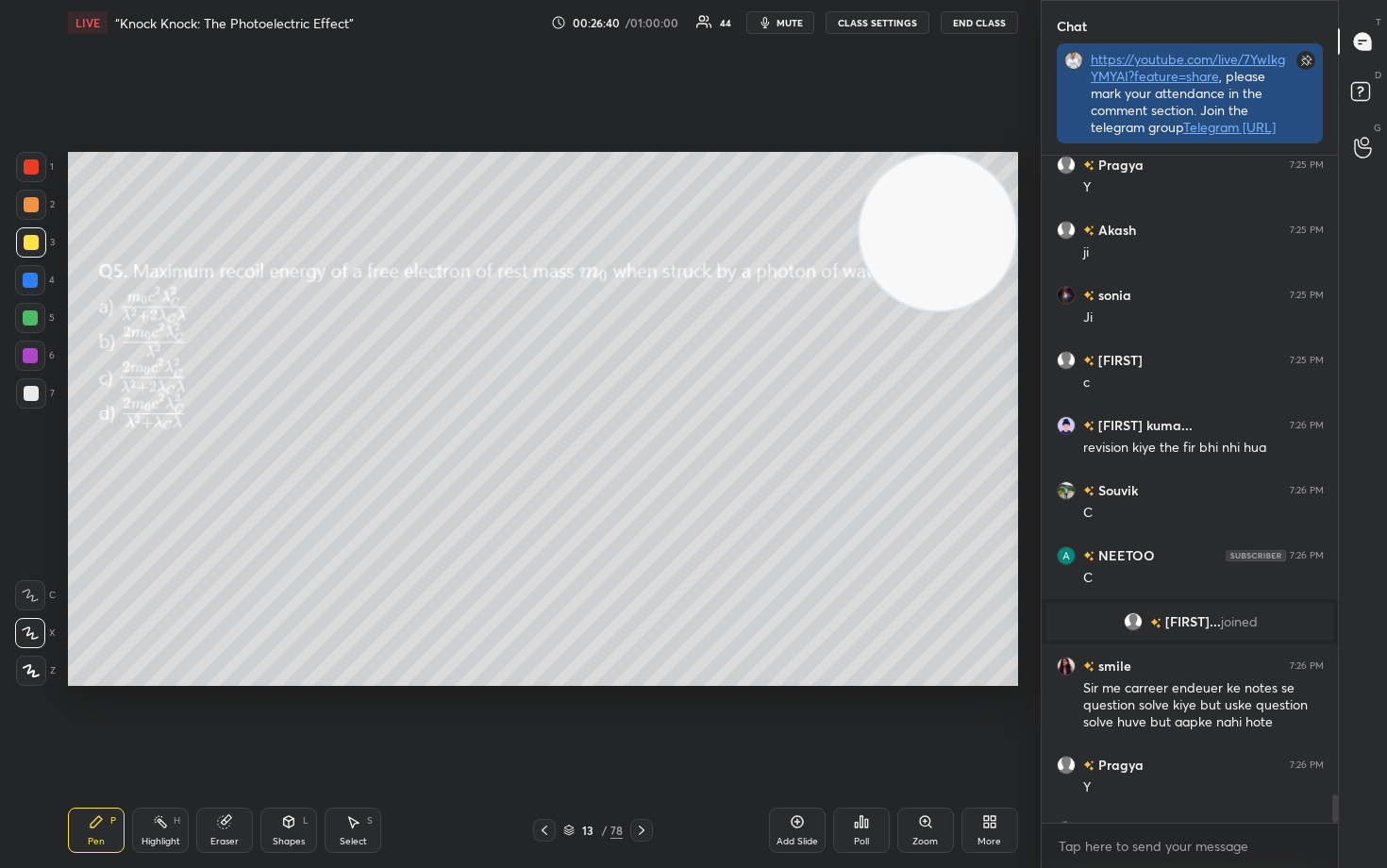 drag, startPoint x: 175, startPoint y: 490, endPoint x: 1253, endPoint y: 55, distance: 1162.458 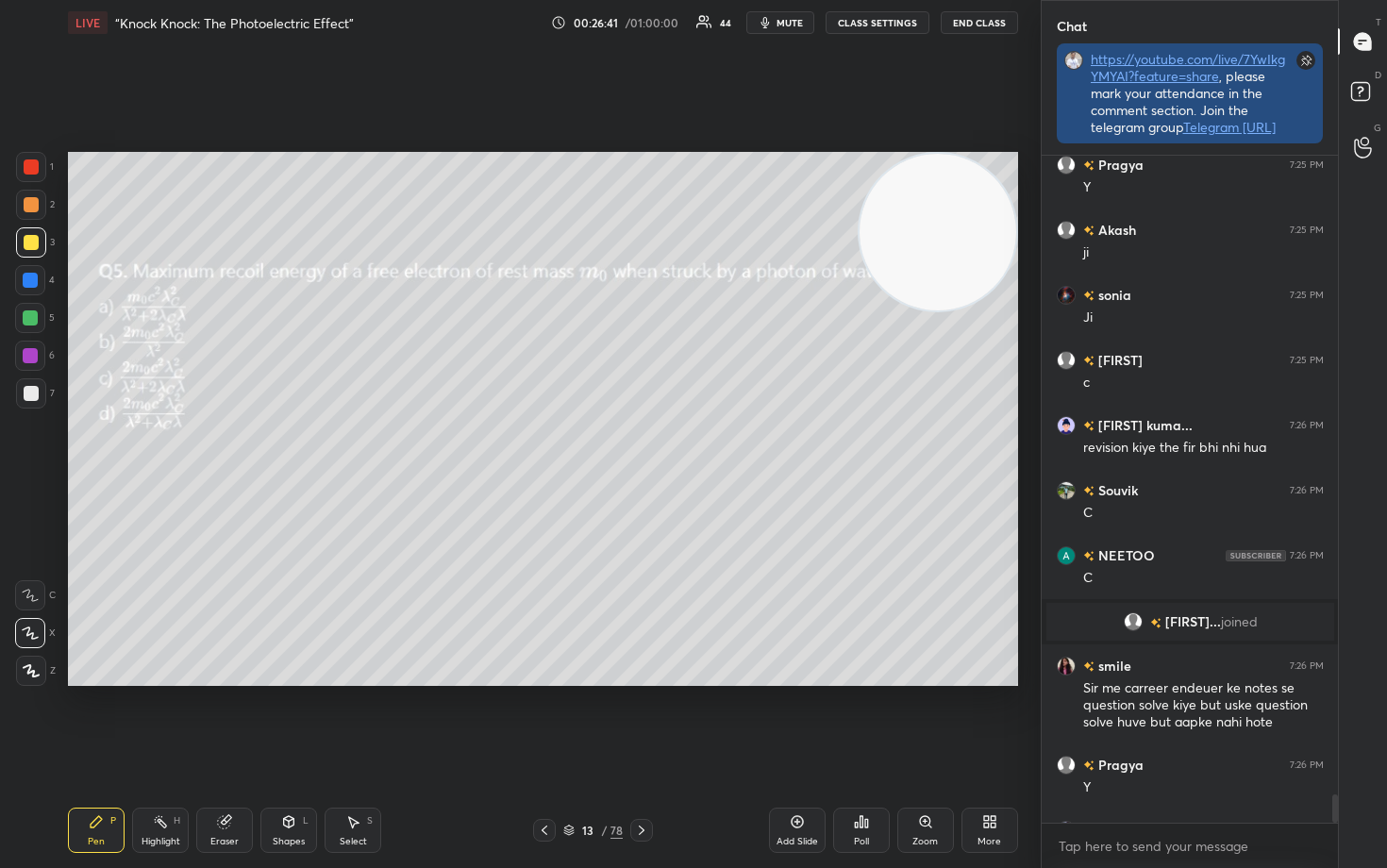 scroll, scrollTop: 6, scrollLeft: 7, axis: both 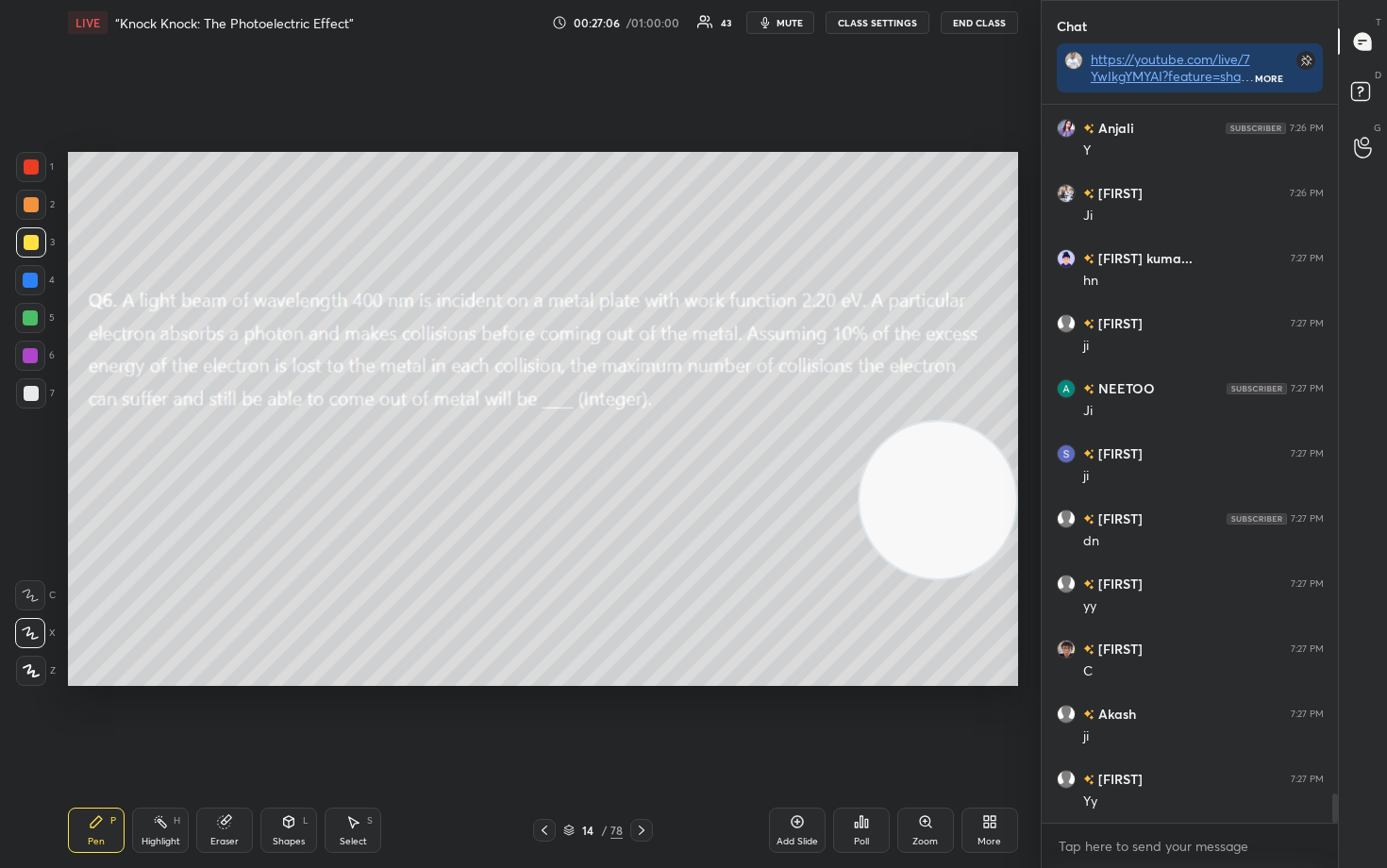 drag, startPoint x: 923, startPoint y: 239, endPoint x: 924, endPoint y: 508, distance: 269.00186 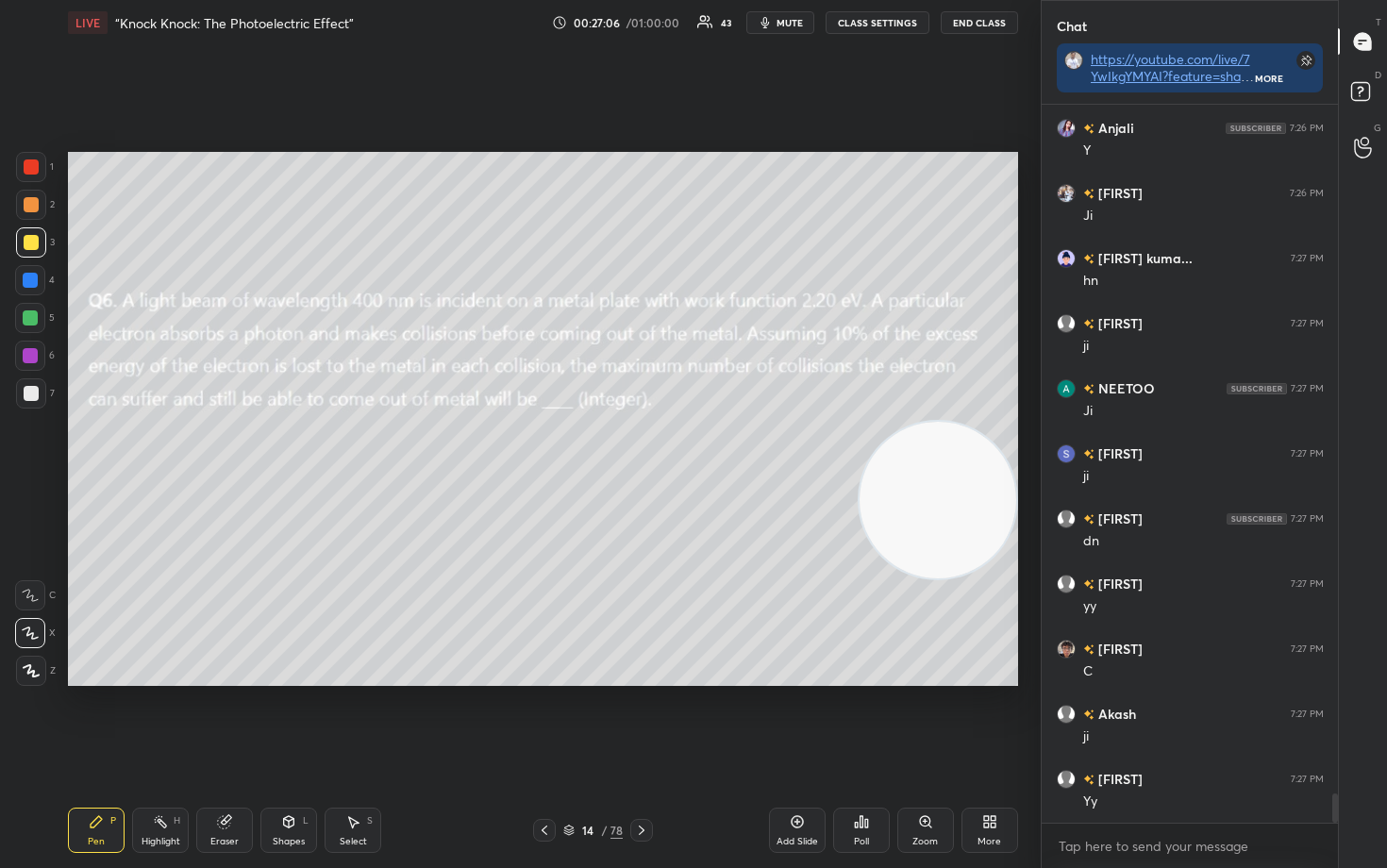 click at bounding box center [938, 500] 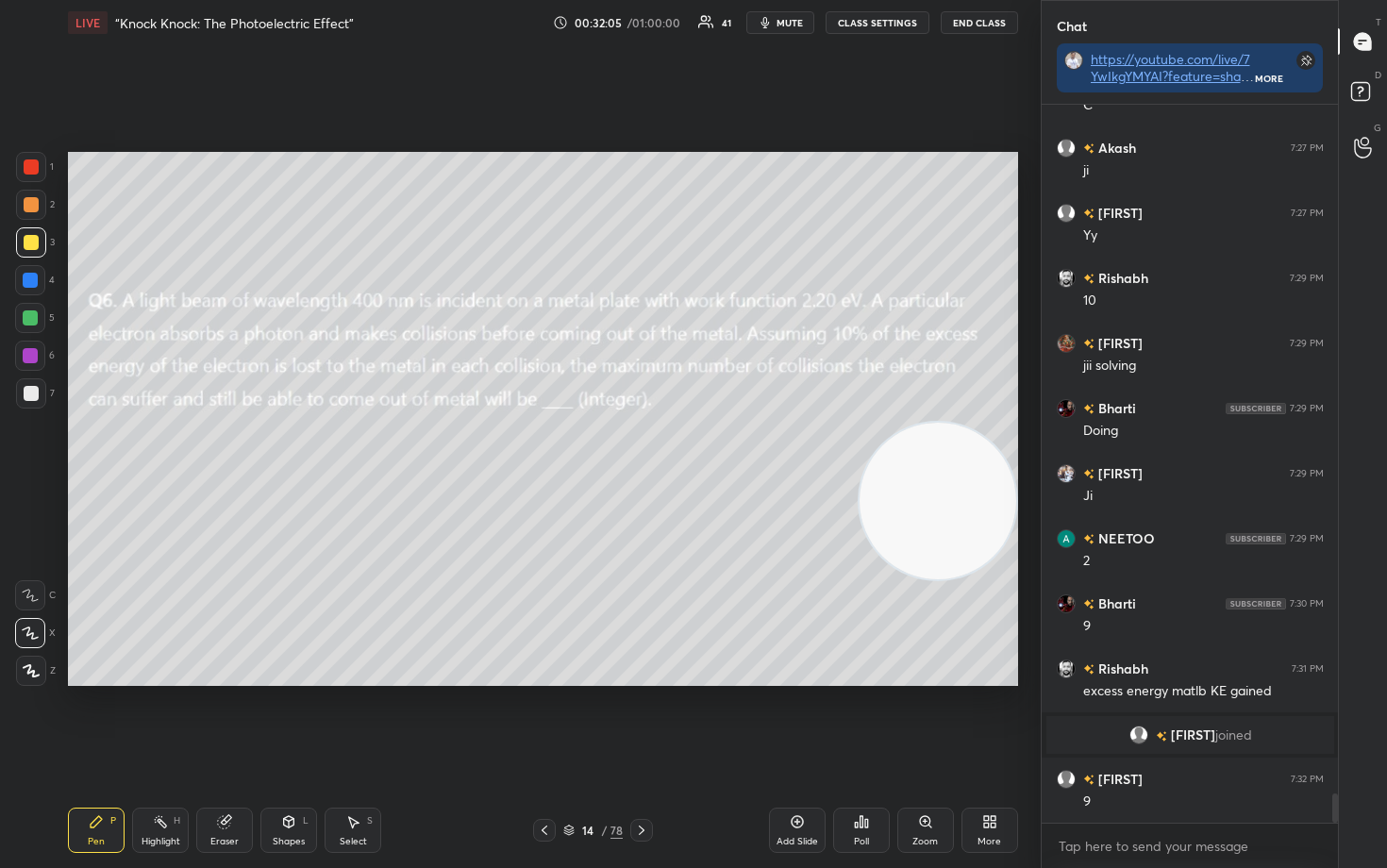 scroll, scrollTop: 17153, scrollLeft: 0, axis: vertical 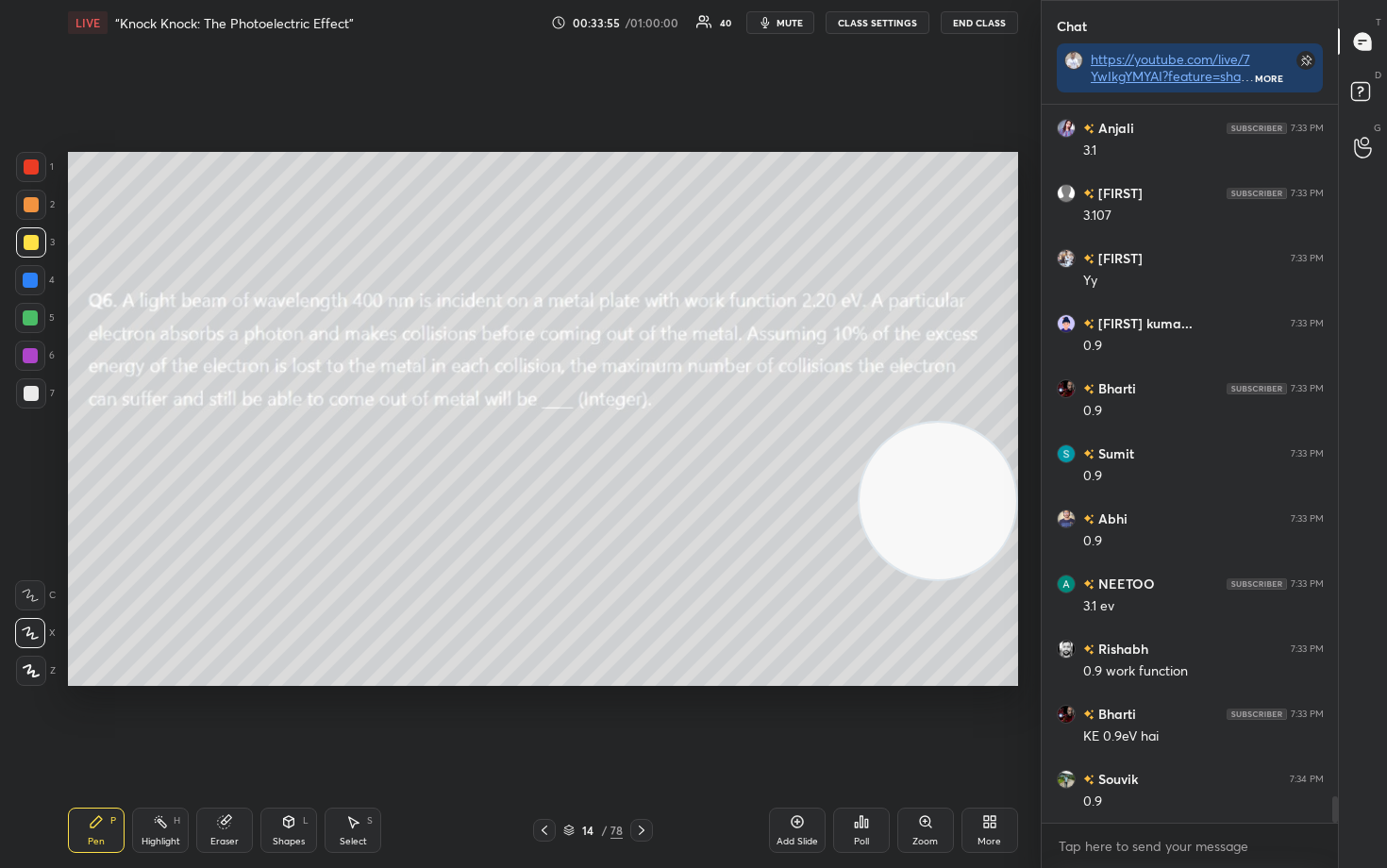 drag, startPoint x: 219, startPoint y: 831, endPoint x: 262, endPoint y: 711, distance: 127.47157 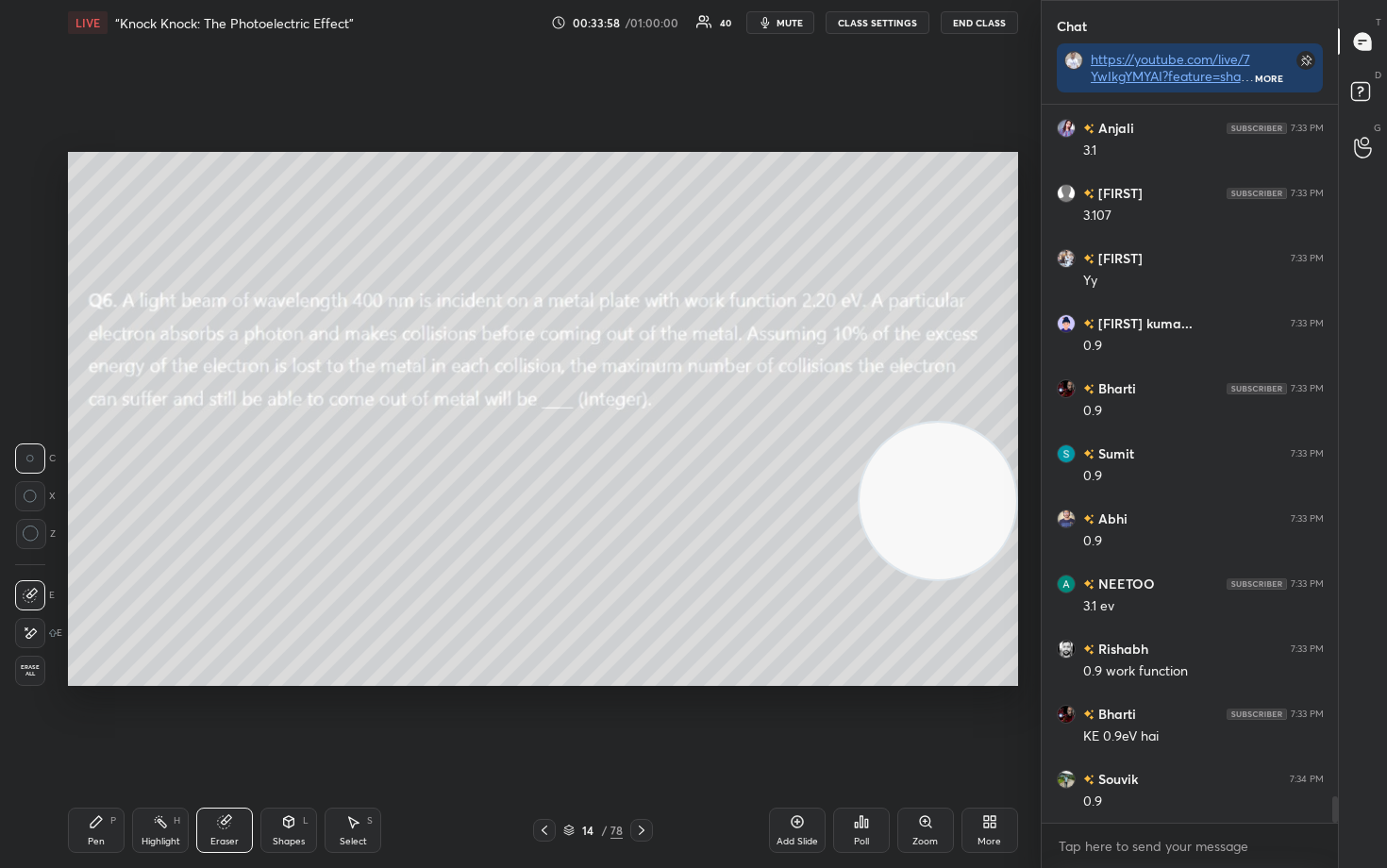 scroll, scrollTop: 19041, scrollLeft: 0, axis: vertical 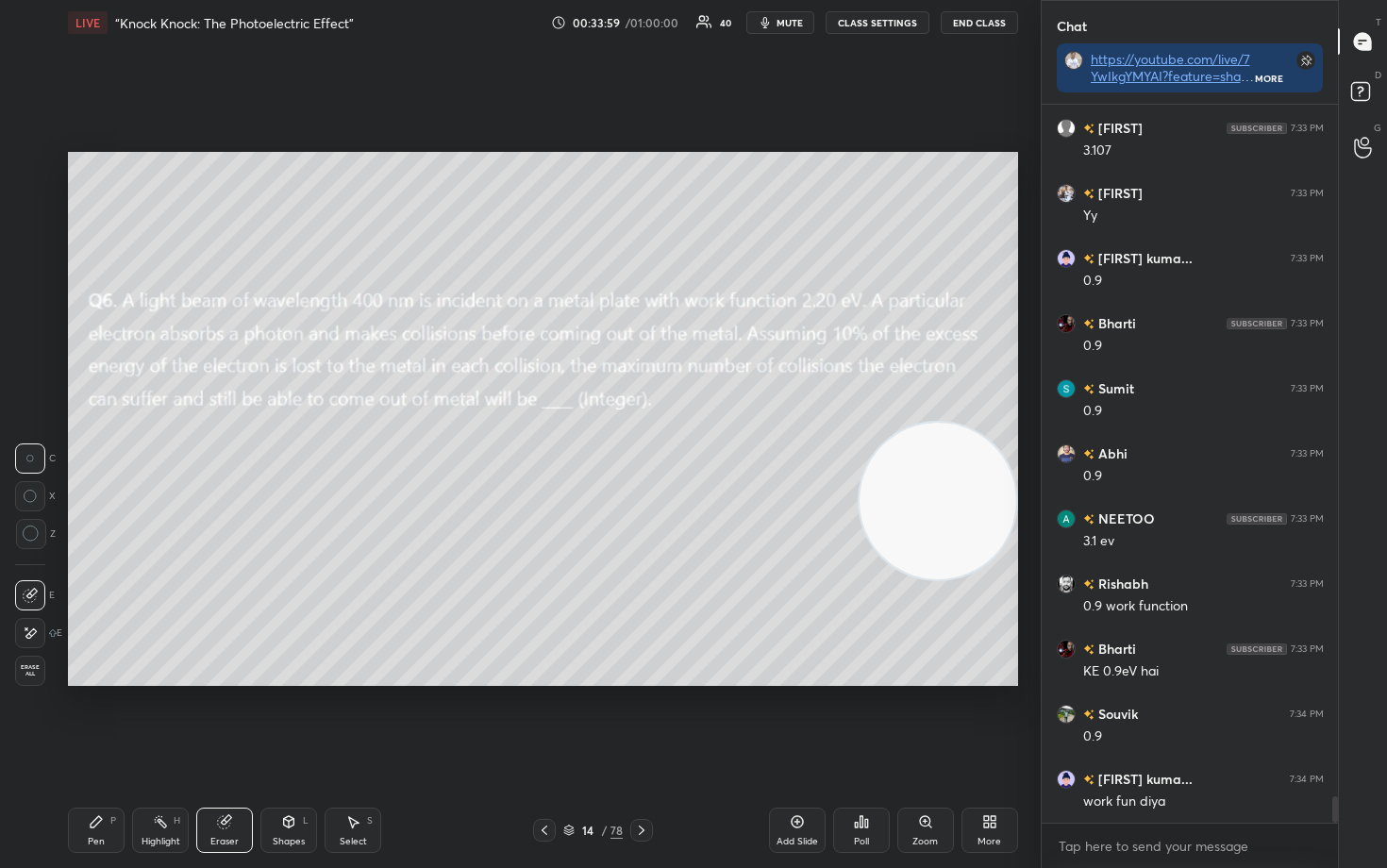 drag, startPoint x: 99, startPoint y: 830, endPoint x: 135, endPoint y: 788, distance: 55.317267 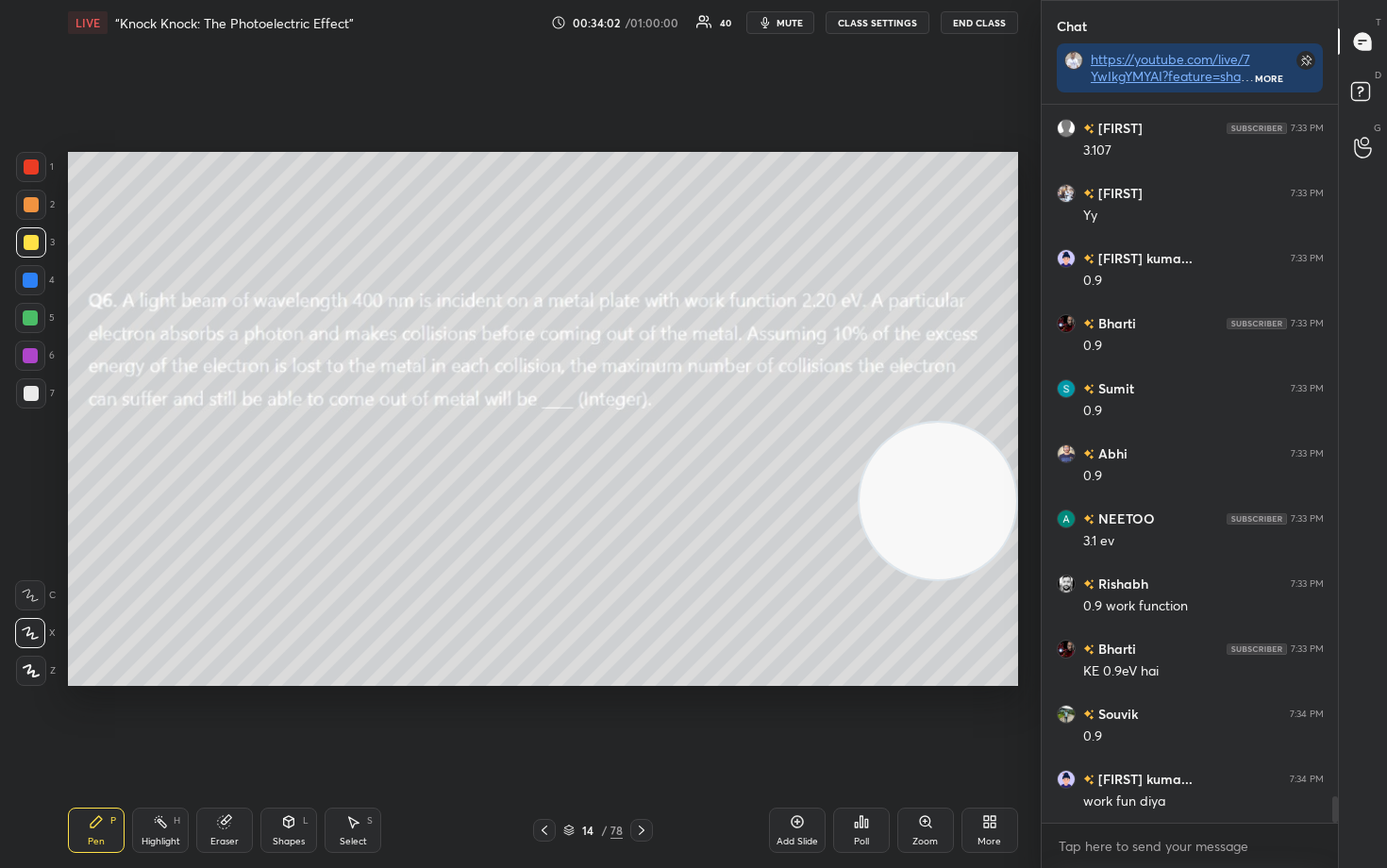 scroll, scrollTop: 19106, scrollLeft: 0, axis: vertical 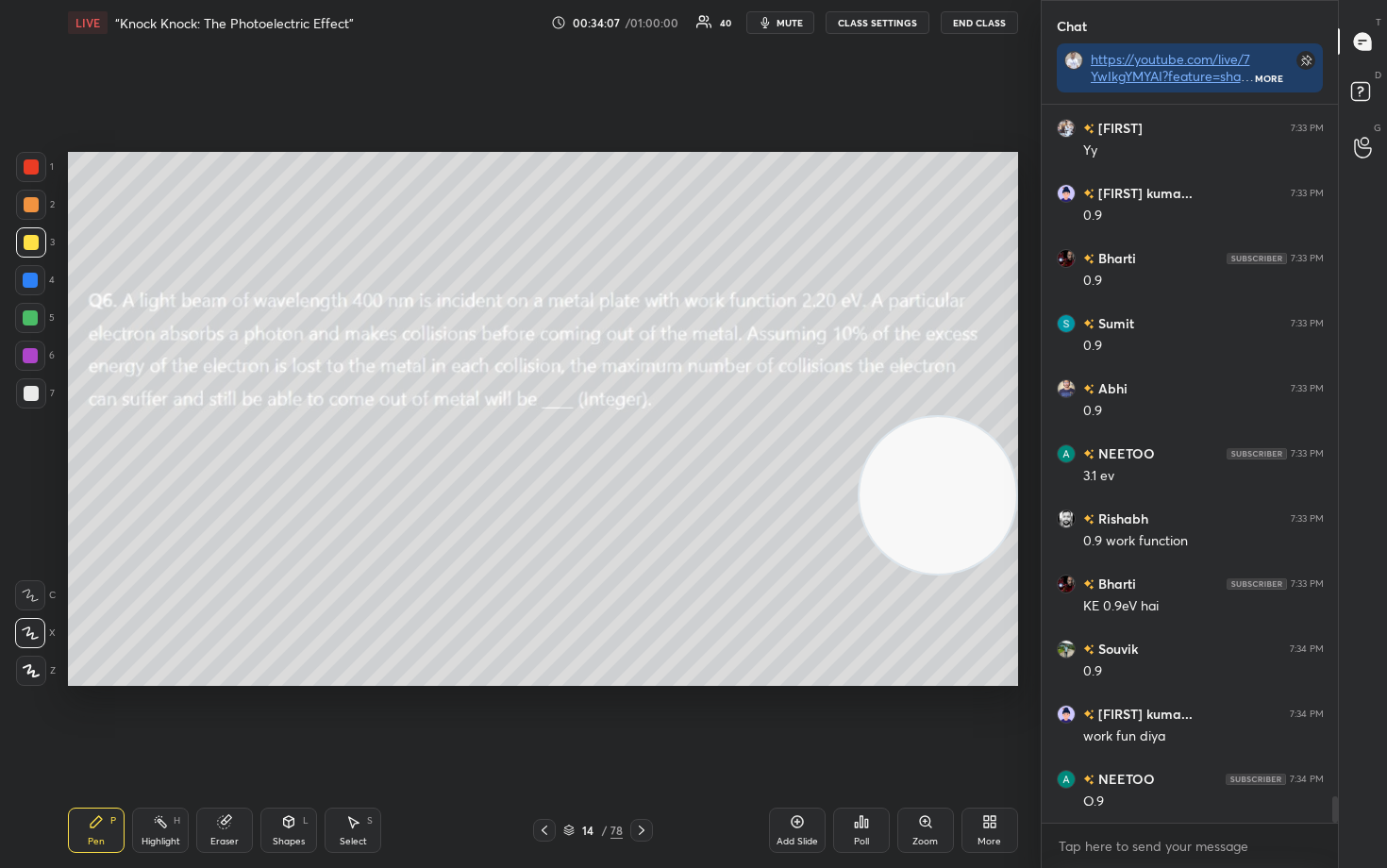 drag, startPoint x: 927, startPoint y: 533, endPoint x: 968, endPoint y: 234, distance: 301.7979 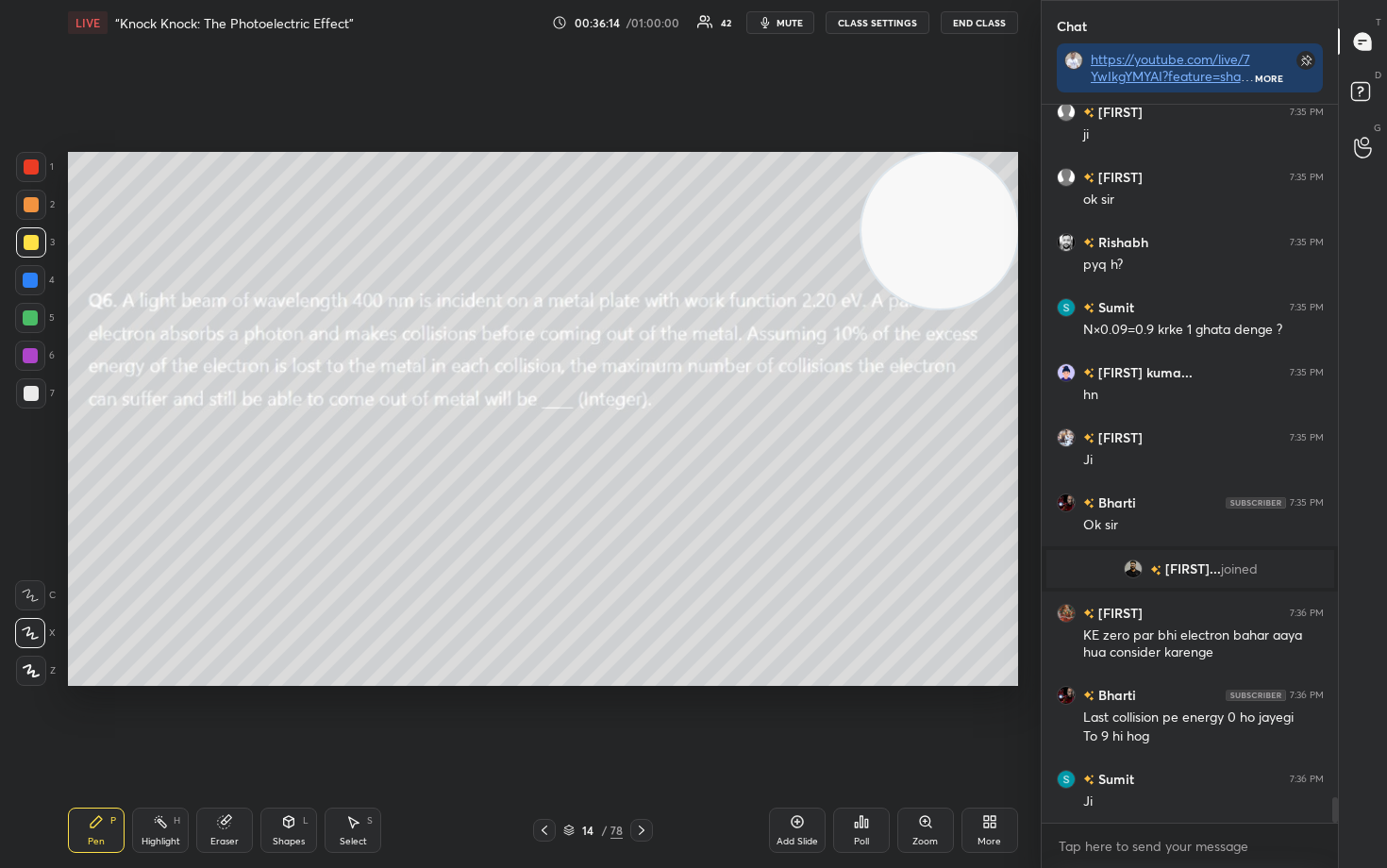 scroll, scrollTop: 19661, scrollLeft: 0, axis: vertical 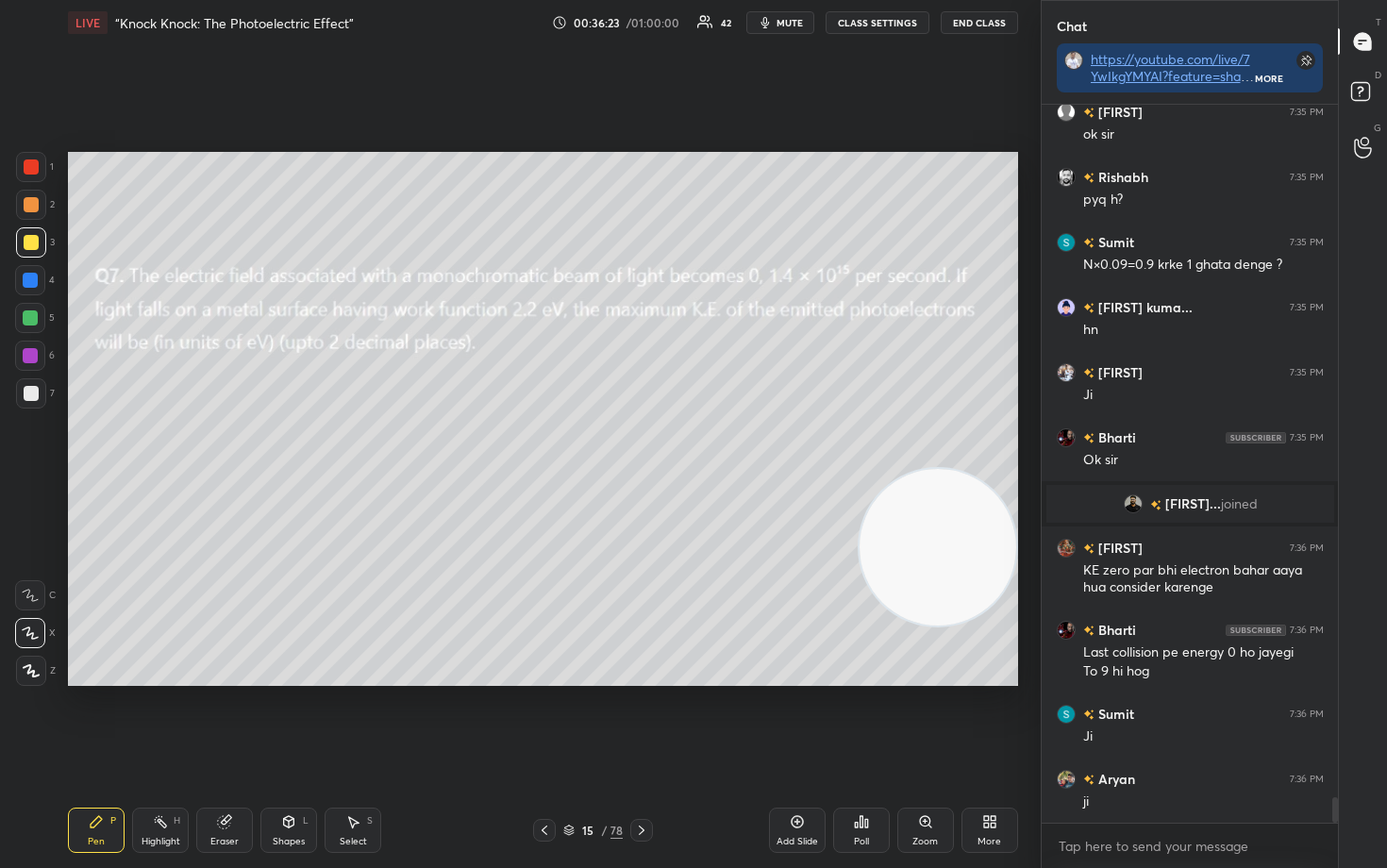 drag, startPoint x: 921, startPoint y: 239, endPoint x: 921, endPoint y: 556, distance: 317 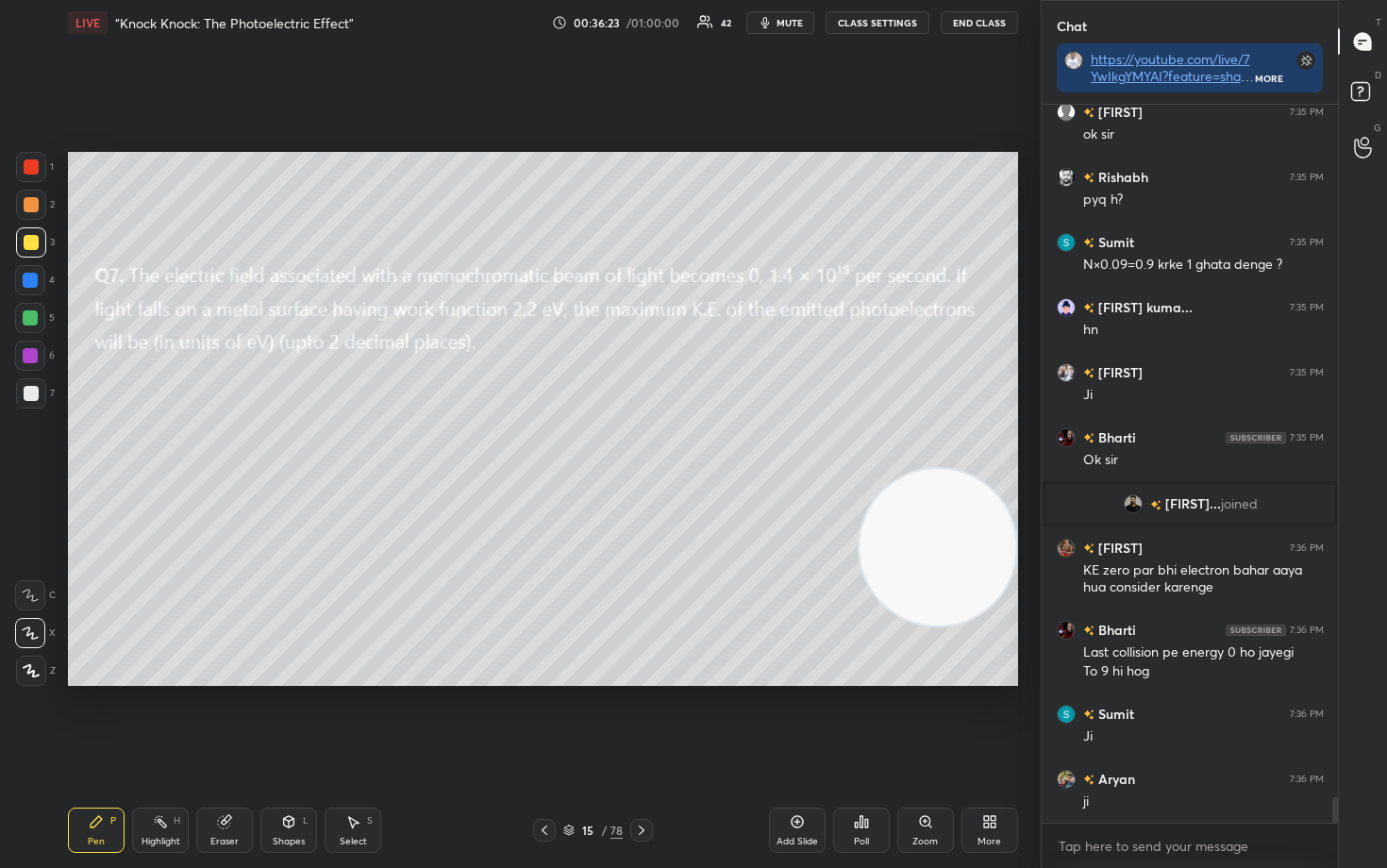 click at bounding box center (938, 547) 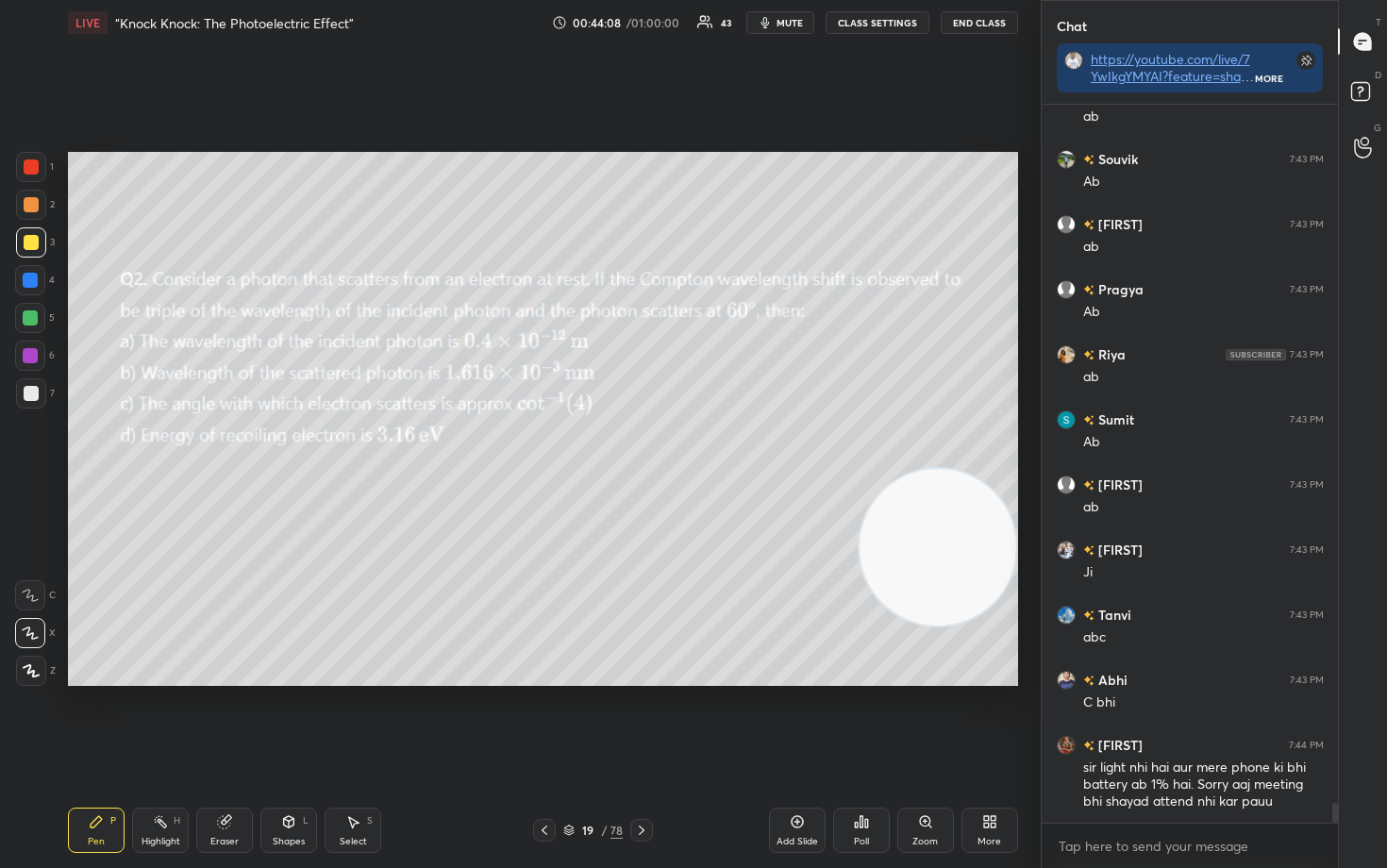 scroll, scrollTop: 25047, scrollLeft: 0, axis: vertical 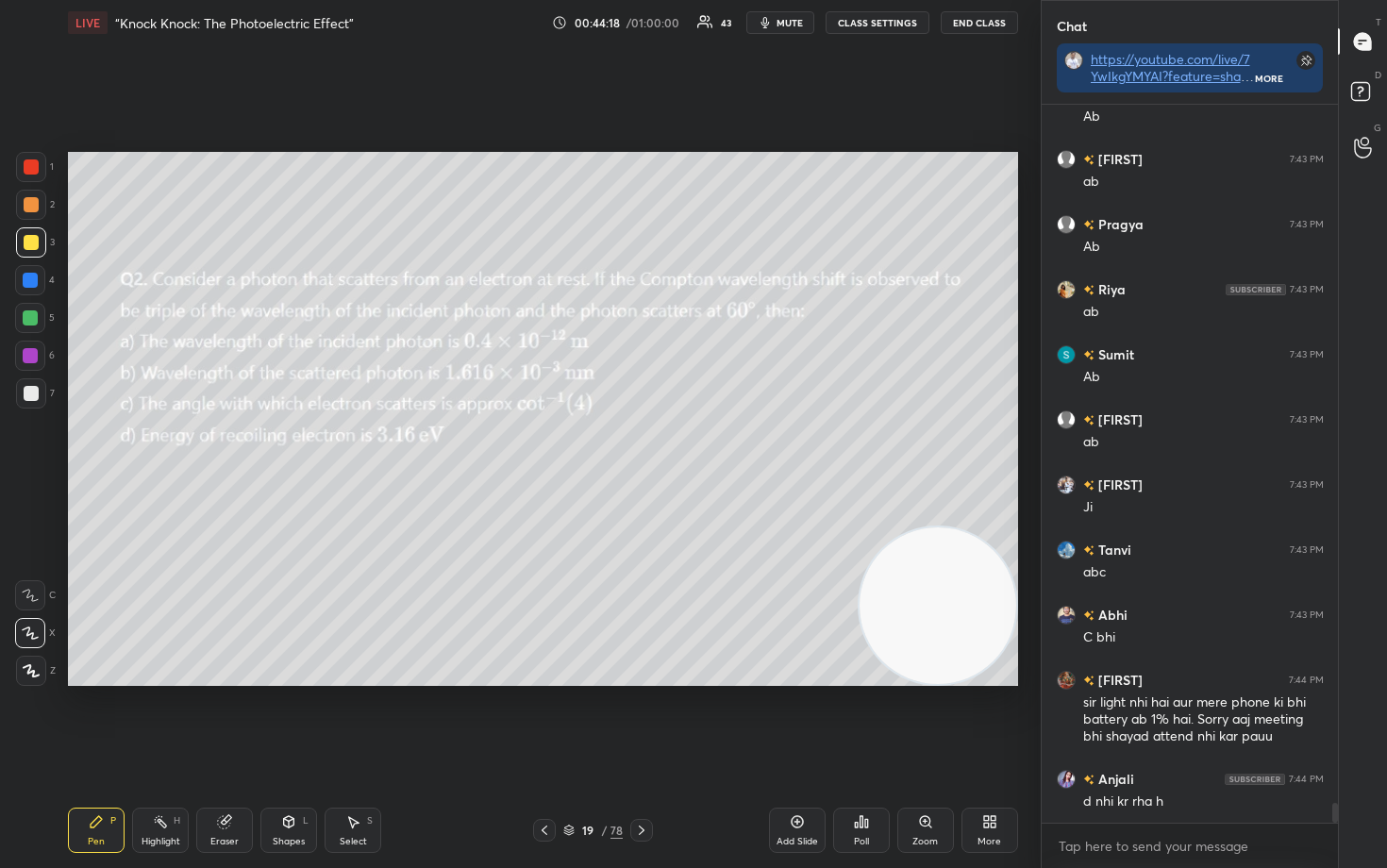 drag, startPoint x: 945, startPoint y: 553, endPoint x: 947, endPoint y: 629, distance: 76.02631 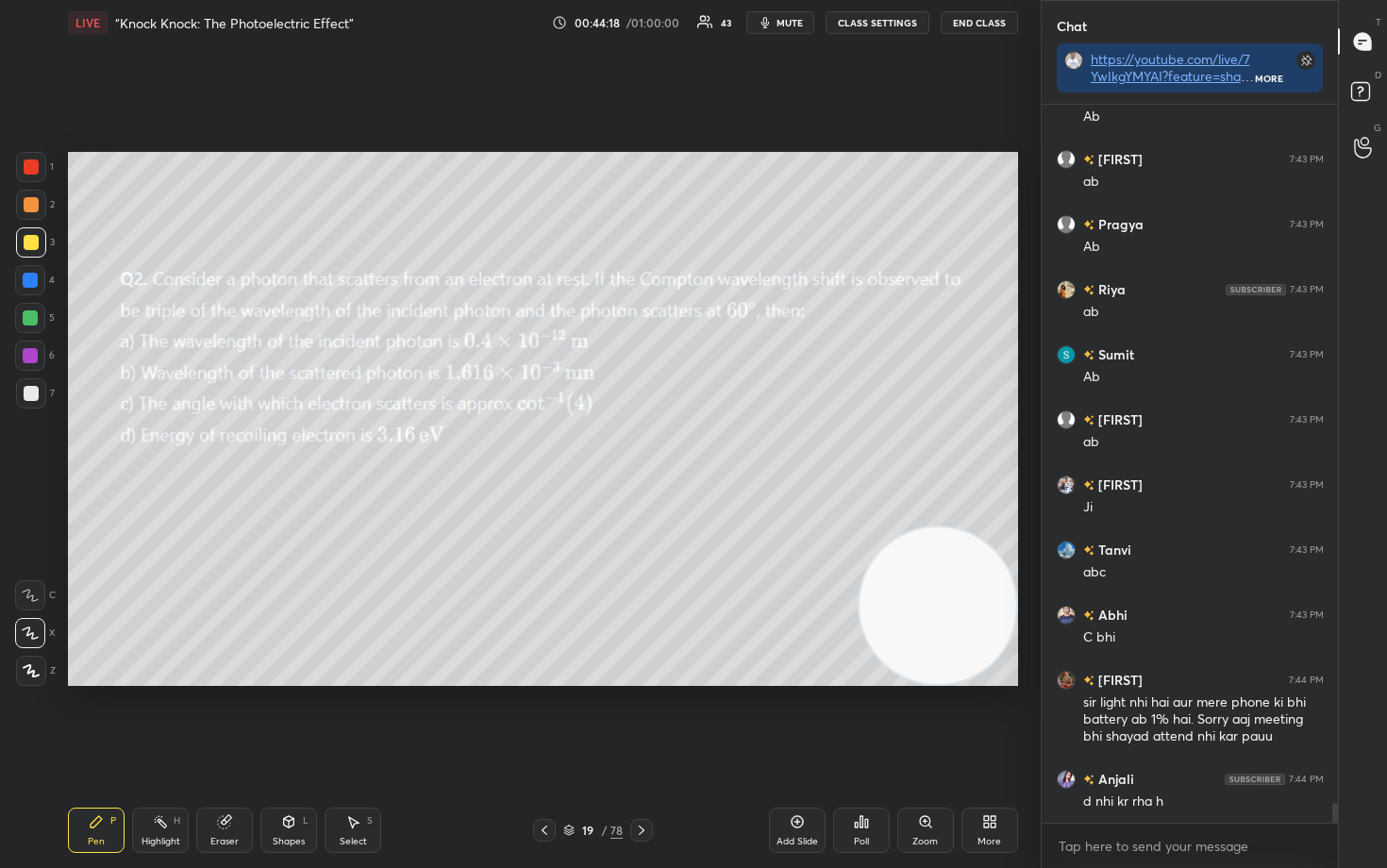 click at bounding box center (938, 606) 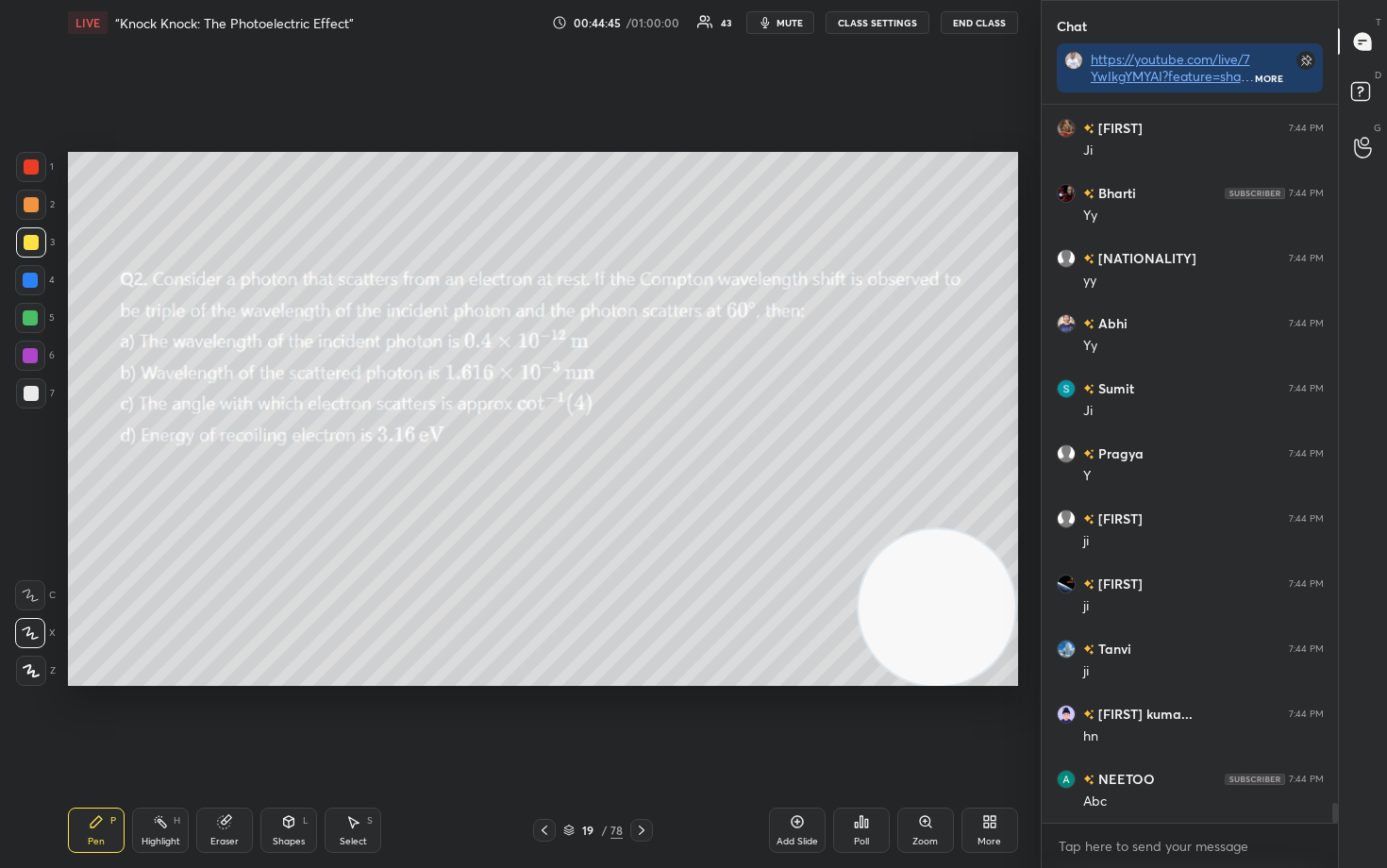 scroll, scrollTop: 25847, scrollLeft: 0, axis: vertical 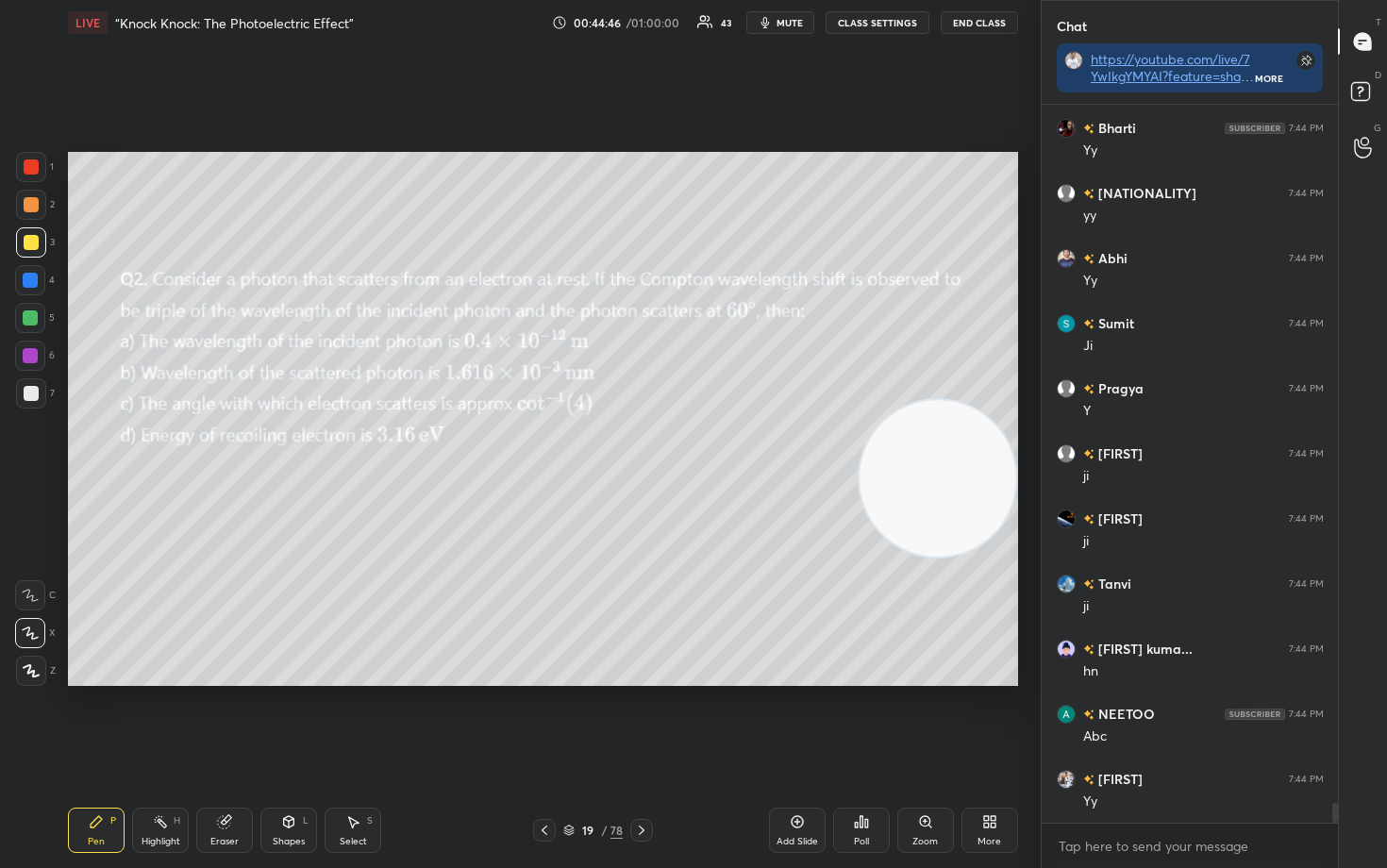 drag, startPoint x: 944, startPoint y: 579, endPoint x: 997, endPoint y: 213, distance: 369.81752 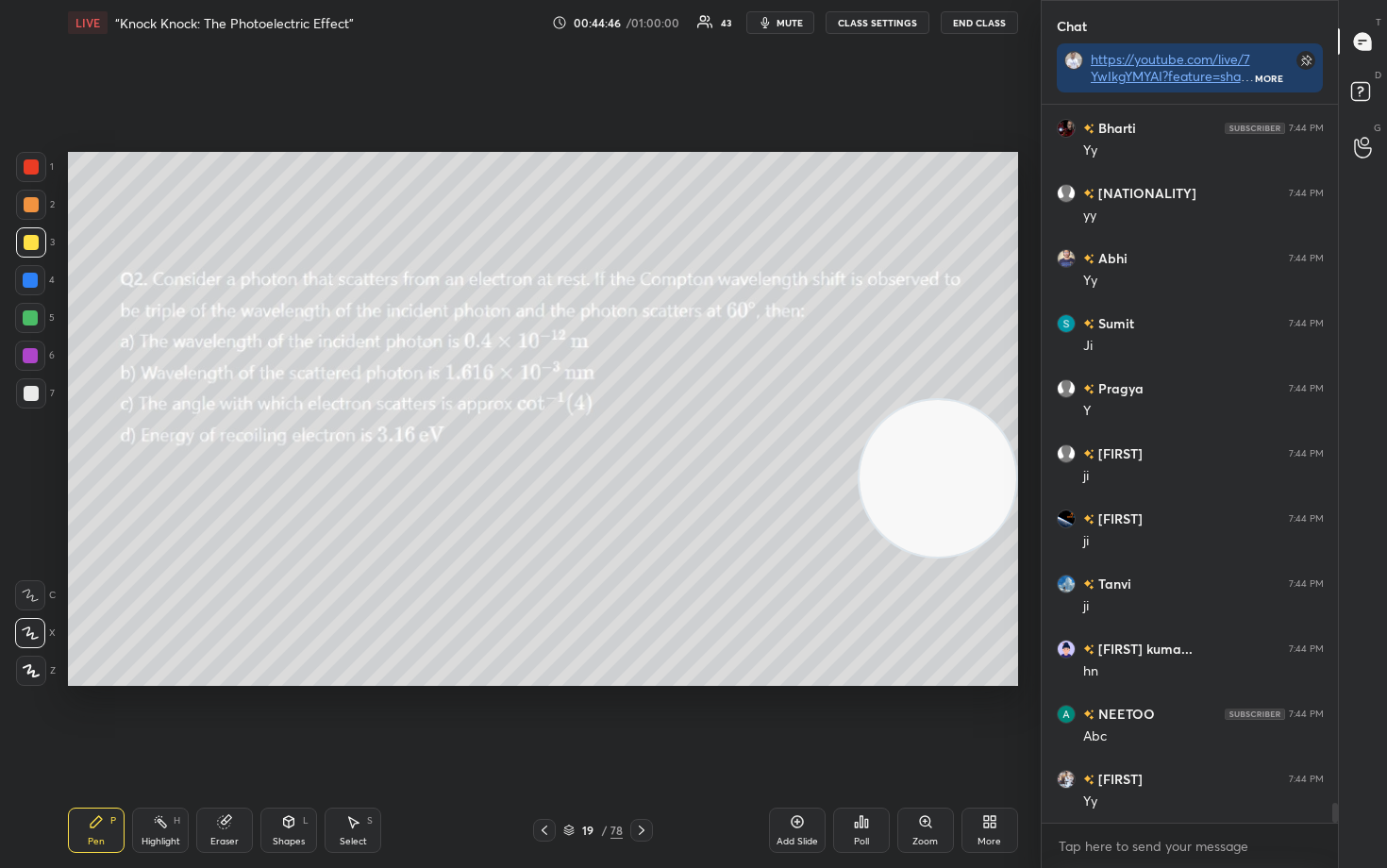 click at bounding box center (938, 478) 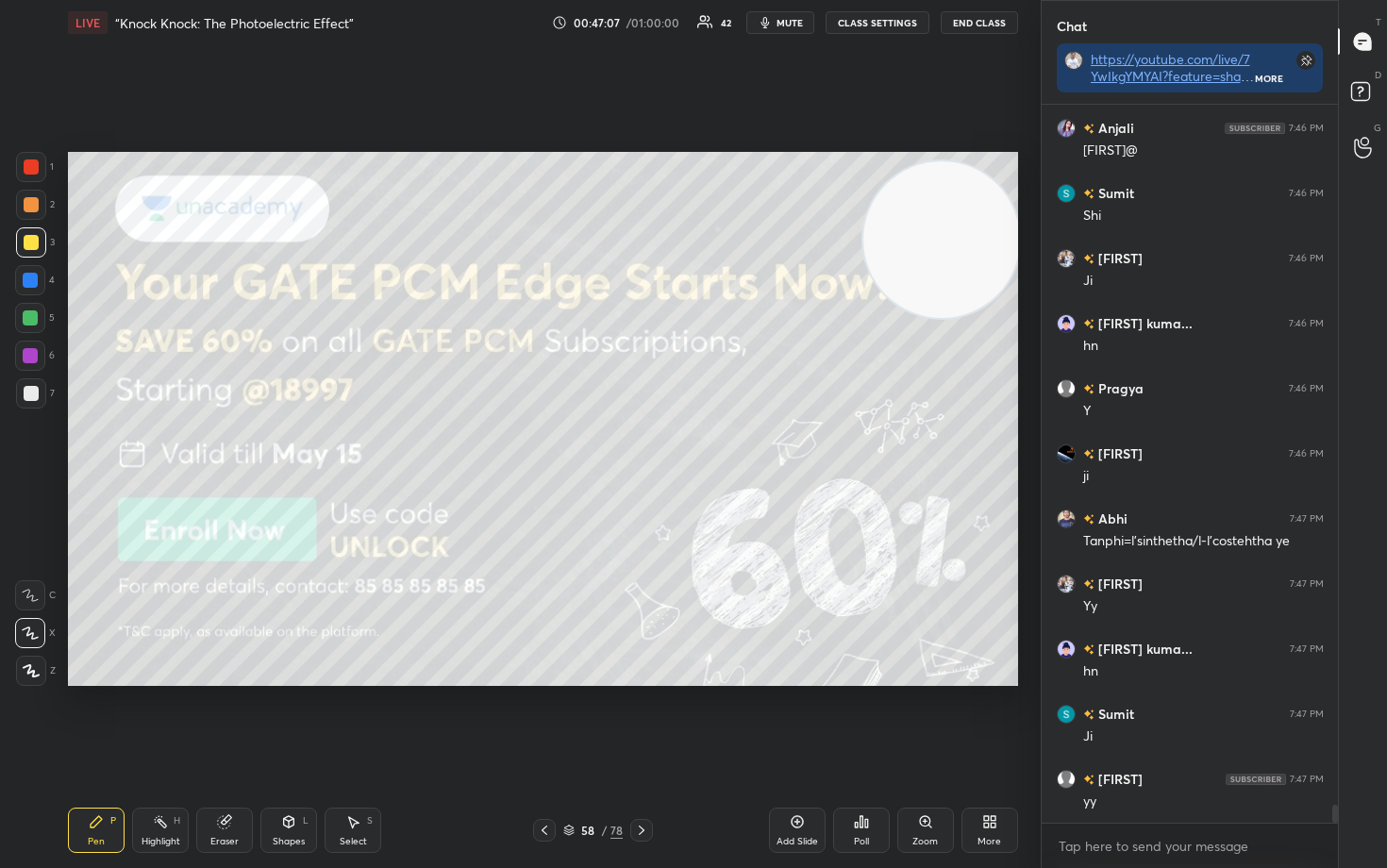 scroll, scrollTop: 27459, scrollLeft: 0, axis: vertical 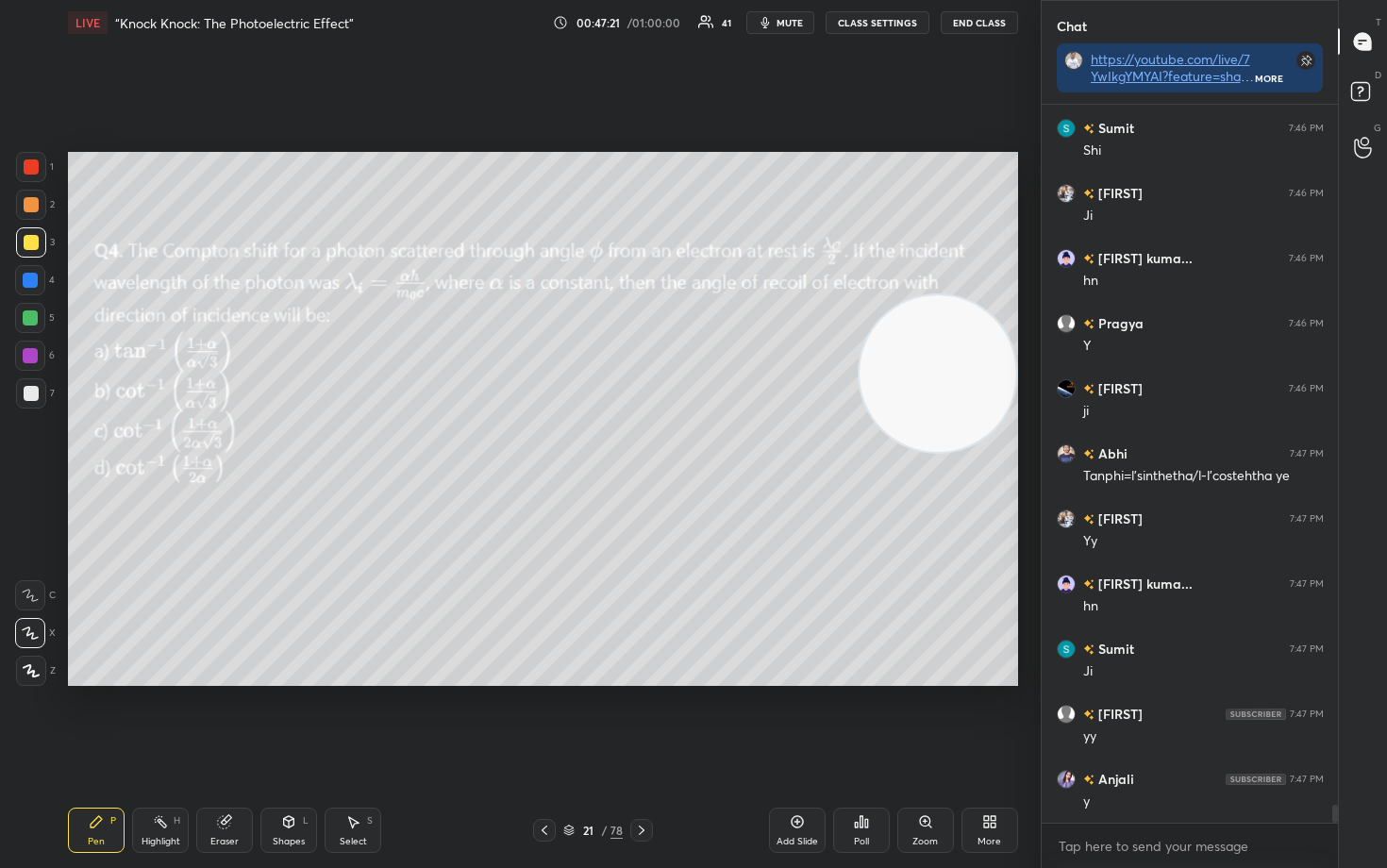 drag, startPoint x: 936, startPoint y: 242, endPoint x: 941, endPoint y: 580, distance: 338.037 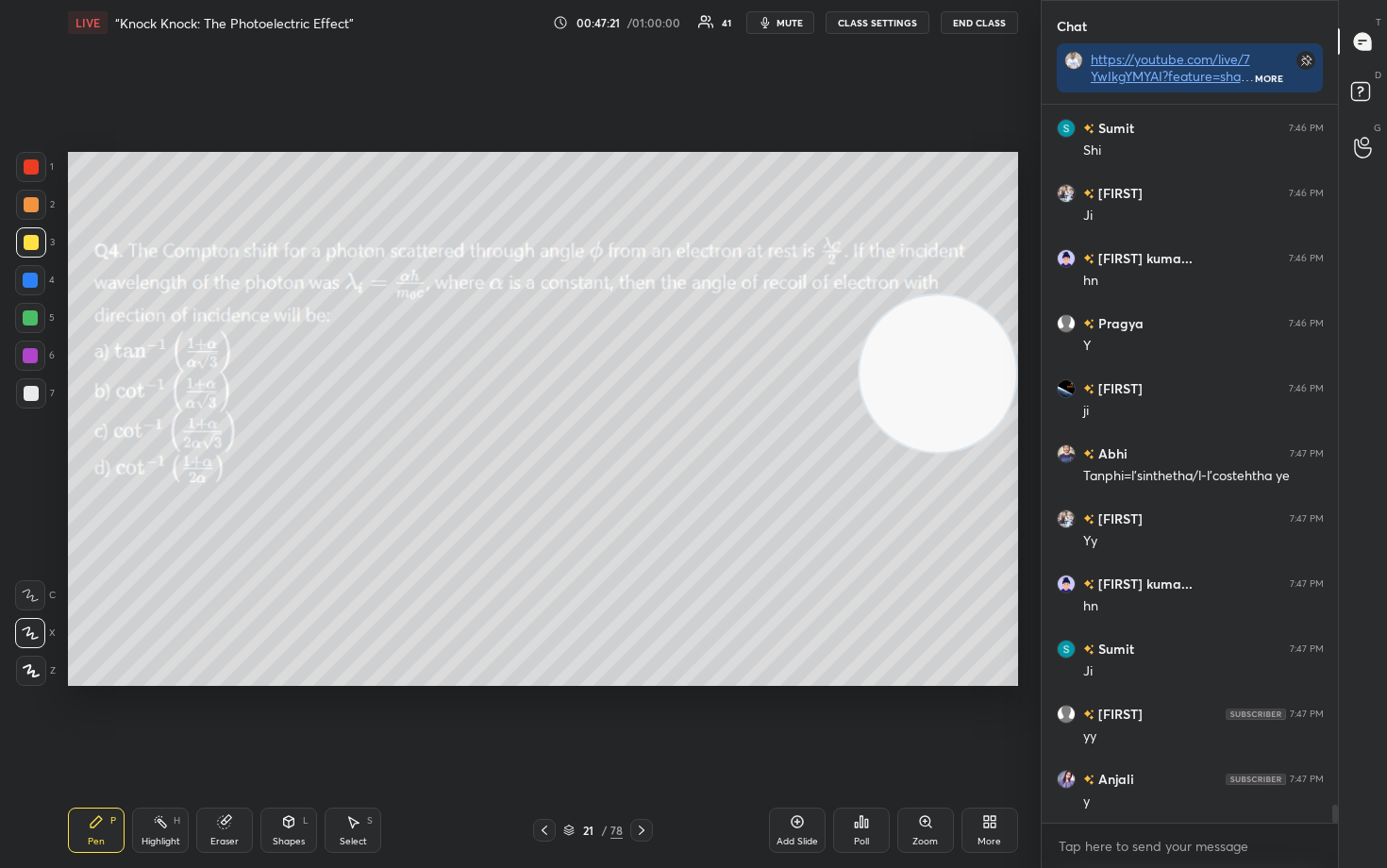 click at bounding box center (938, 374) 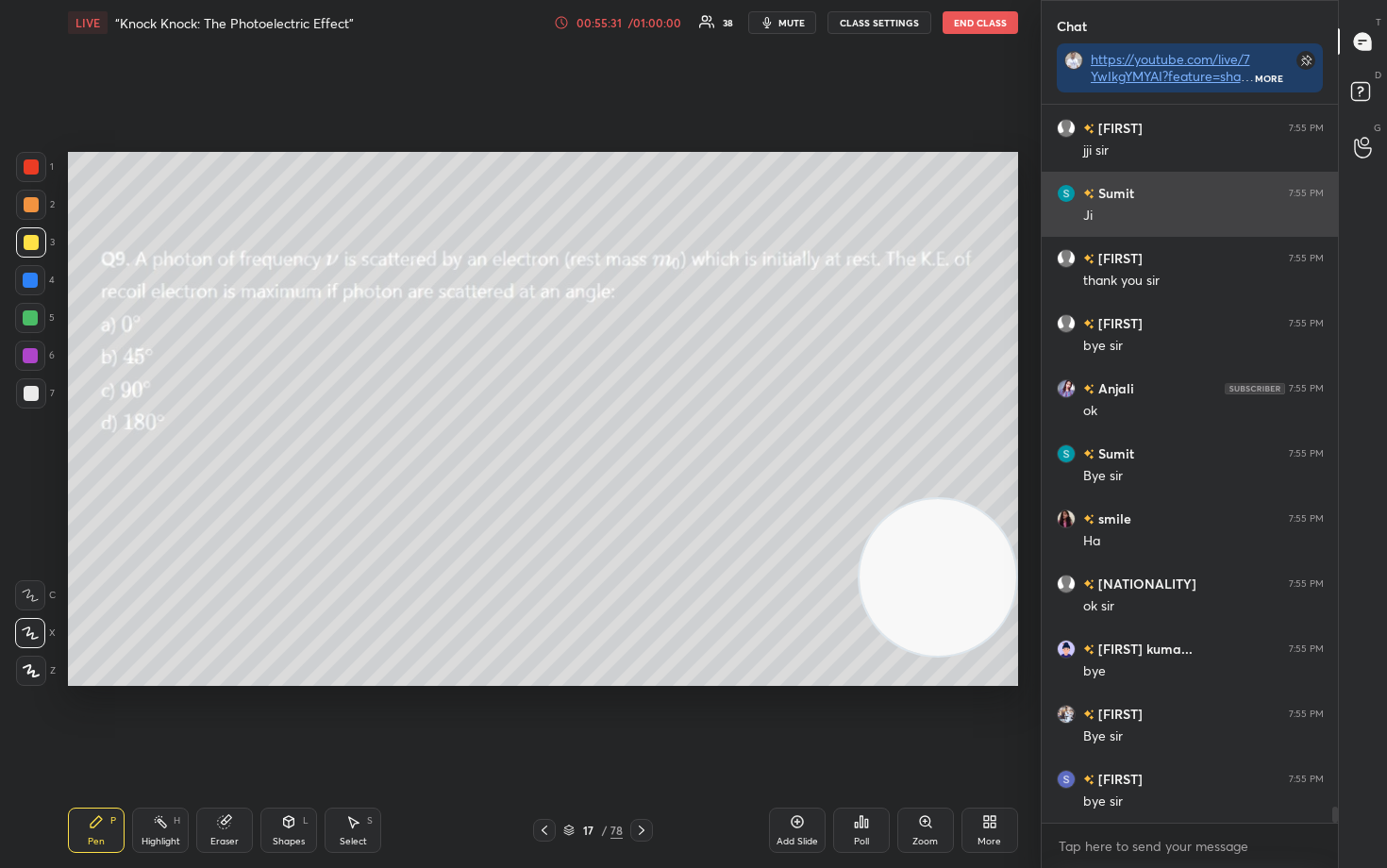 scroll, scrollTop: 31702, scrollLeft: 0, axis: vertical 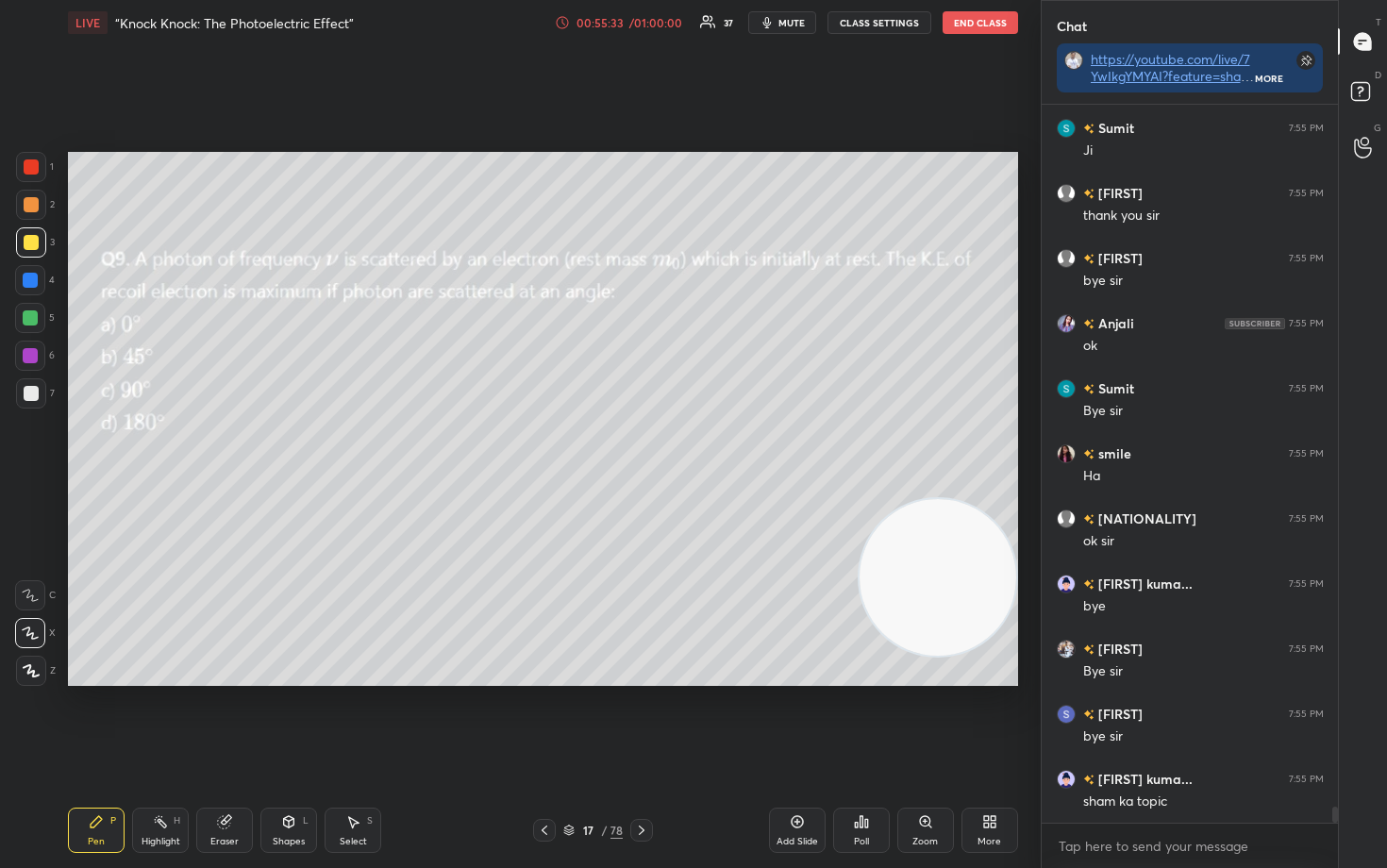 click on "End Class" at bounding box center [980, 23] 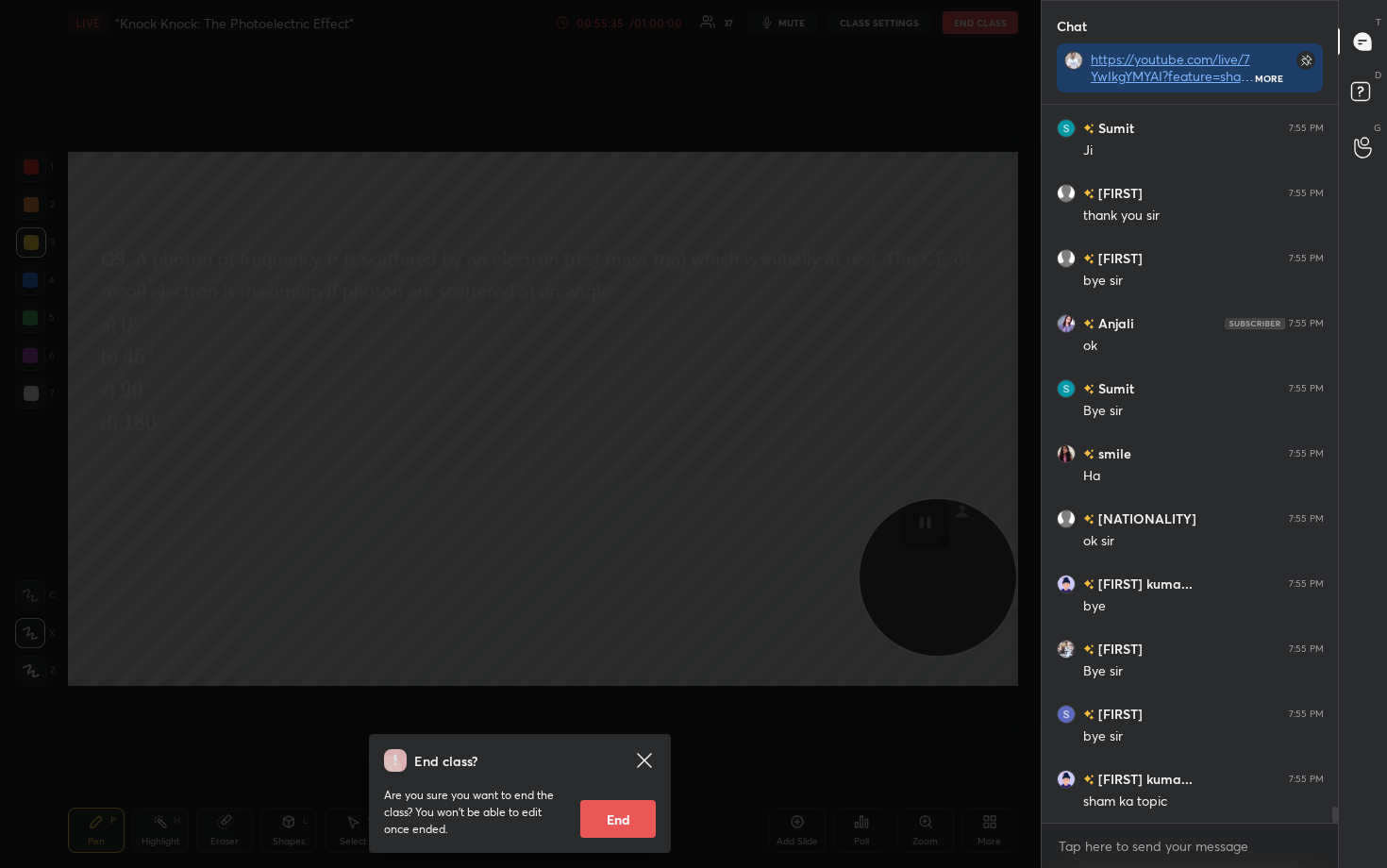 scroll, scrollTop: 31767, scrollLeft: 0, axis: vertical 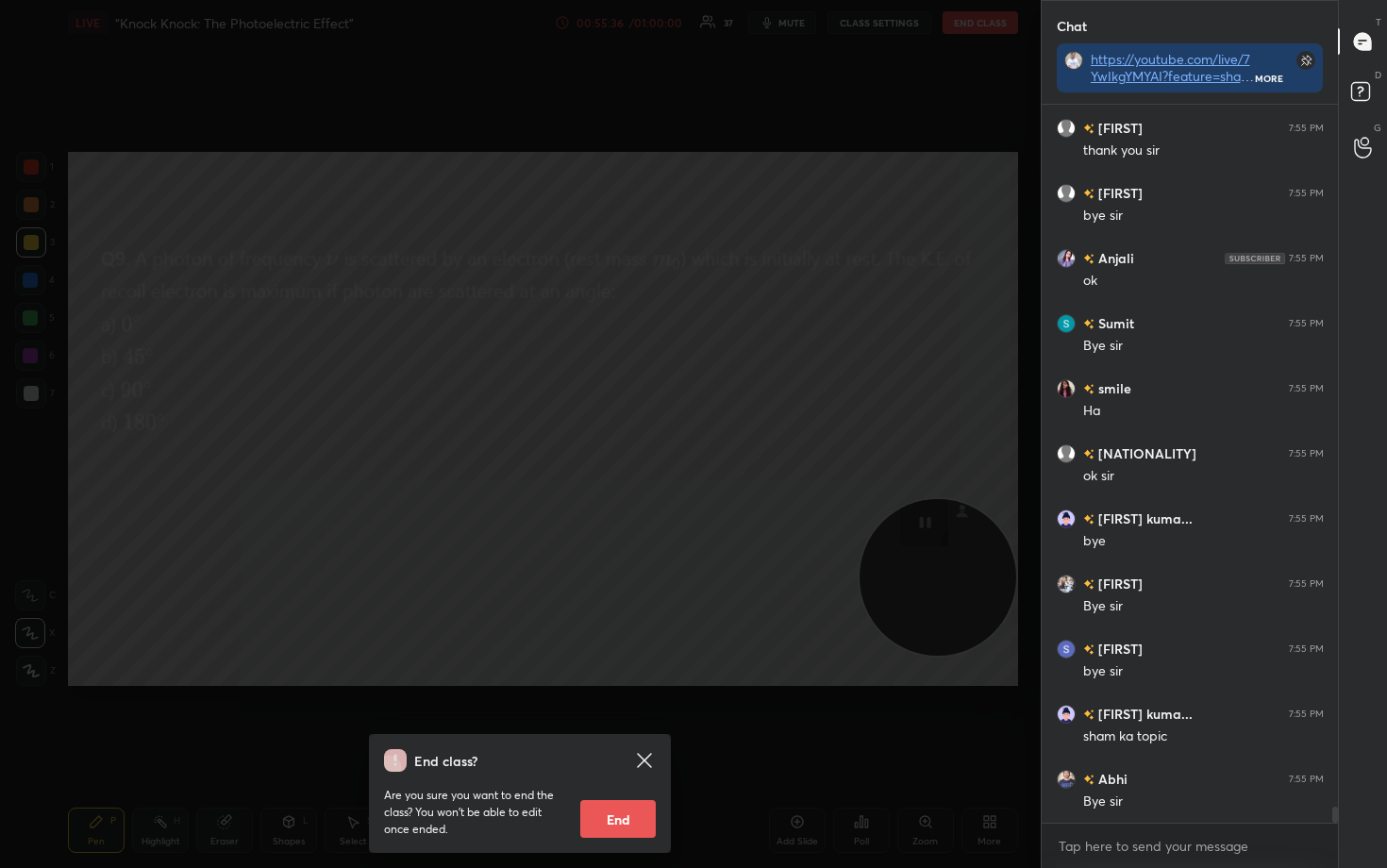 click on "End" at bounding box center (618, 819) 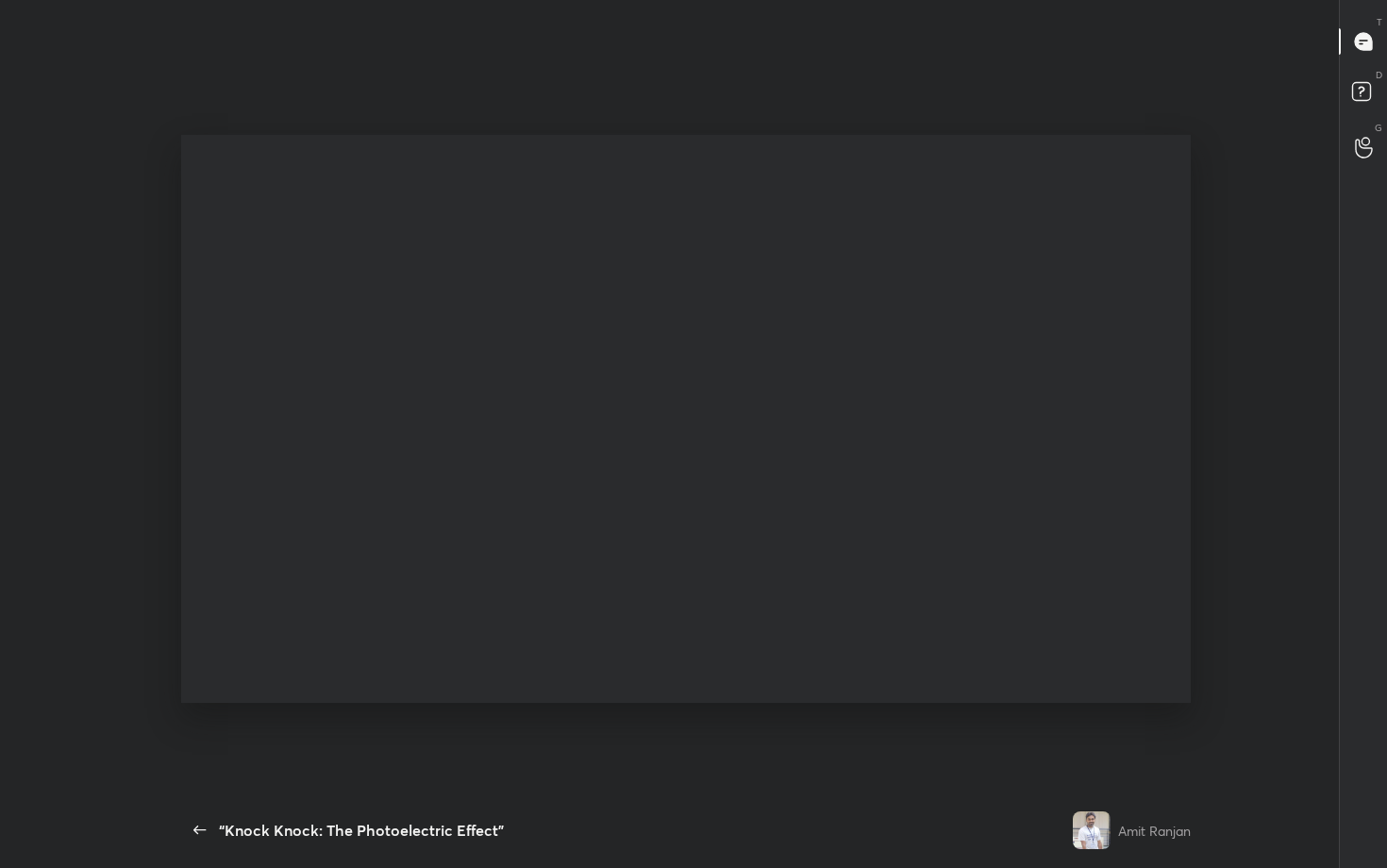 scroll, scrollTop: 93601, scrollLeft: 93325, axis: both 